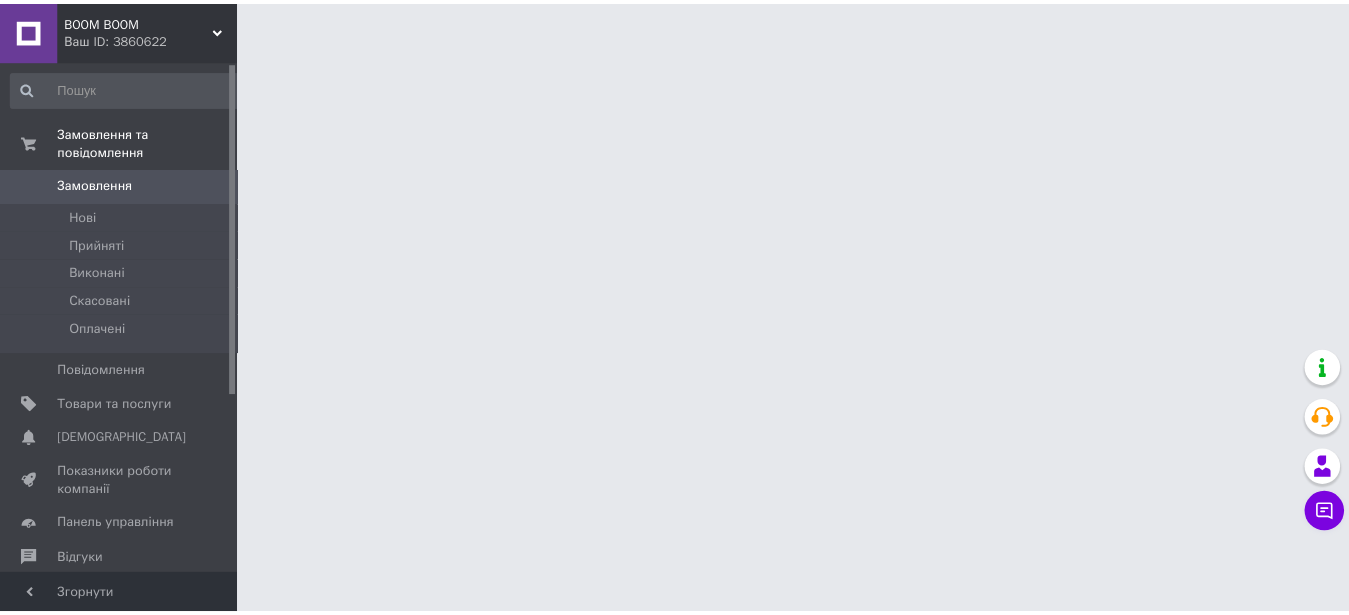 scroll, scrollTop: 0, scrollLeft: 0, axis: both 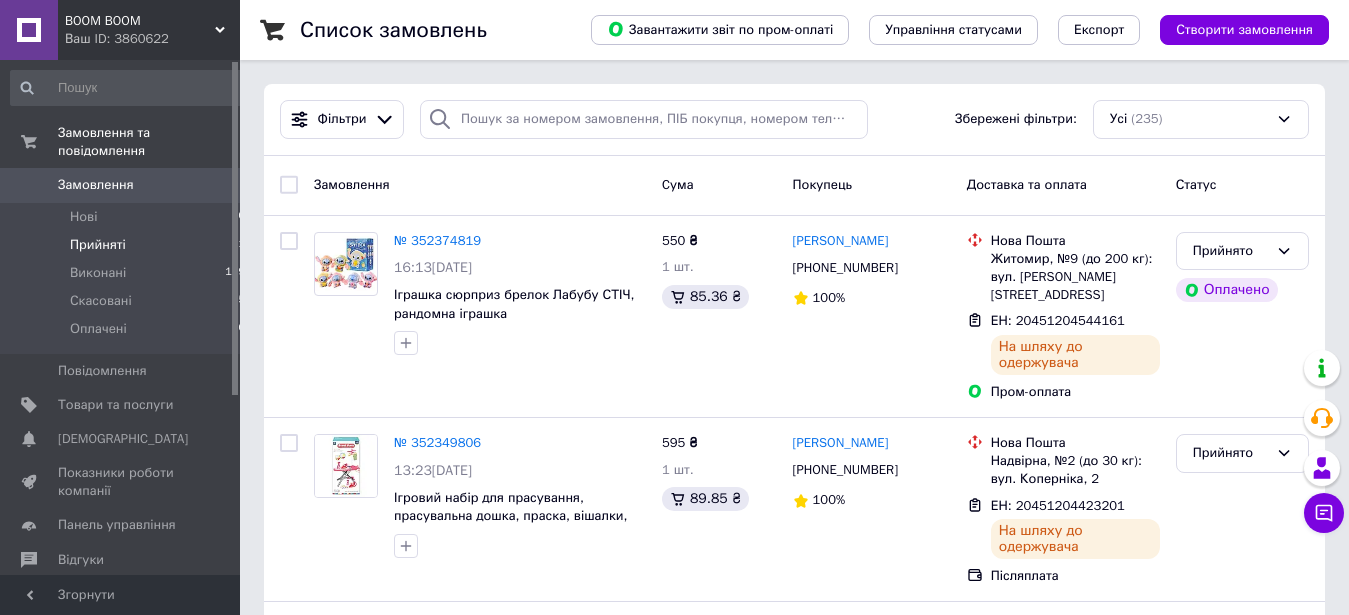 click on "Прийняті 11" at bounding box center [128, 245] 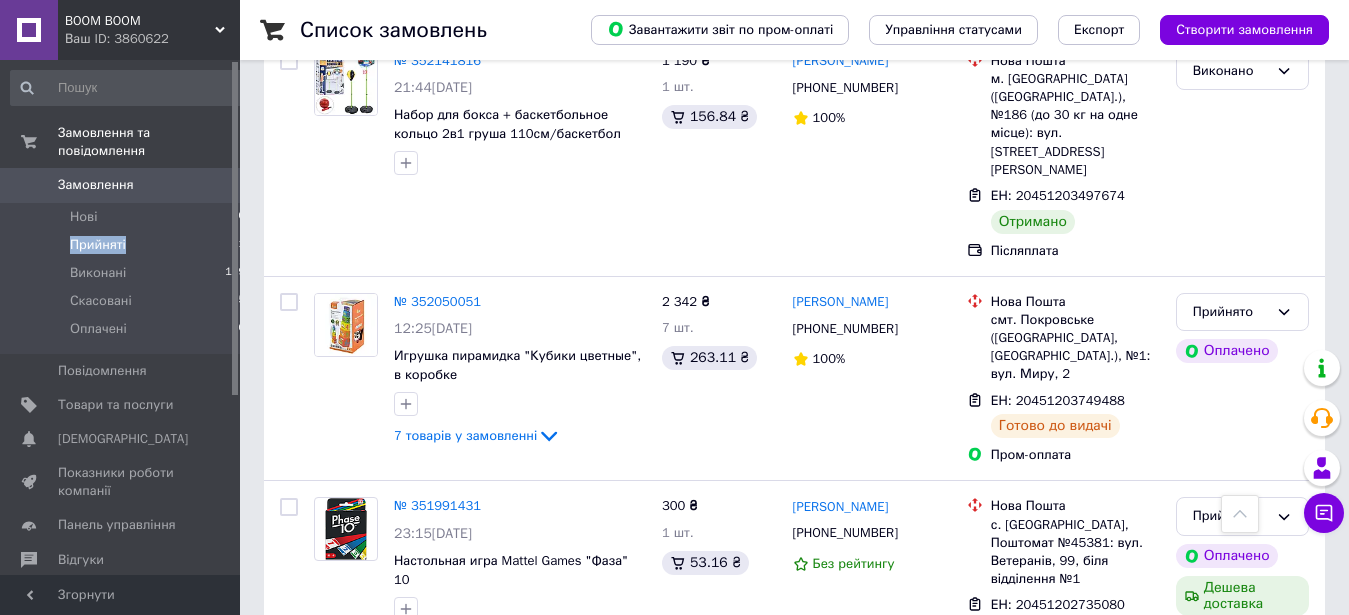 scroll, scrollTop: 1369, scrollLeft: 0, axis: vertical 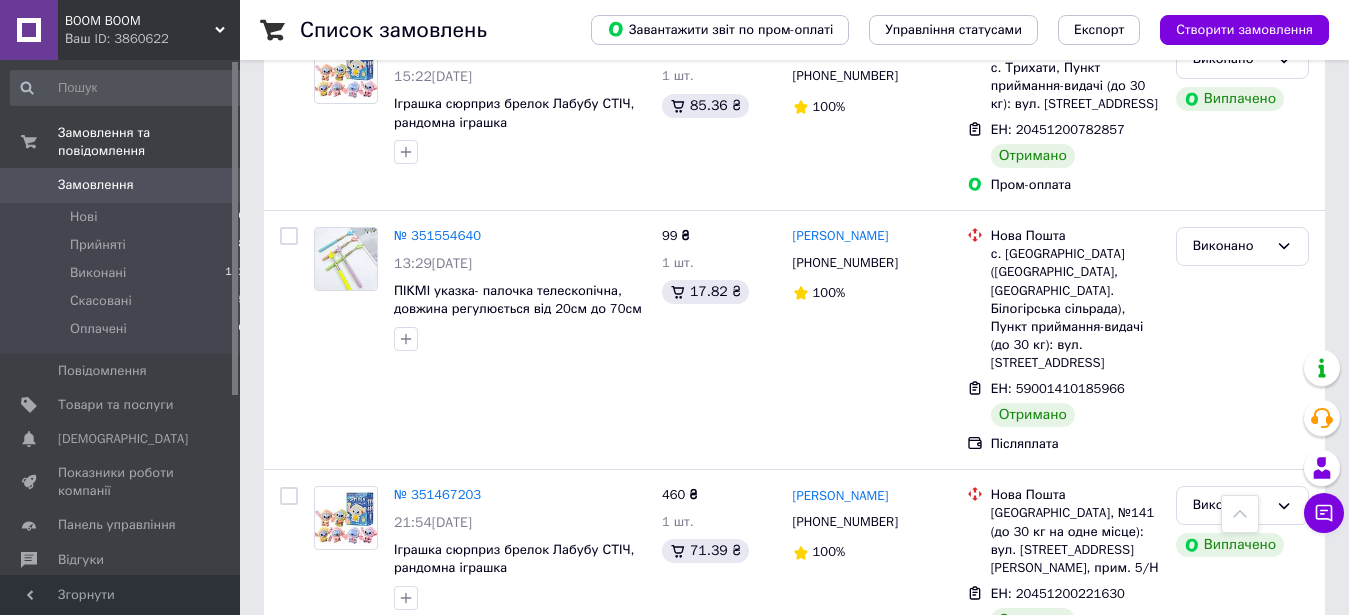 click at bounding box center [520, 803] 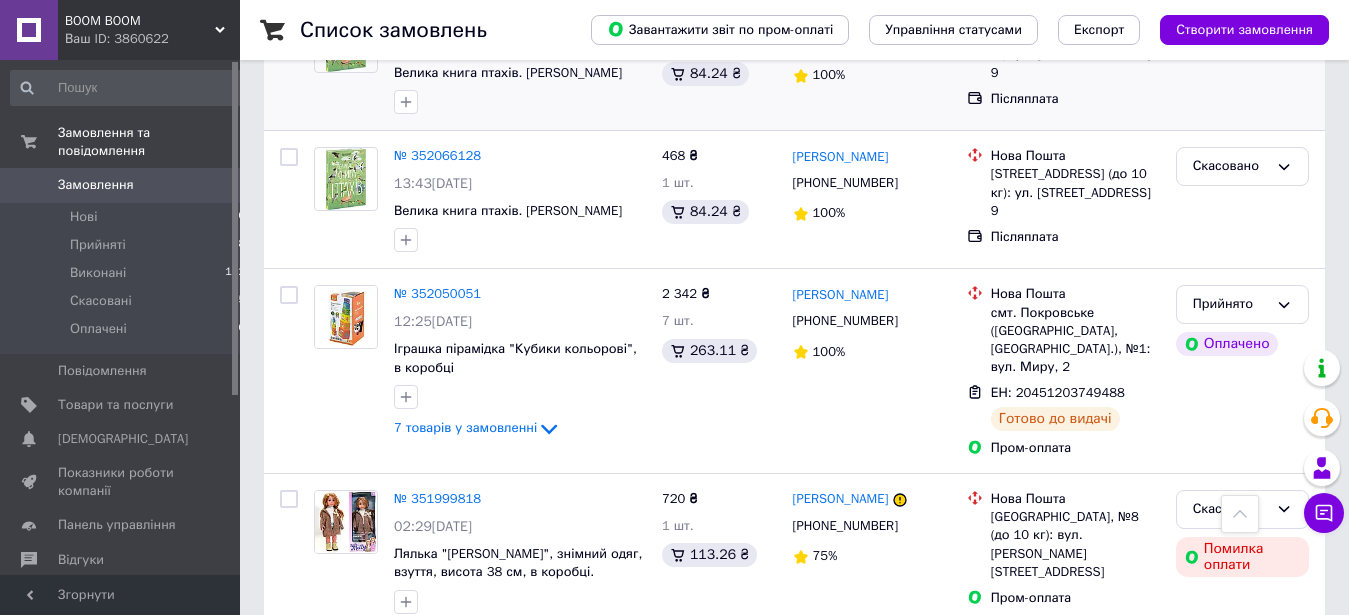 scroll, scrollTop: 2754, scrollLeft: 0, axis: vertical 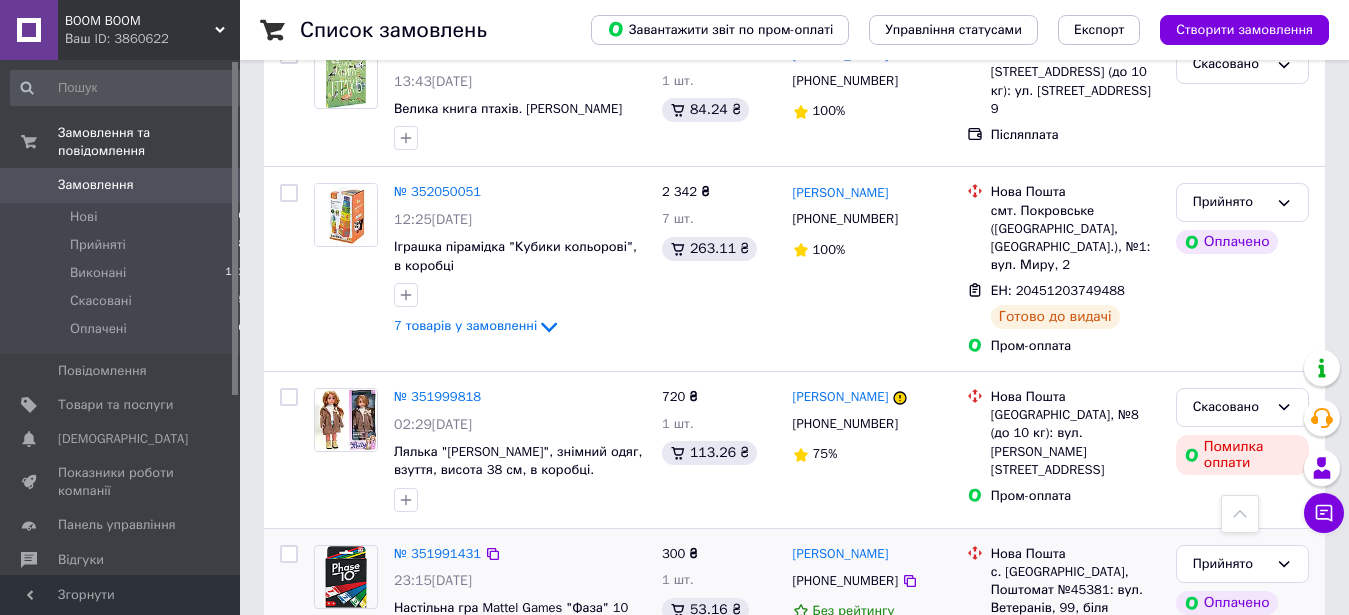 click 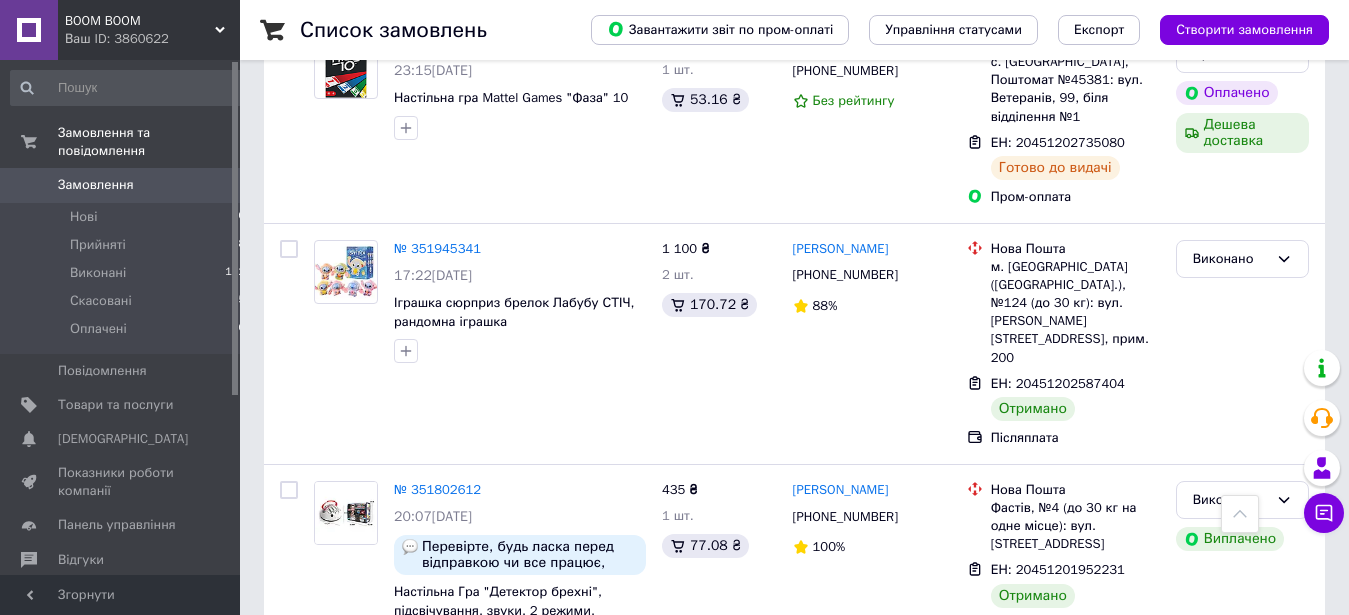 scroll, scrollTop: 3366, scrollLeft: 0, axis: vertical 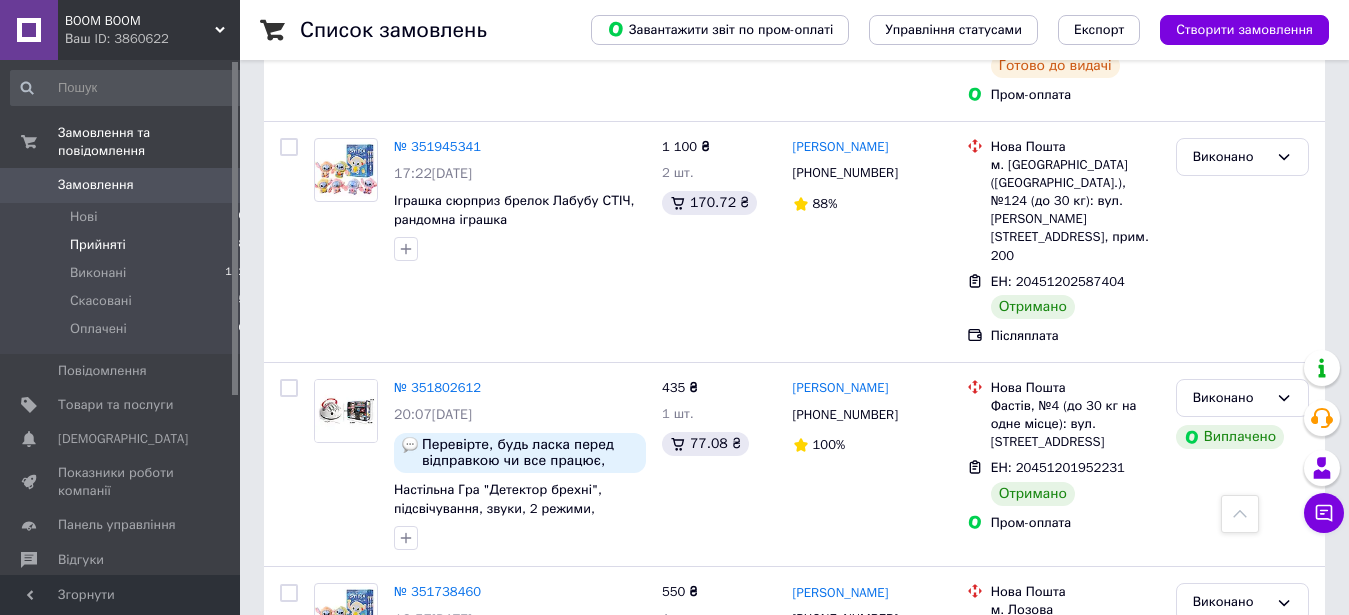 click on "Прийняті" at bounding box center (98, 245) 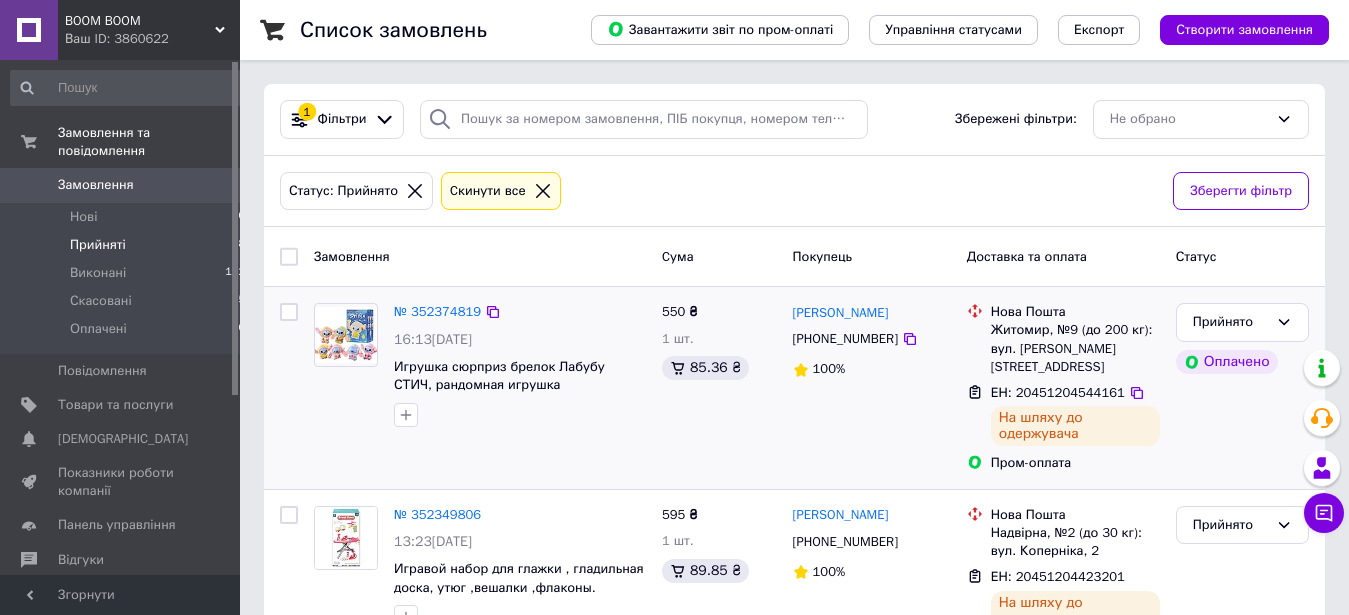 scroll, scrollTop: 102, scrollLeft: 0, axis: vertical 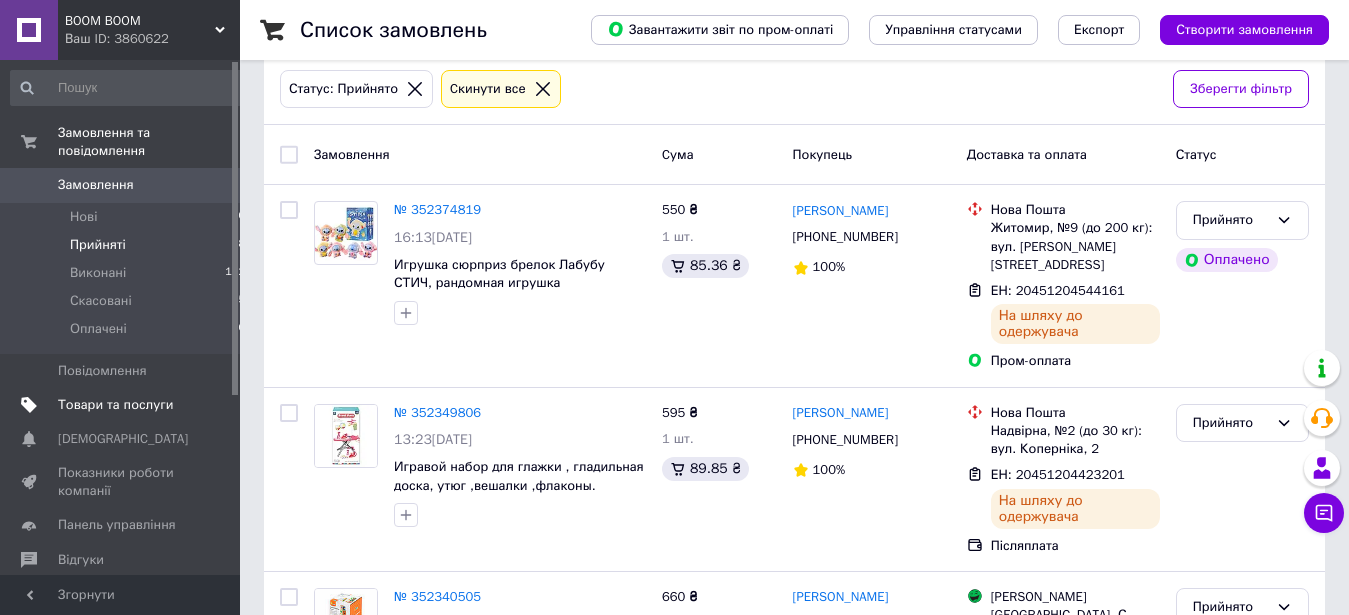 click on "Товари та послуги" at bounding box center [115, 405] 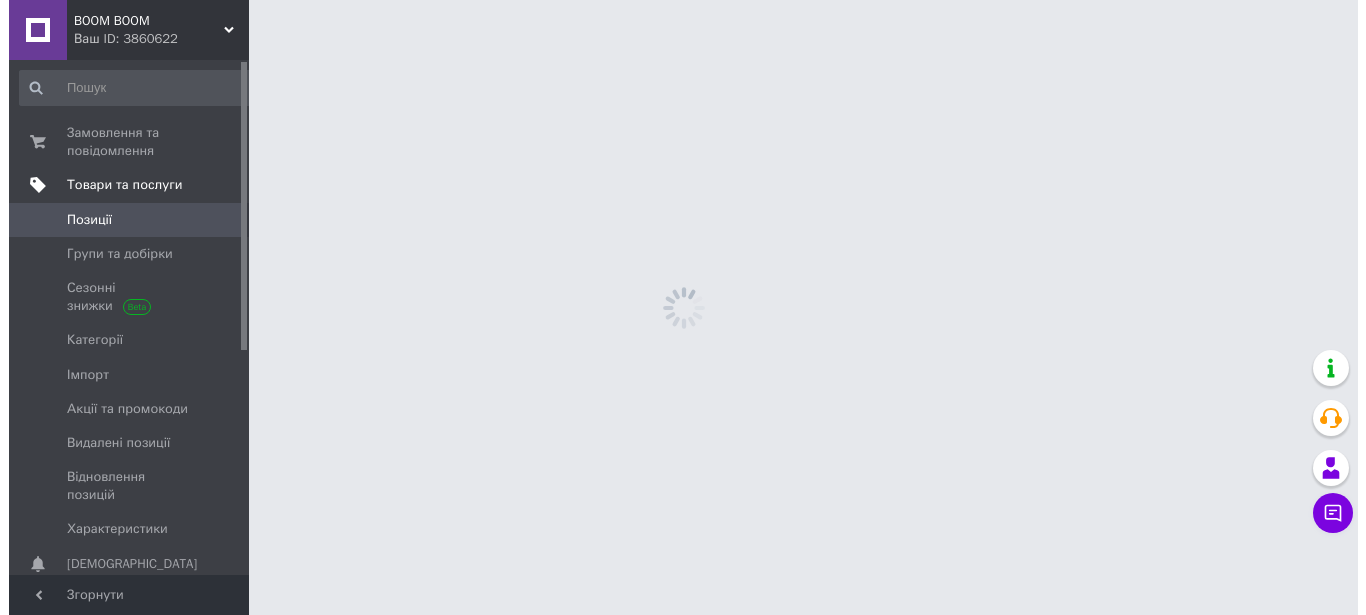 scroll, scrollTop: 0, scrollLeft: 0, axis: both 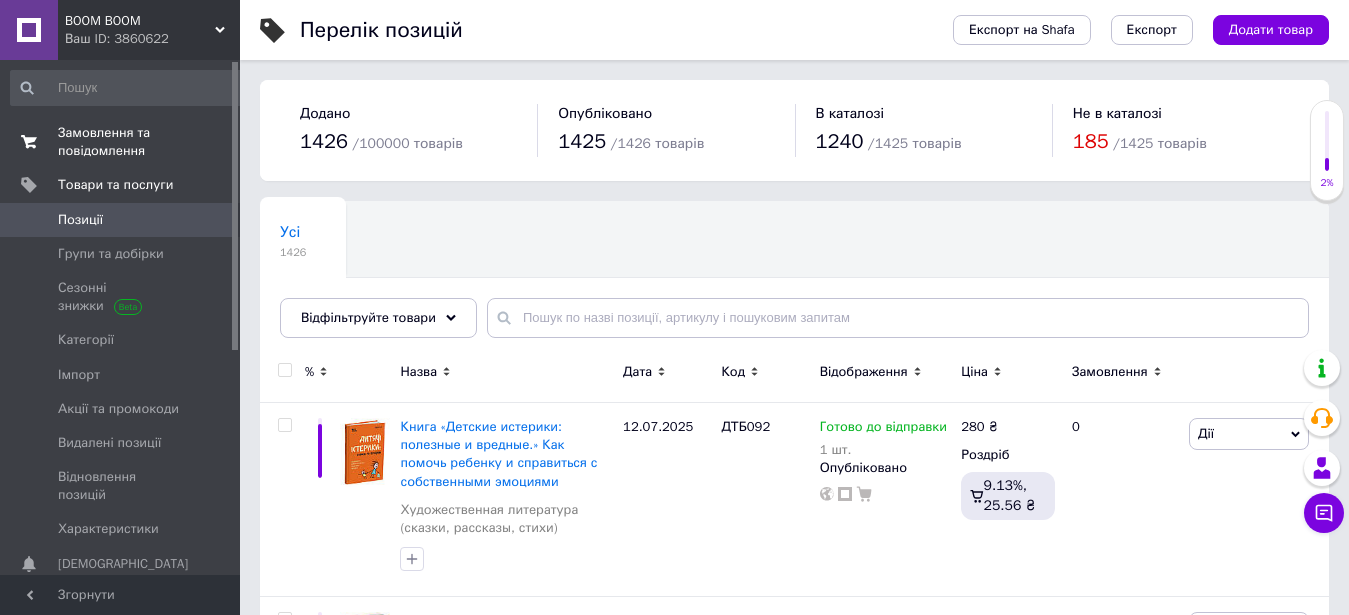 click on "Замовлення та повідомлення" at bounding box center [121, 142] 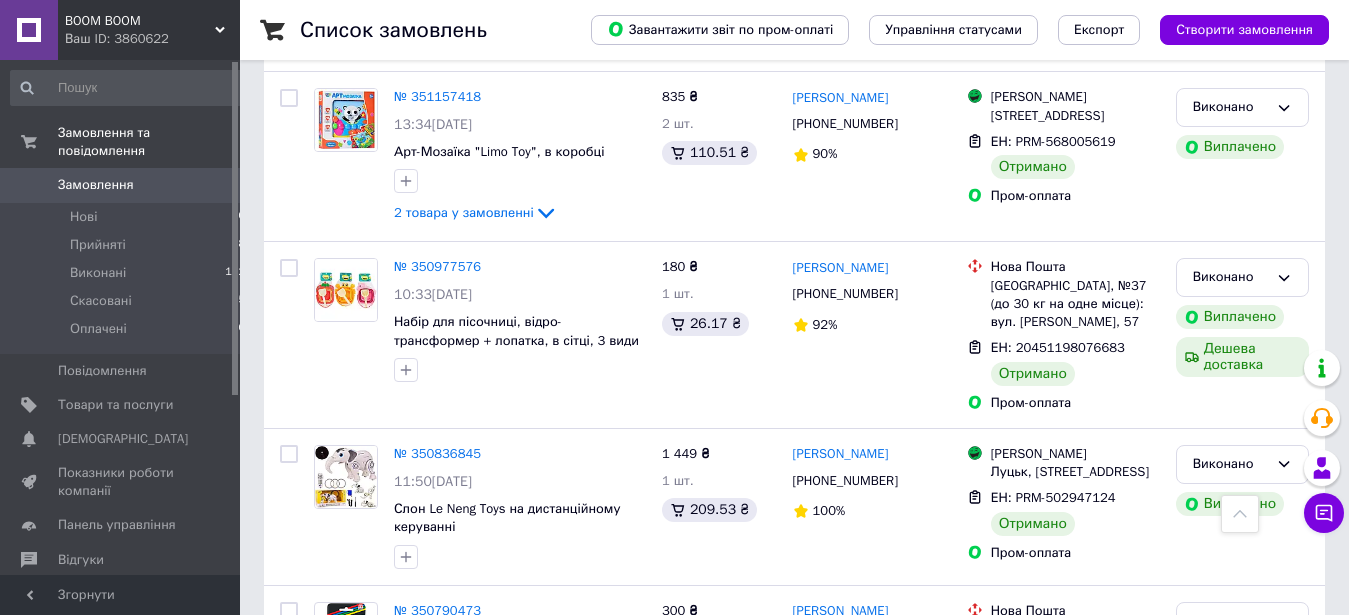 scroll, scrollTop: 6528, scrollLeft: 0, axis: vertical 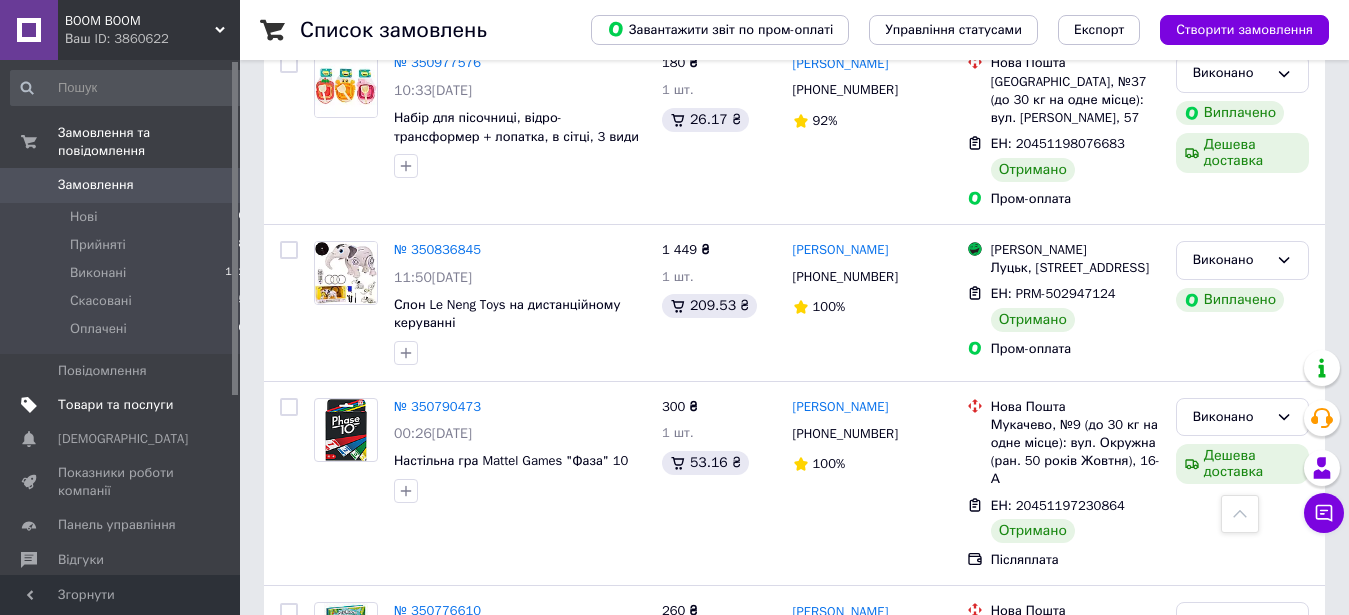 click on "Товари та послуги" at bounding box center (115, 405) 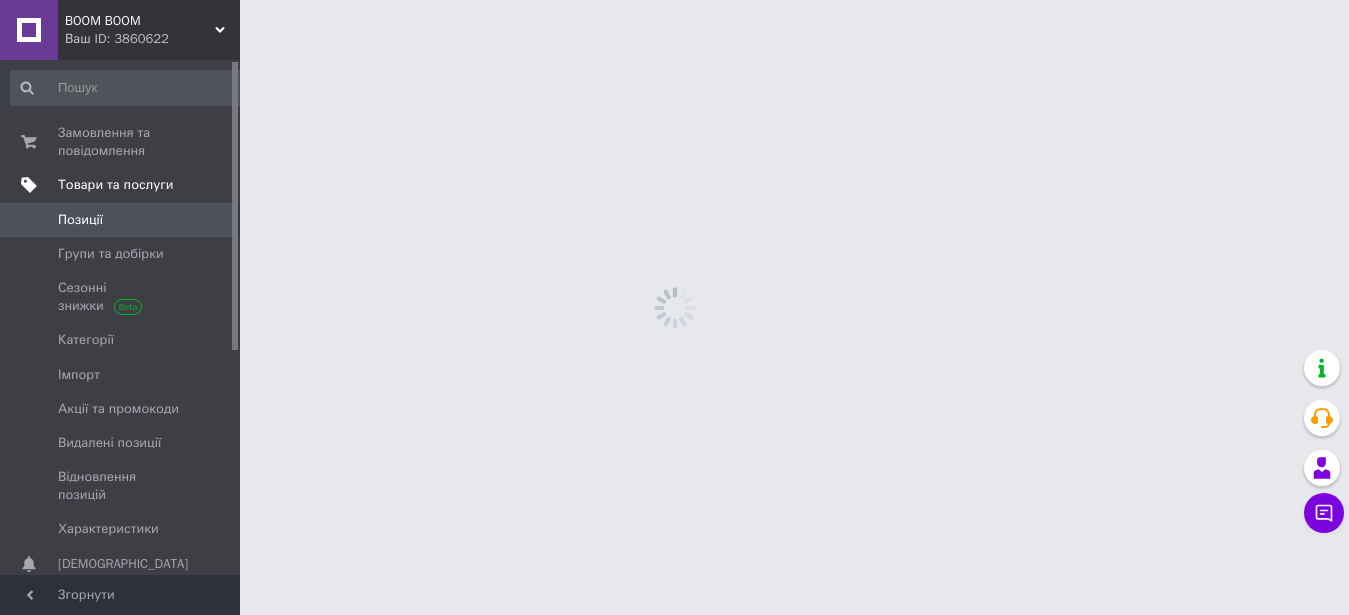 scroll, scrollTop: 0, scrollLeft: 0, axis: both 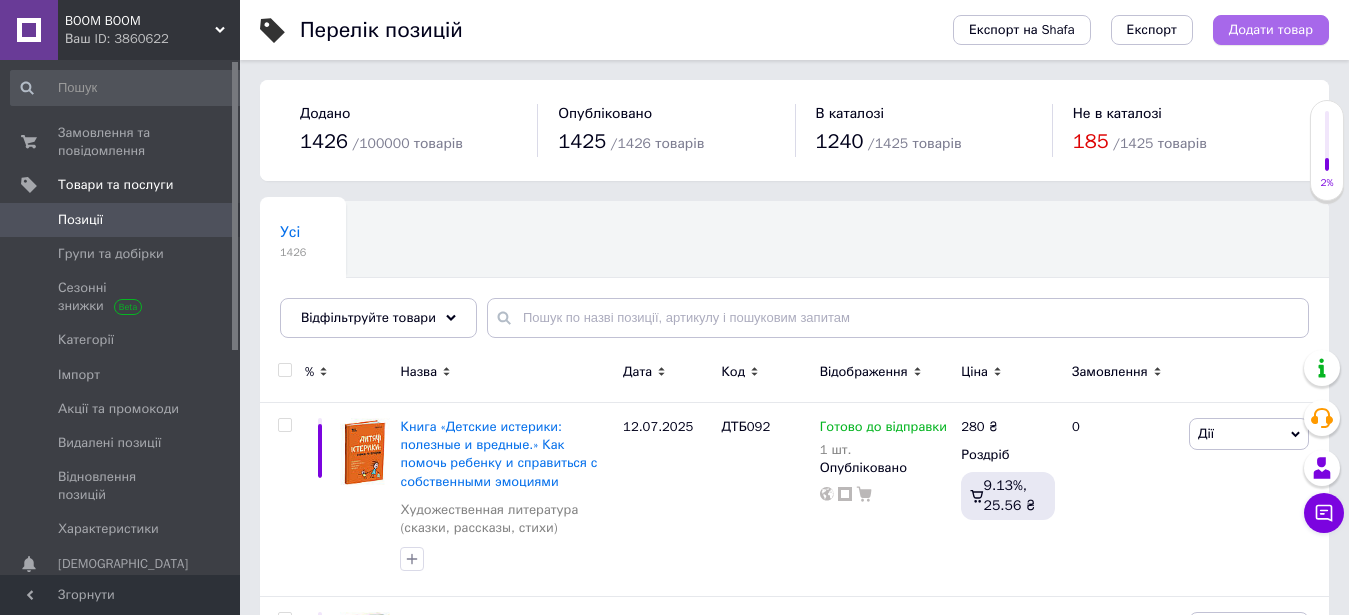 click on "Додати товар" at bounding box center [1271, 30] 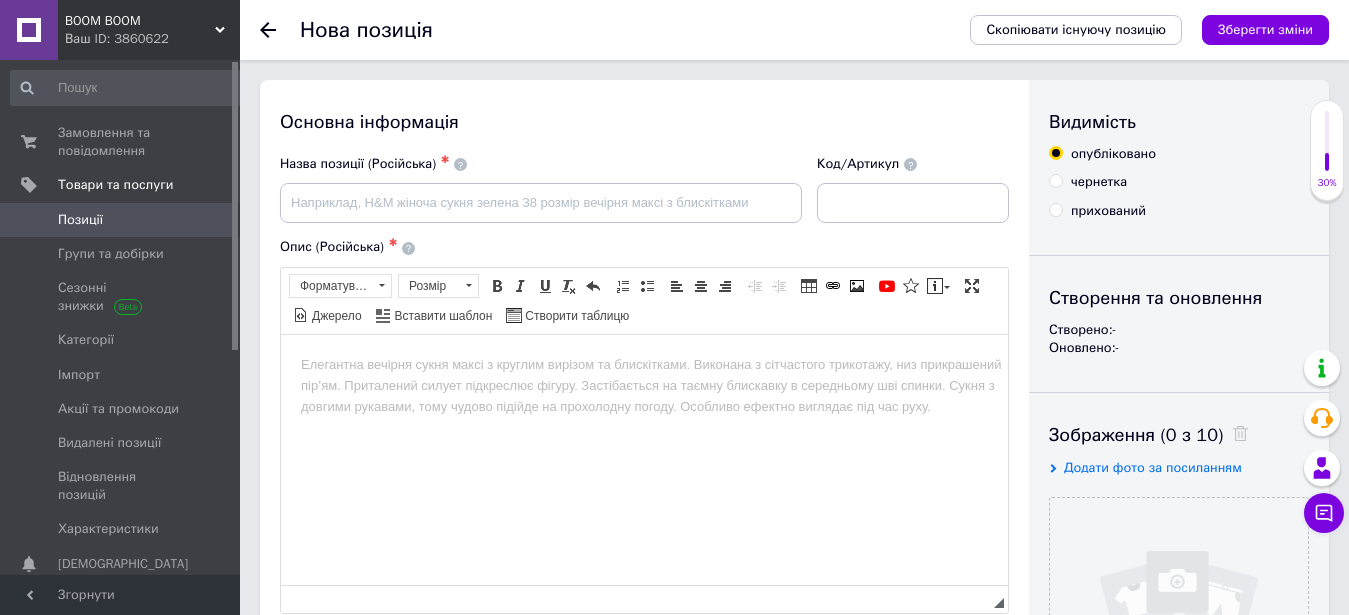 scroll, scrollTop: 0, scrollLeft: 0, axis: both 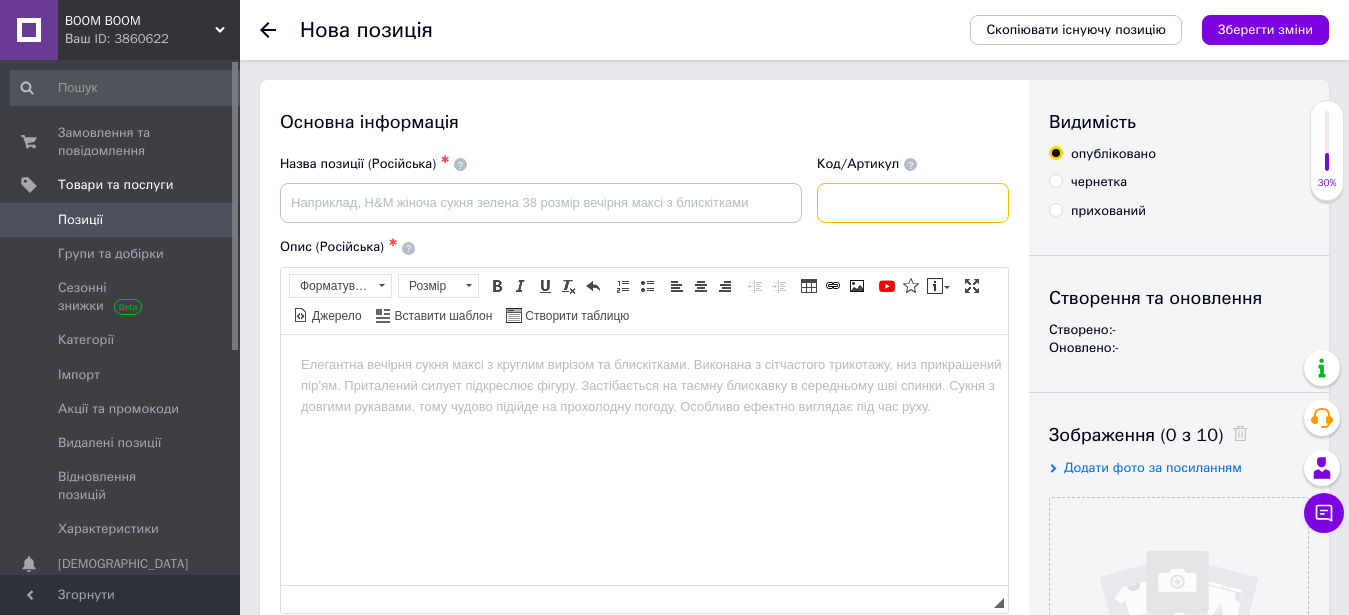 click at bounding box center (913, 203) 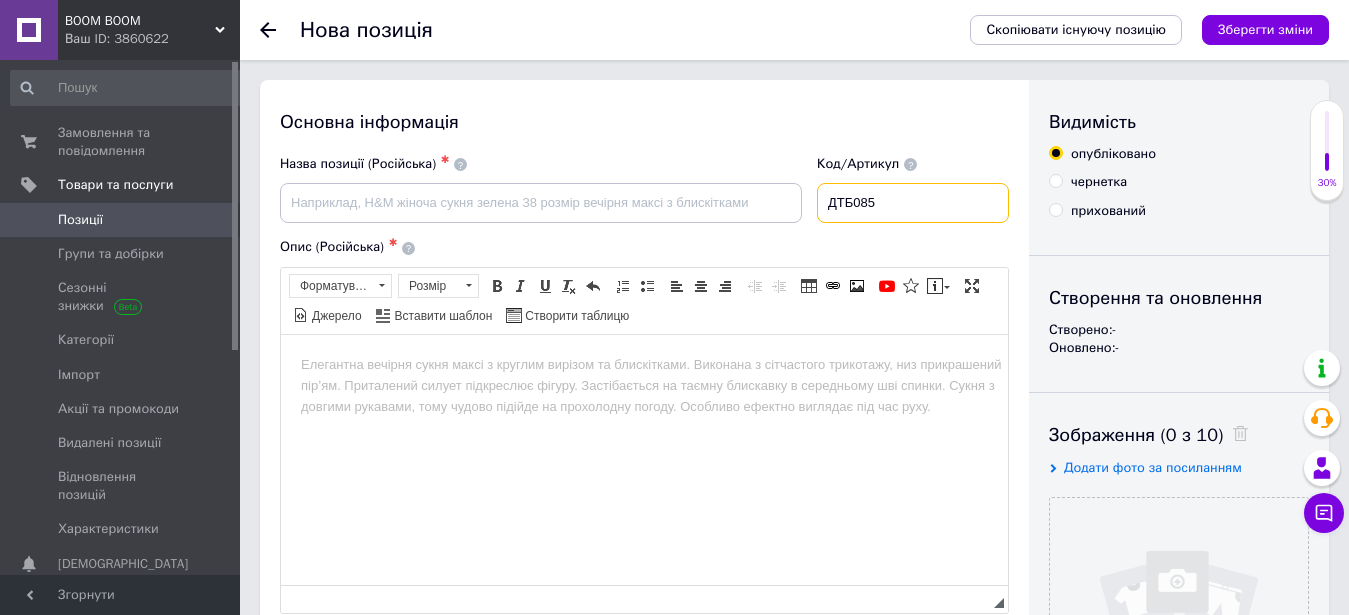 type on "ДТБ085" 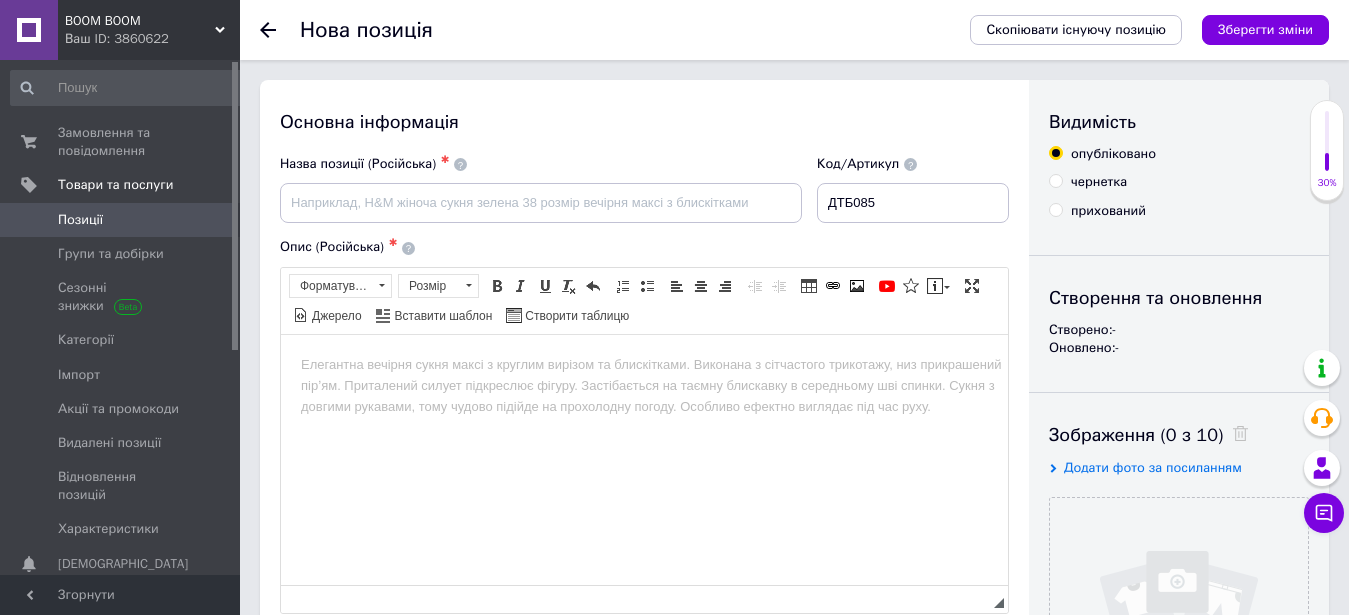 click on "Назва позиції (Російська) ✱" at bounding box center (541, 189) 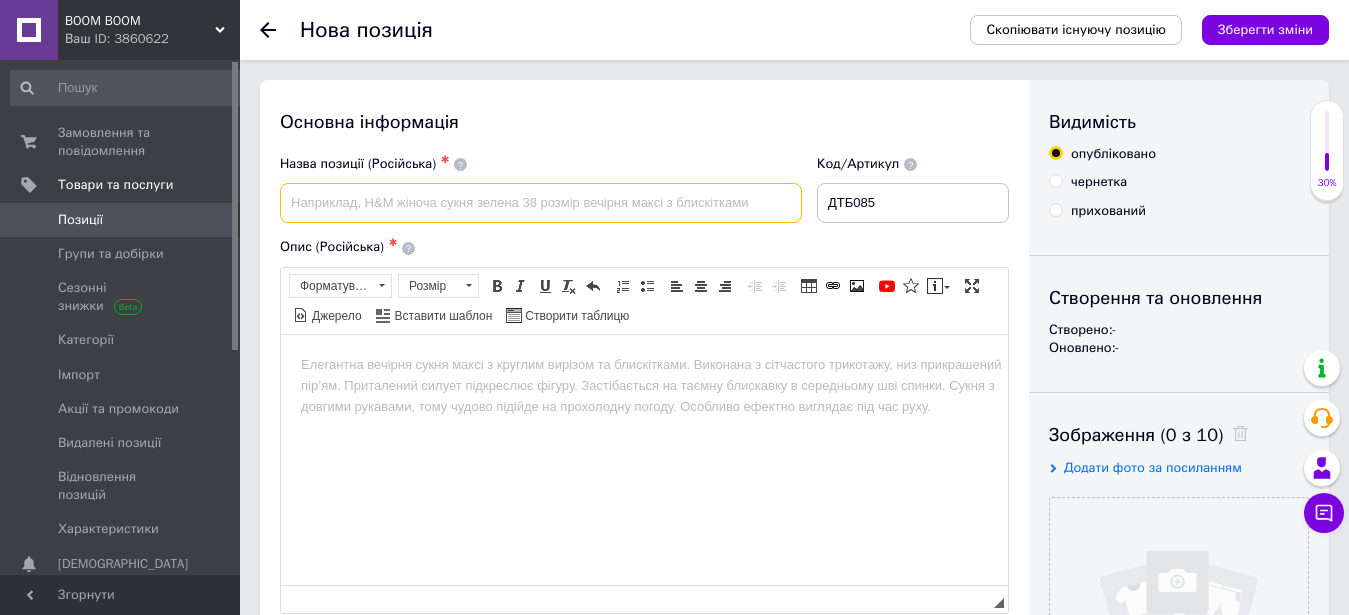 click at bounding box center [541, 203] 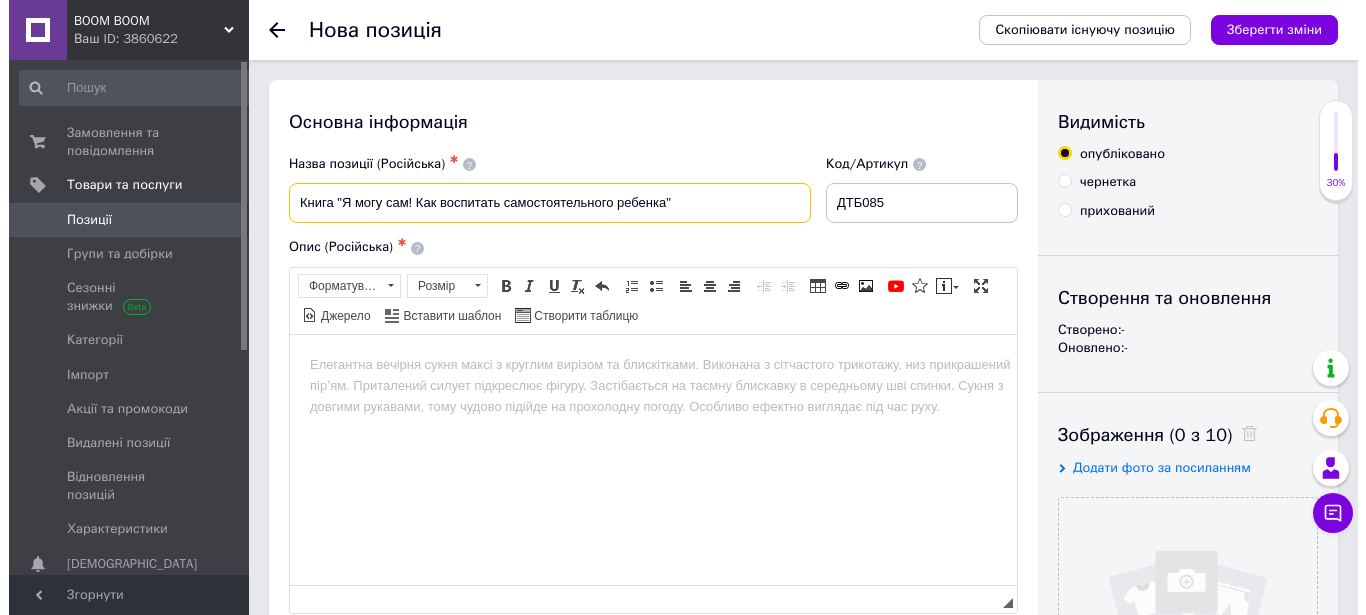 scroll, scrollTop: 204, scrollLeft: 0, axis: vertical 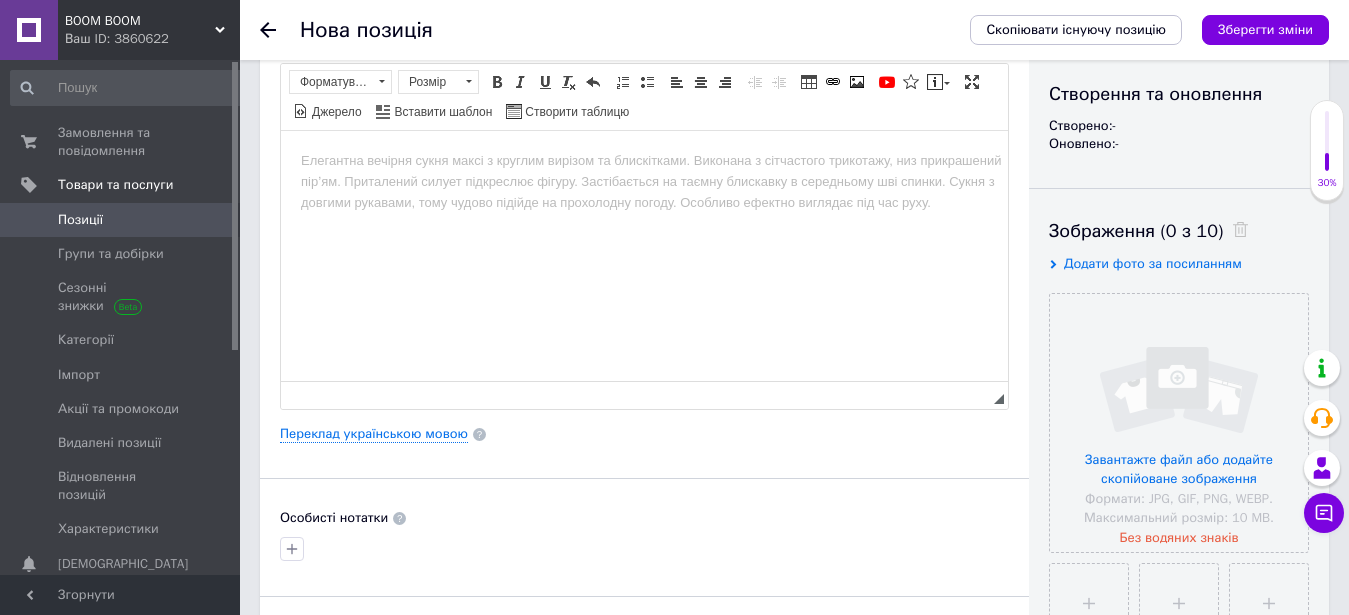 type on "Книга "Я могу сам! Как воспитать самостоятельного ребенка"" 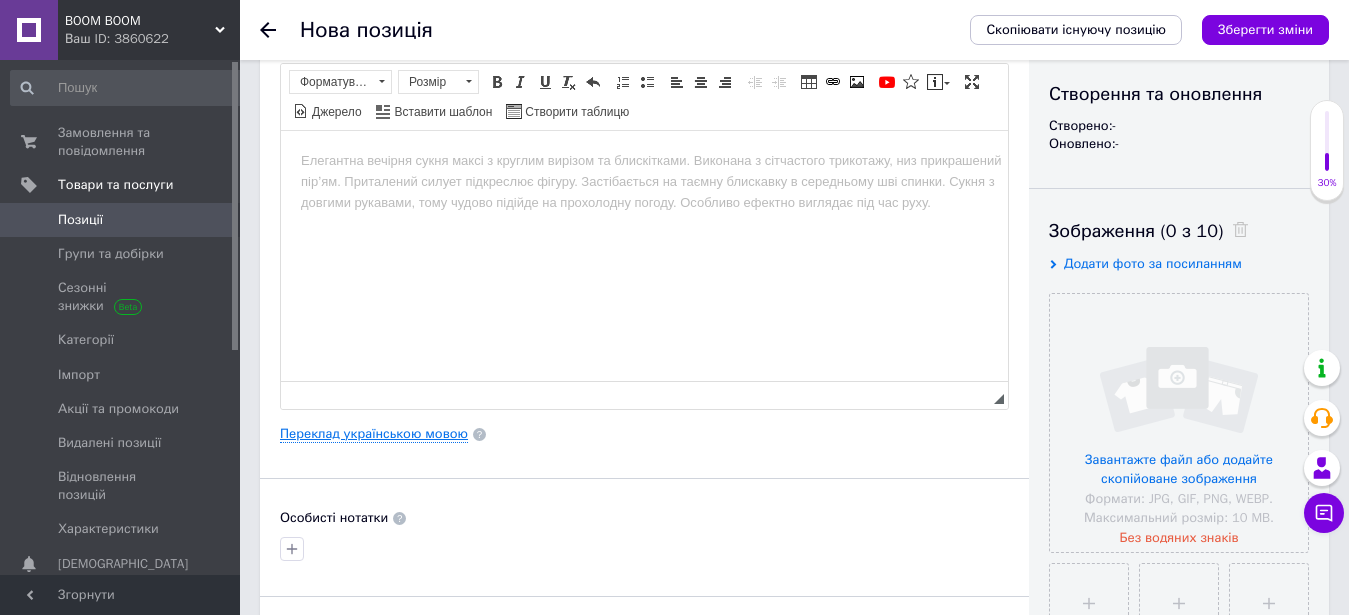 click on "Переклад українською мовою" at bounding box center (374, 434) 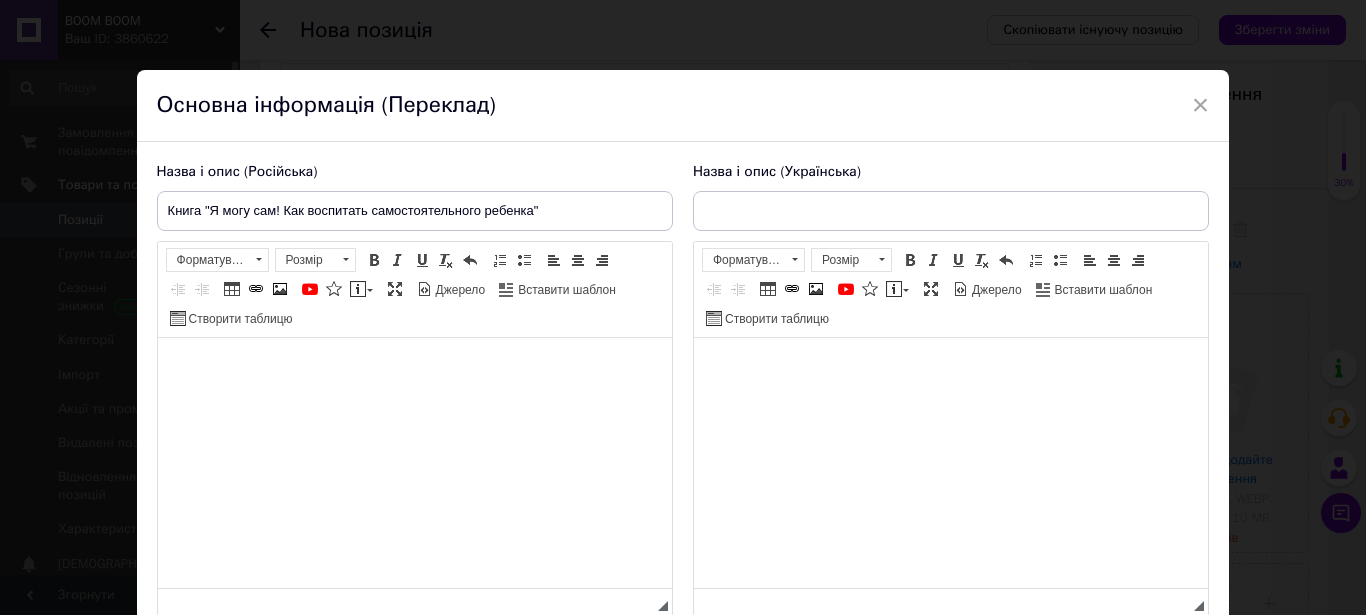 scroll, scrollTop: 0, scrollLeft: 0, axis: both 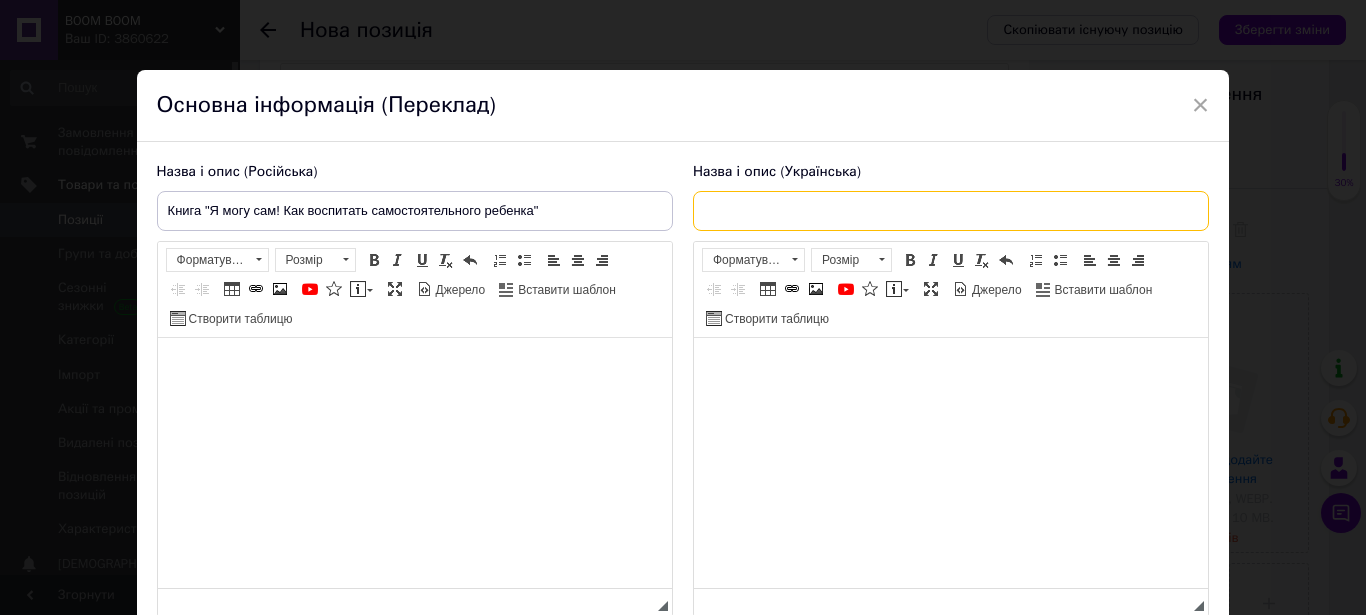 click at bounding box center (951, 211) 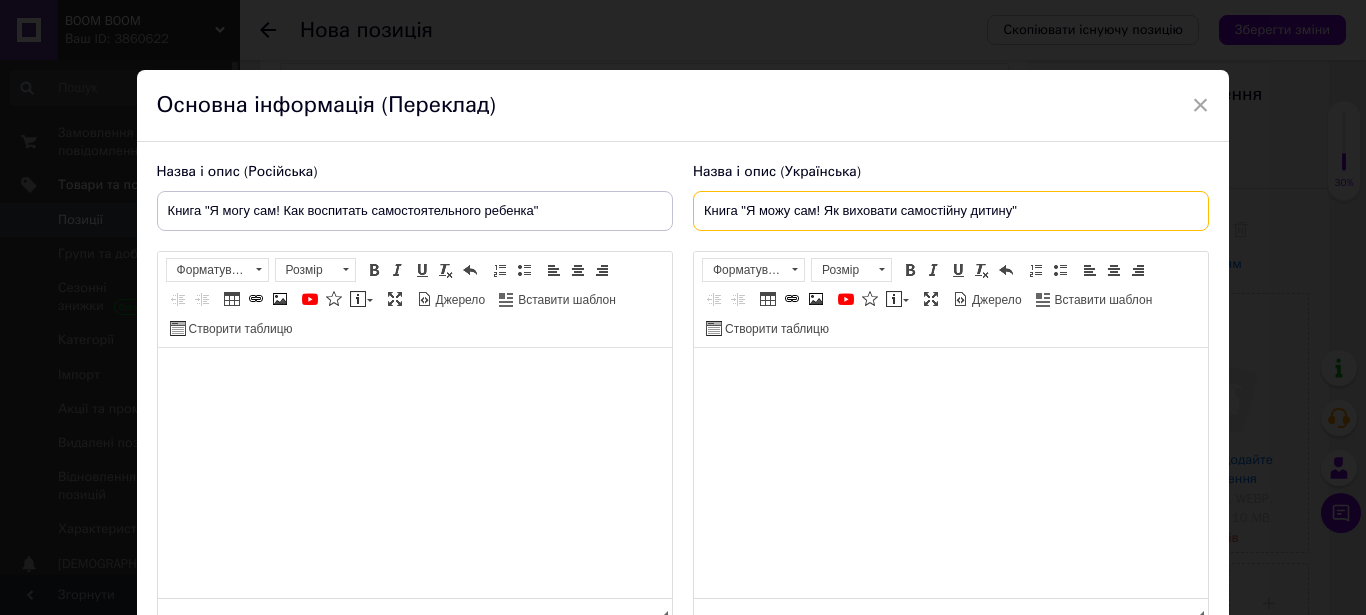 type on "Книга "Я можу сам! Як виховати самостійну дитину"" 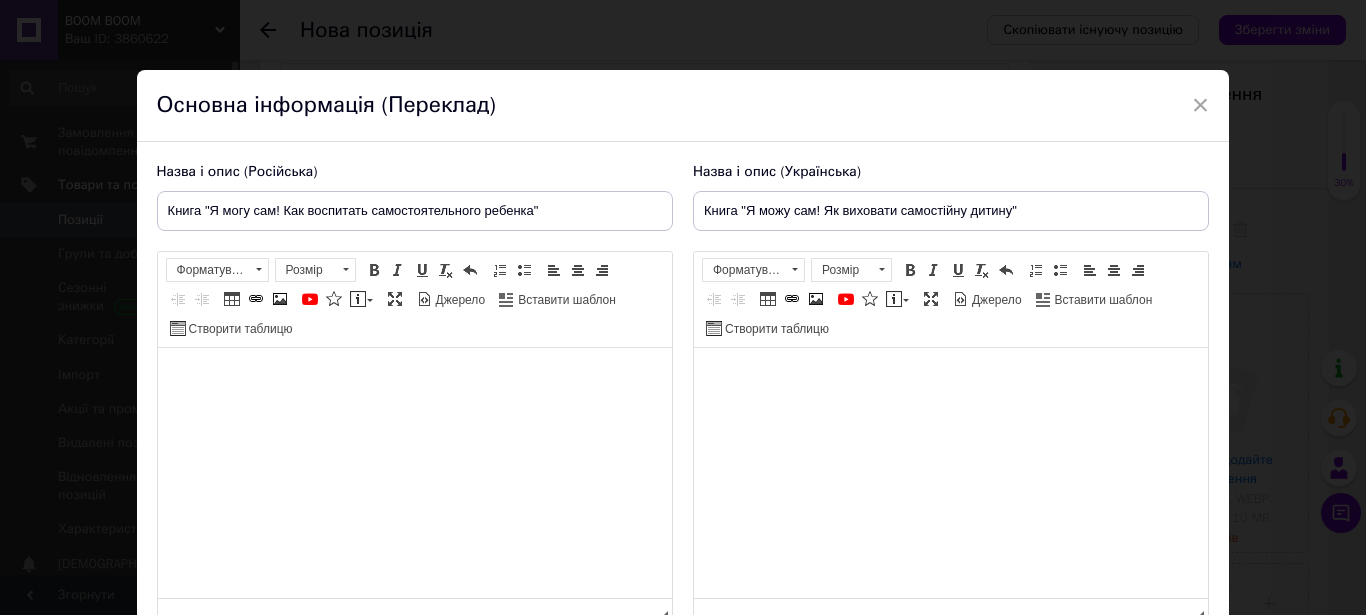 click at bounding box center (950, 473) 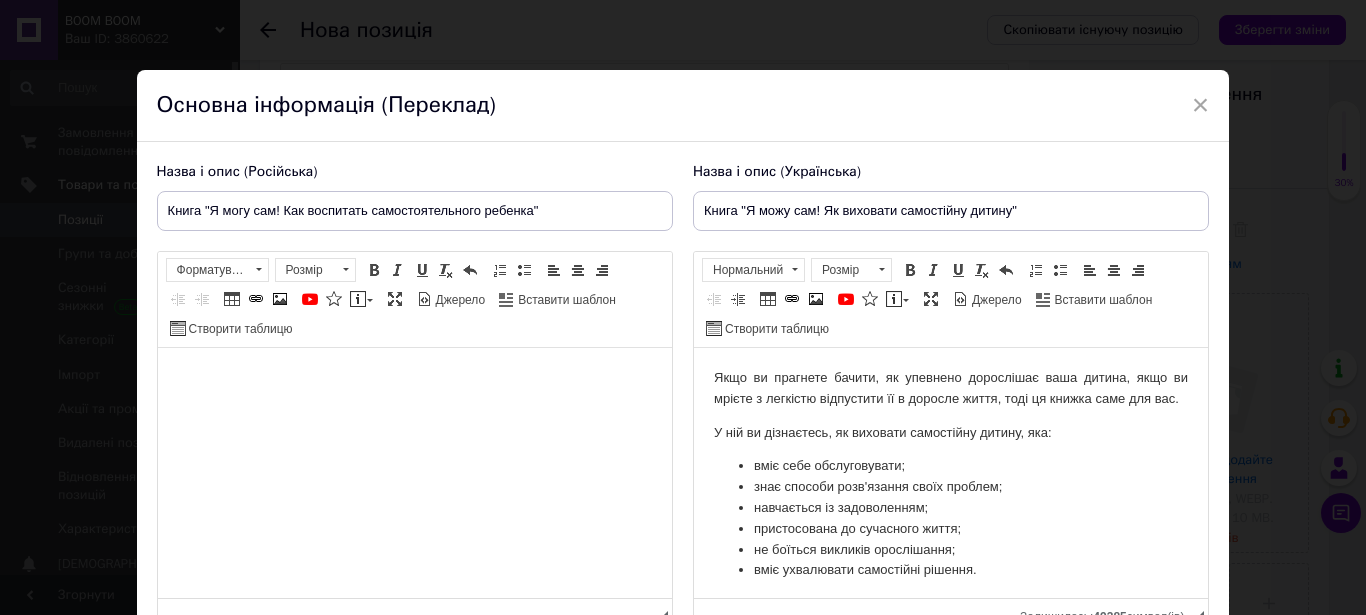 scroll, scrollTop: 76, scrollLeft: 0, axis: vertical 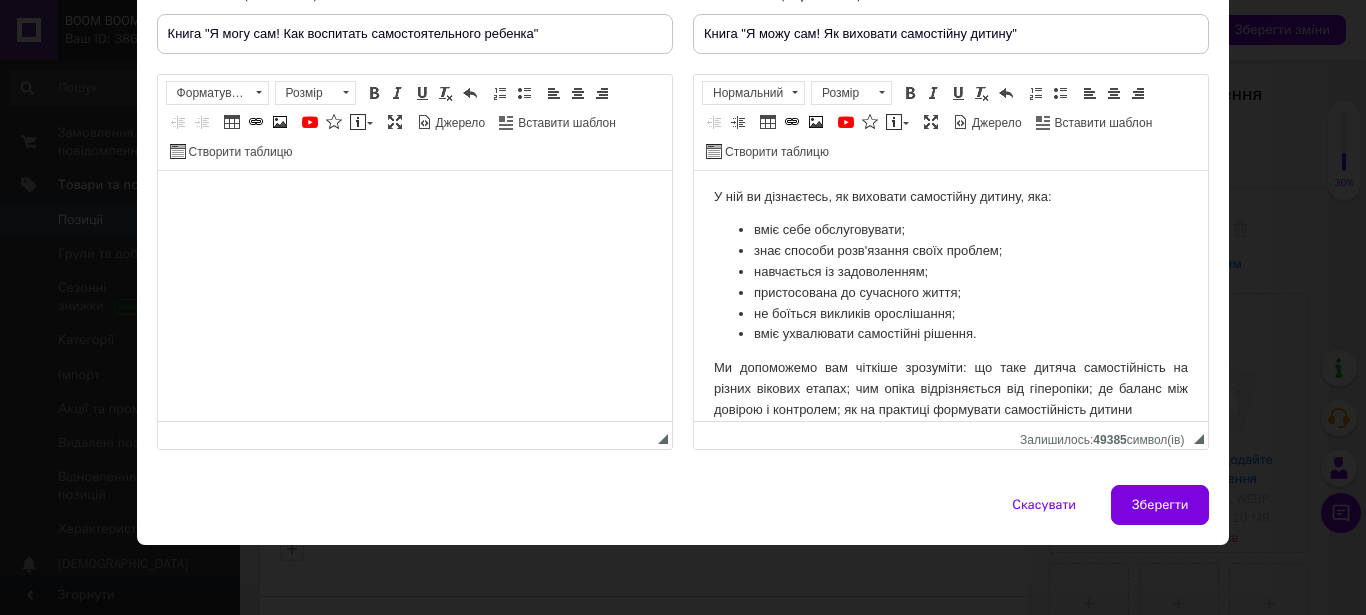 type 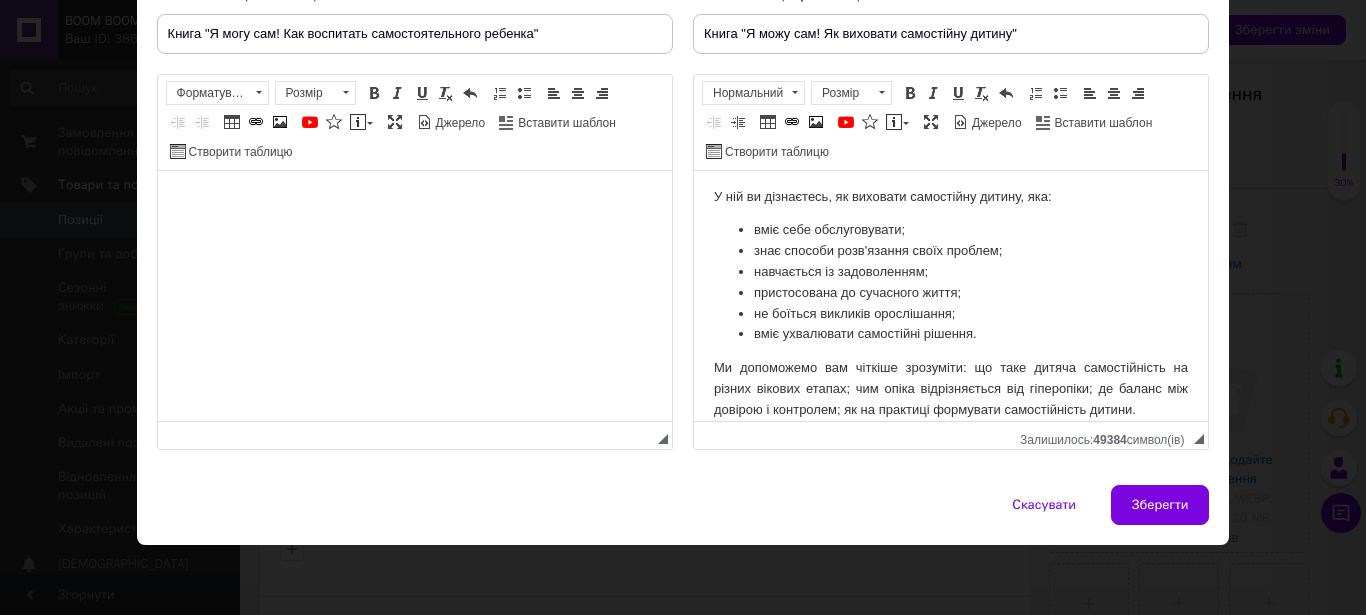 click at bounding box center [414, 296] 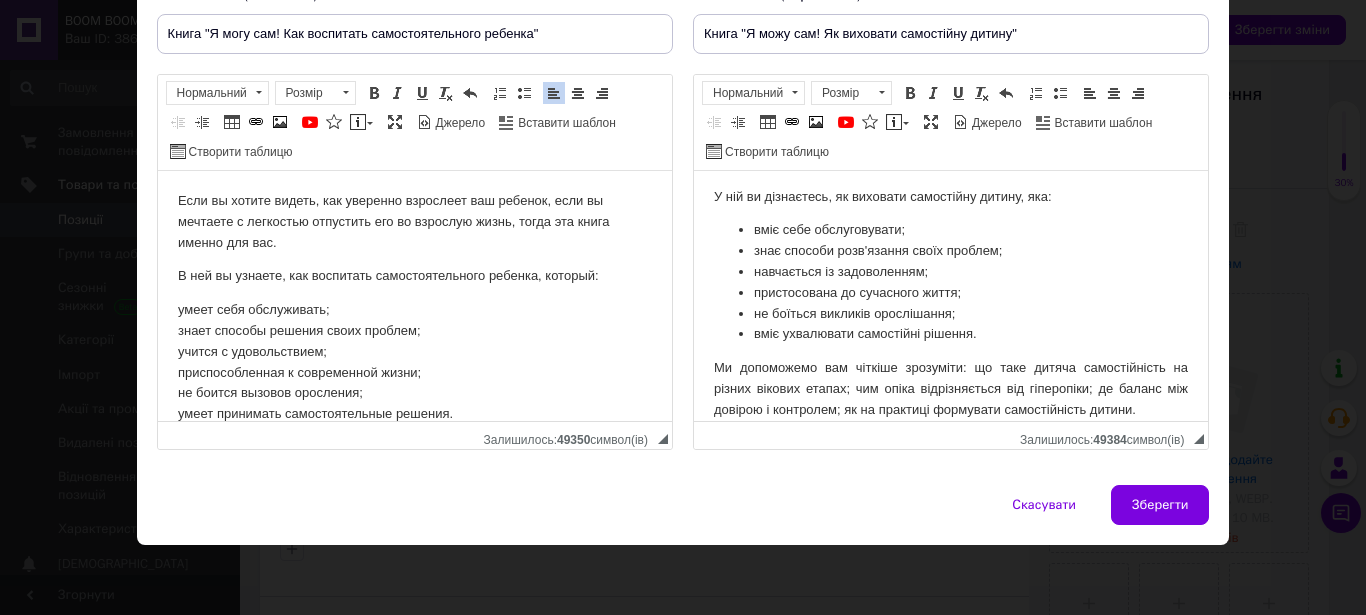 scroll, scrollTop: 97, scrollLeft: 0, axis: vertical 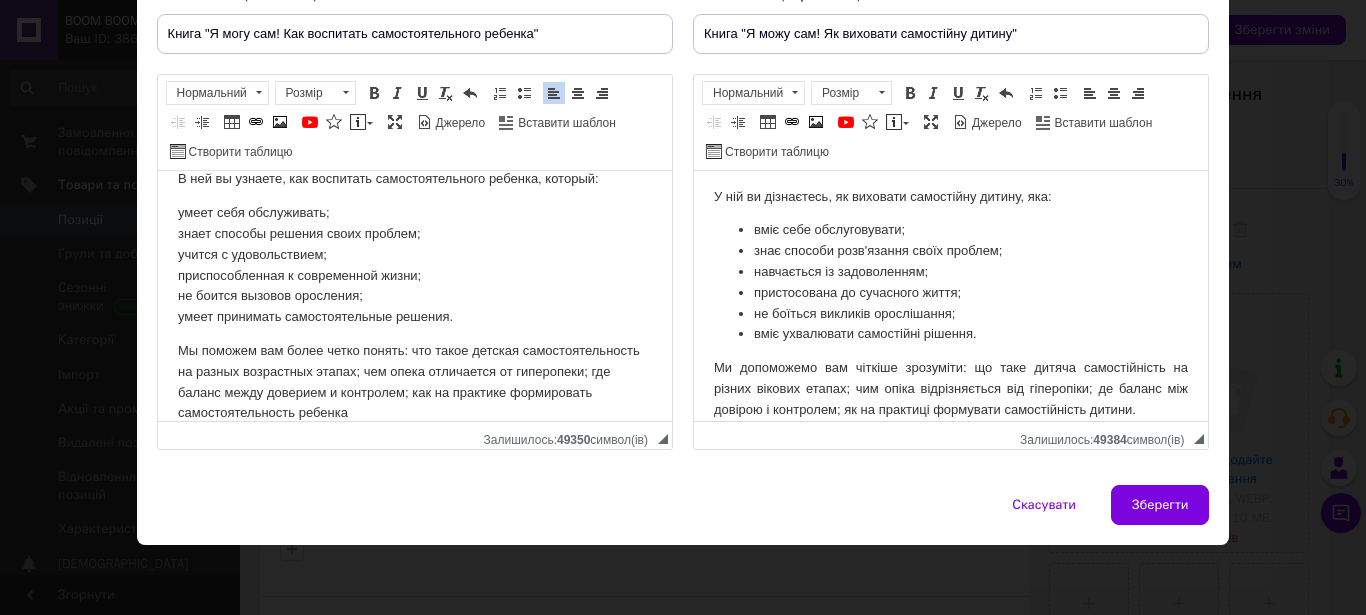 type 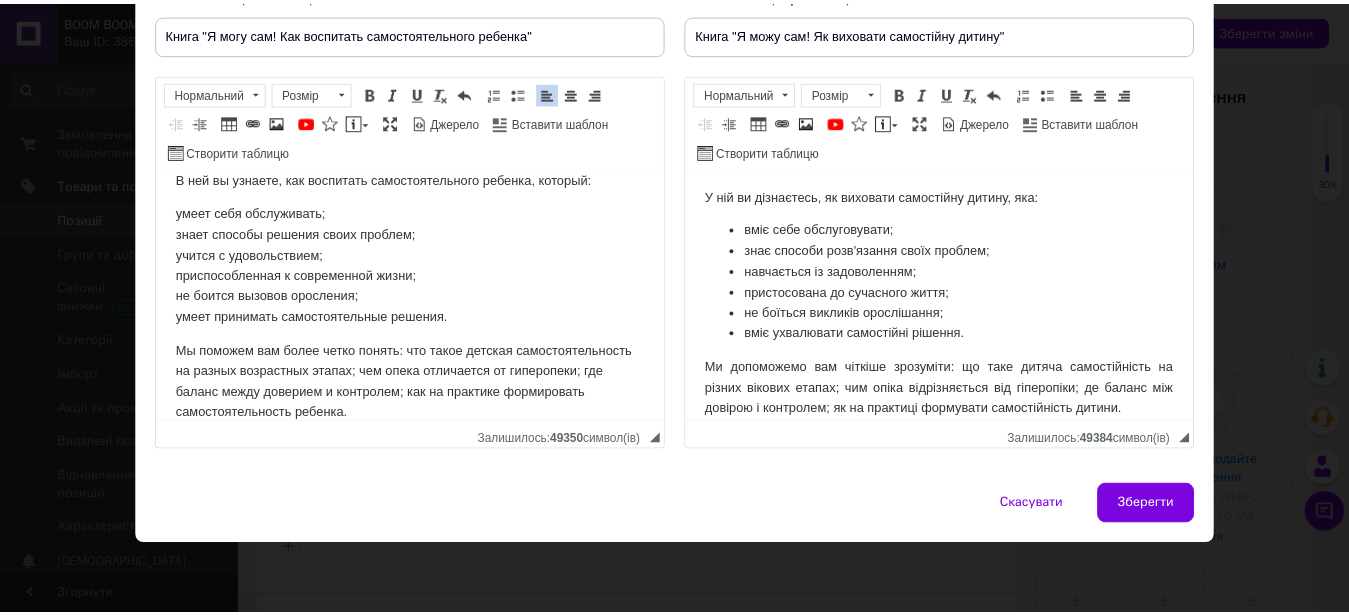 scroll, scrollTop: 98, scrollLeft: 0, axis: vertical 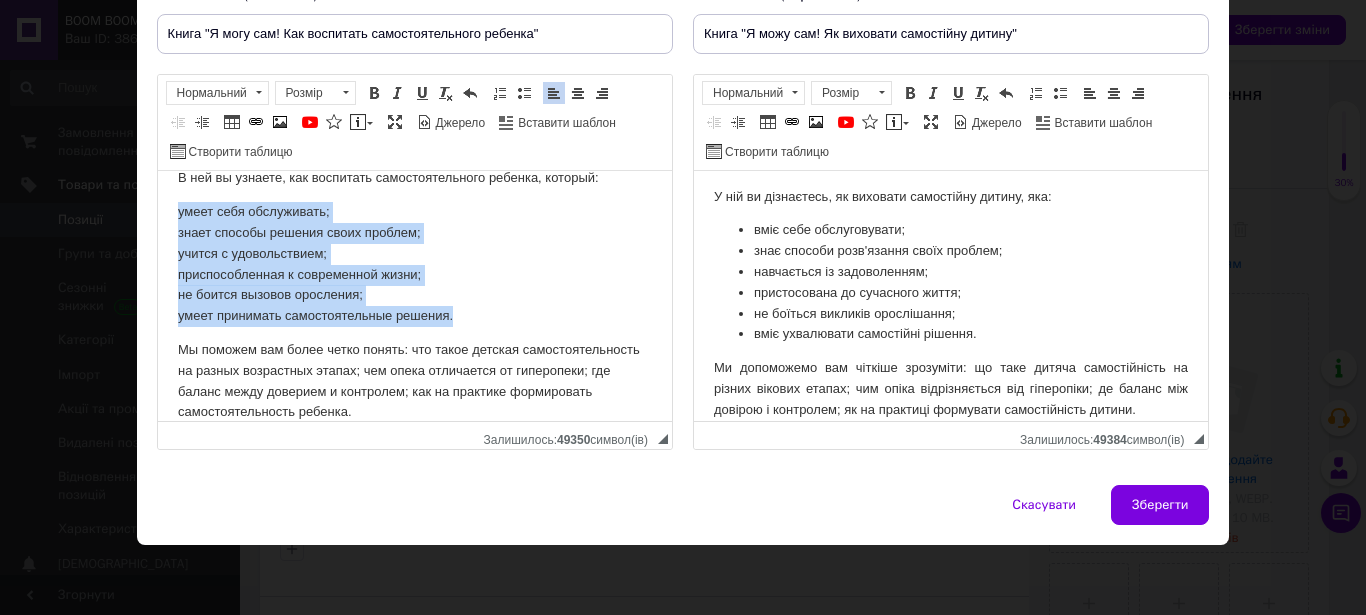 drag, startPoint x: 176, startPoint y: 216, endPoint x: 469, endPoint y: 317, distance: 309.91934 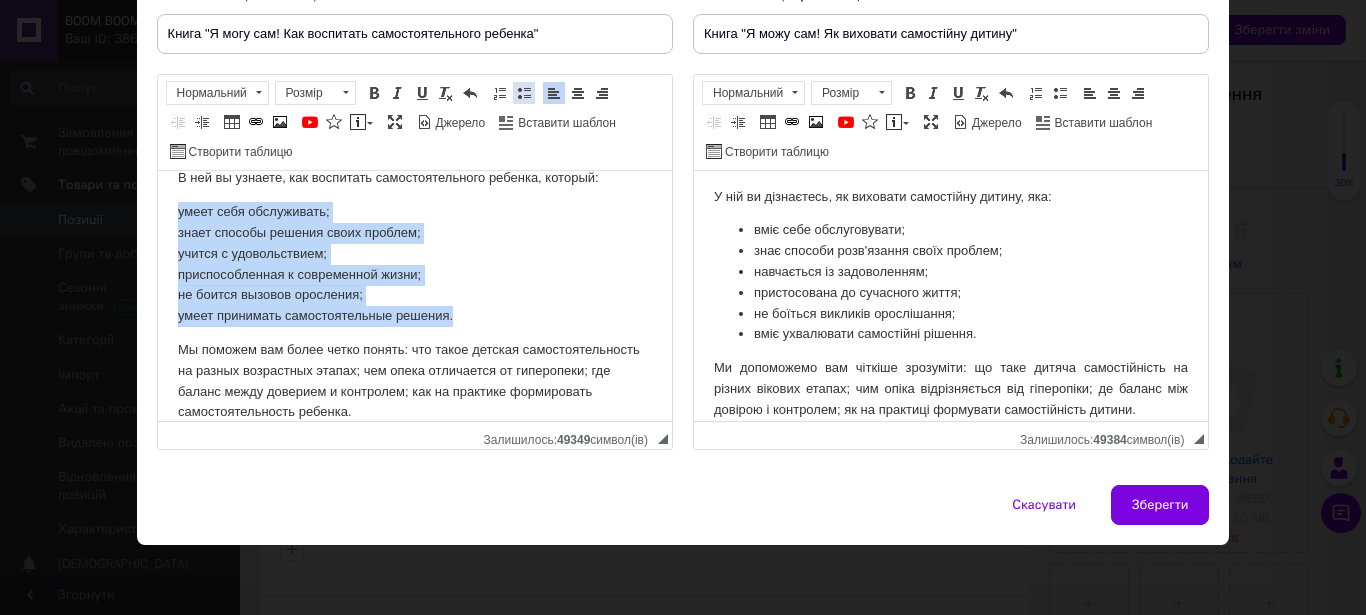 click at bounding box center (524, 93) 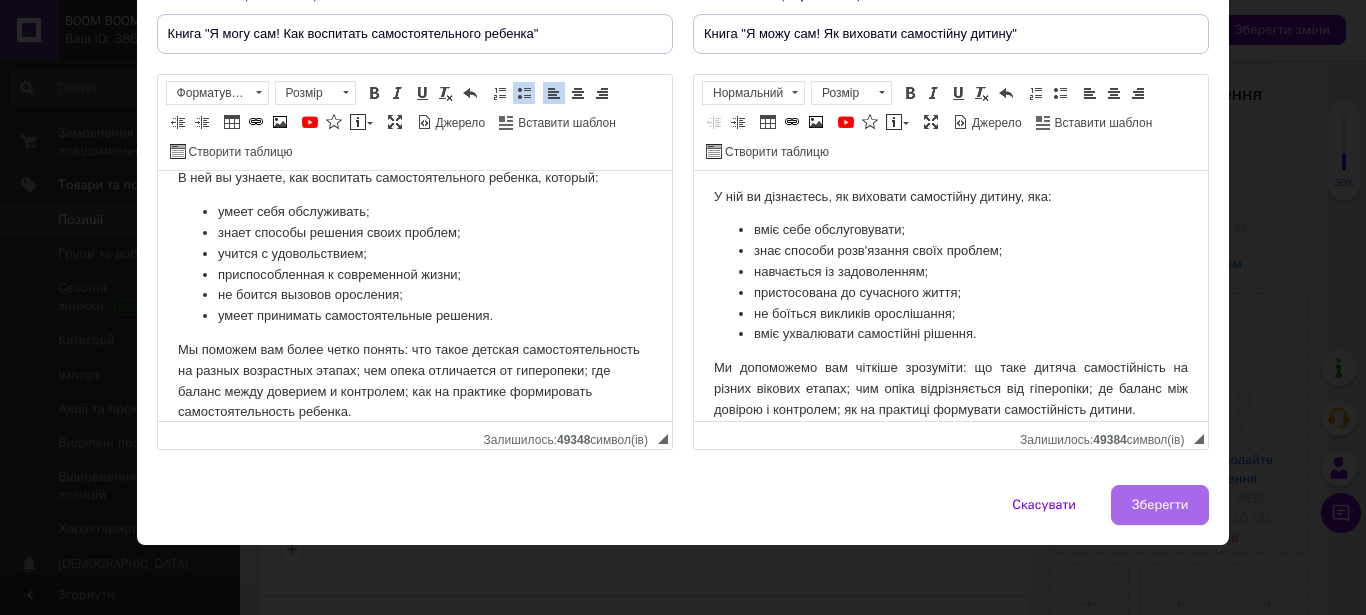 click on "Зберегти" at bounding box center [1160, 505] 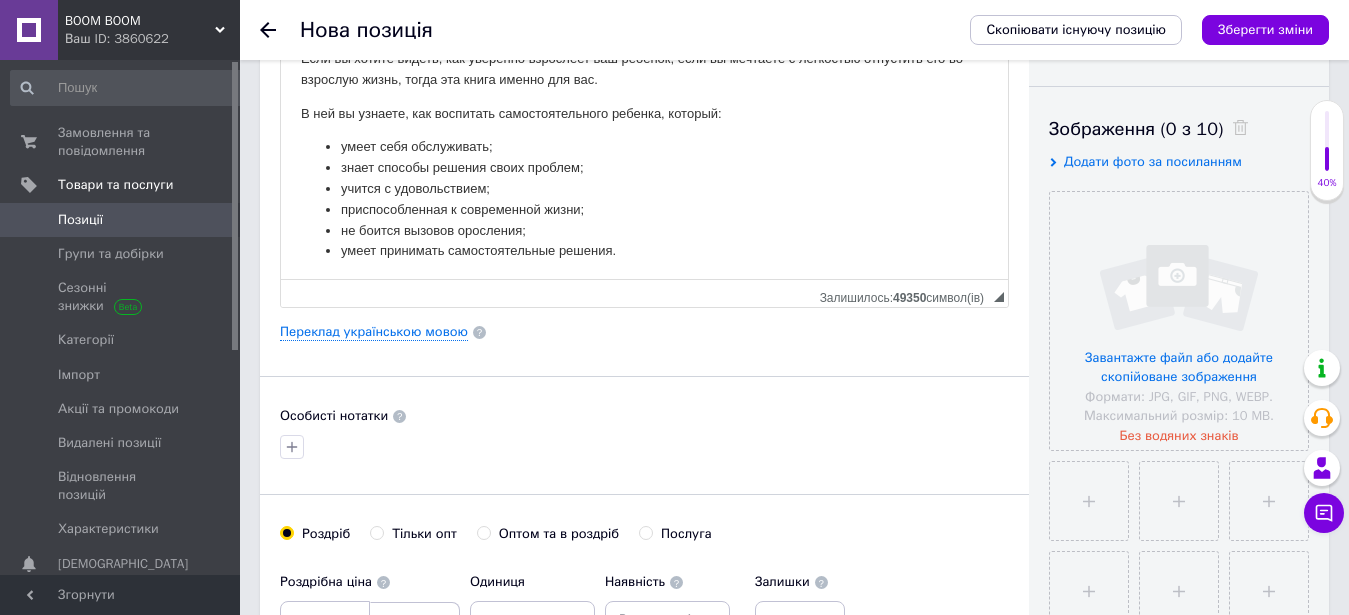 scroll, scrollTop: 408, scrollLeft: 0, axis: vertical 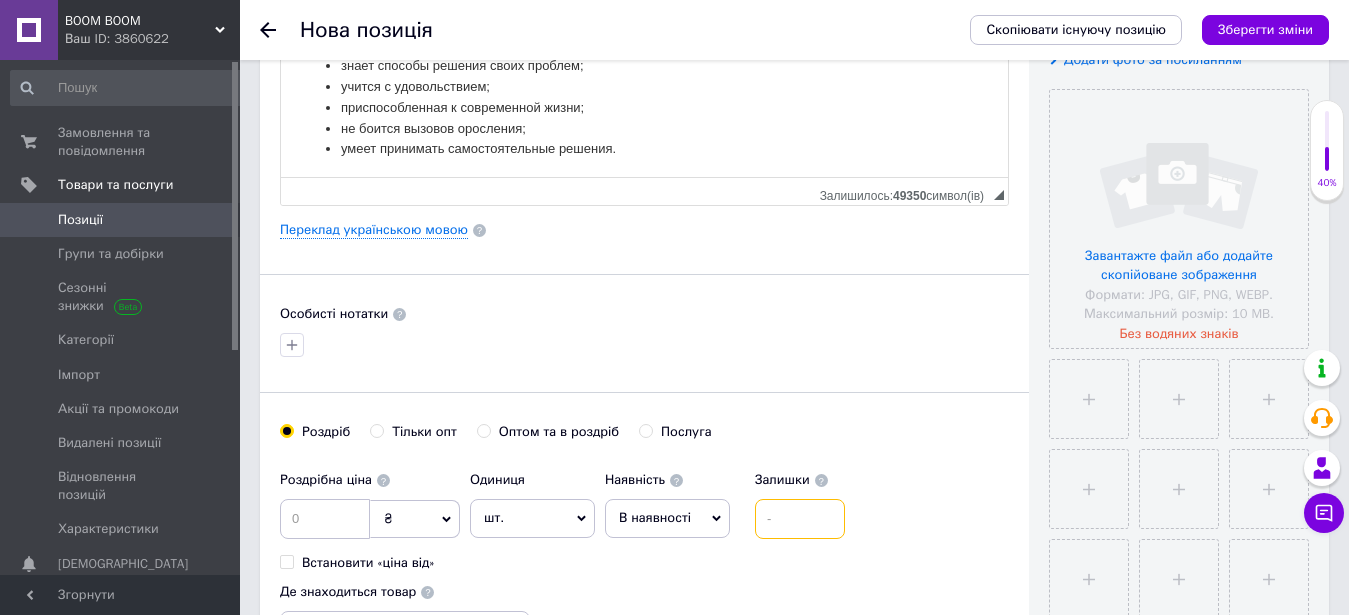 click at bounding box center [800, 519] 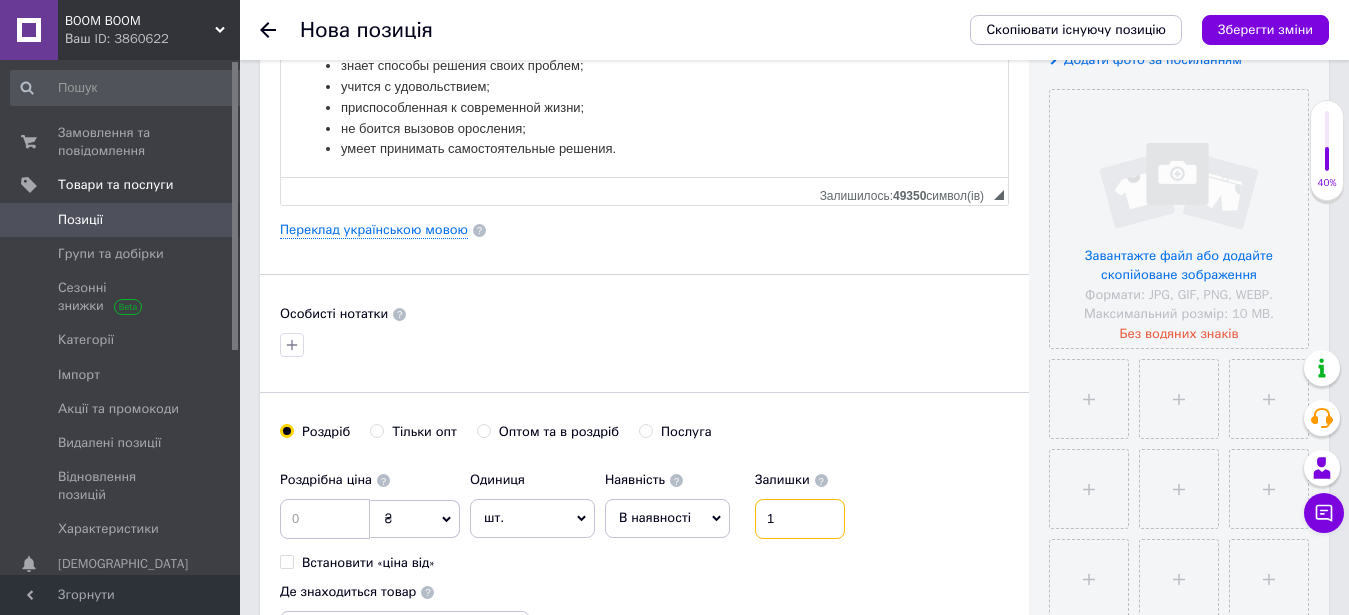 scroll, scrollTop: 510, scrollLeft: 0, axis: vertical 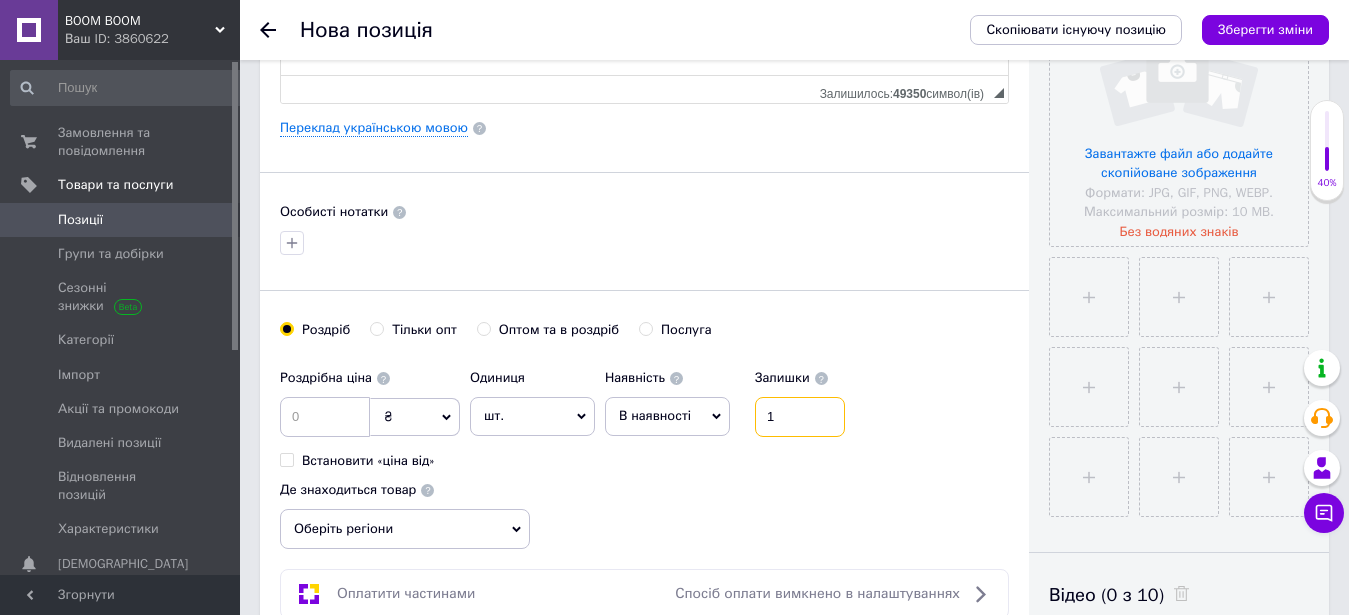 type on "1" 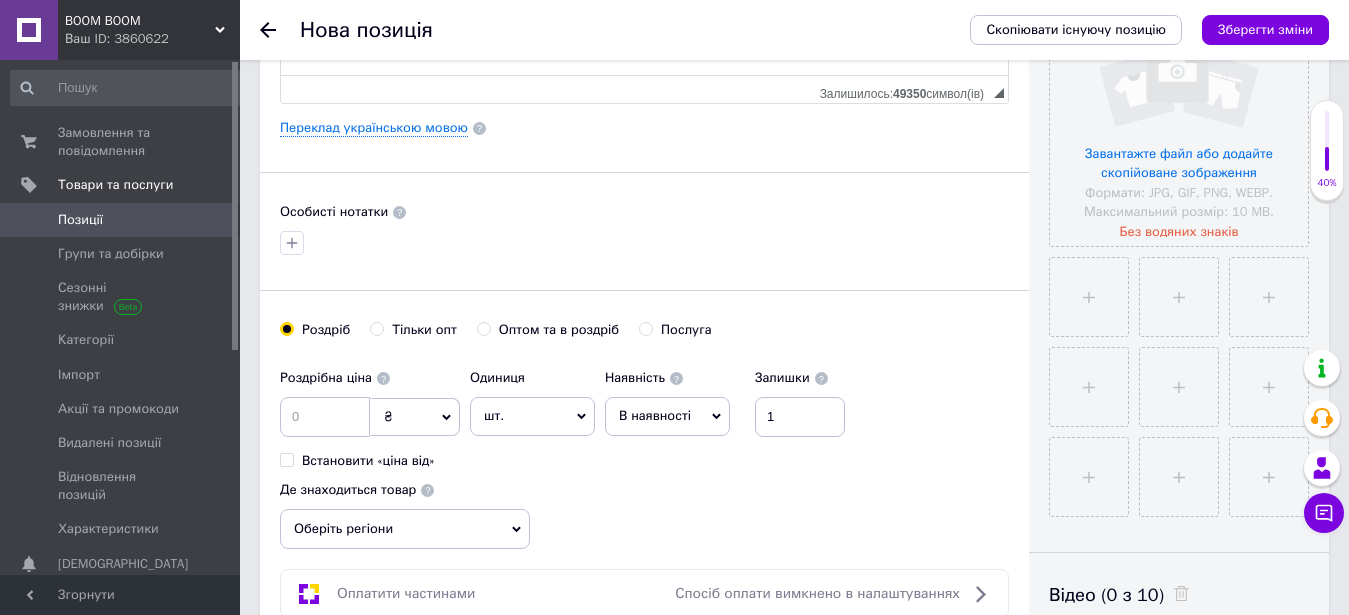 click on "В наявності" at bounding box center (655, 415) 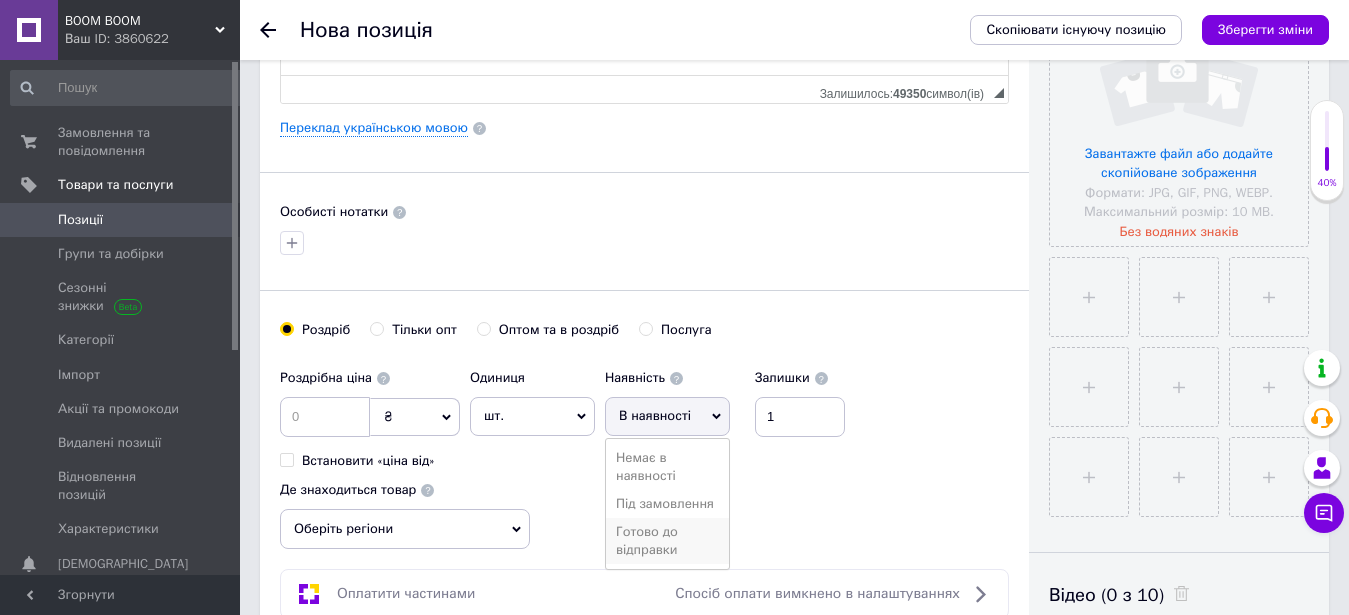 click on "Готово до відправки" at bounding box center (667, 541) 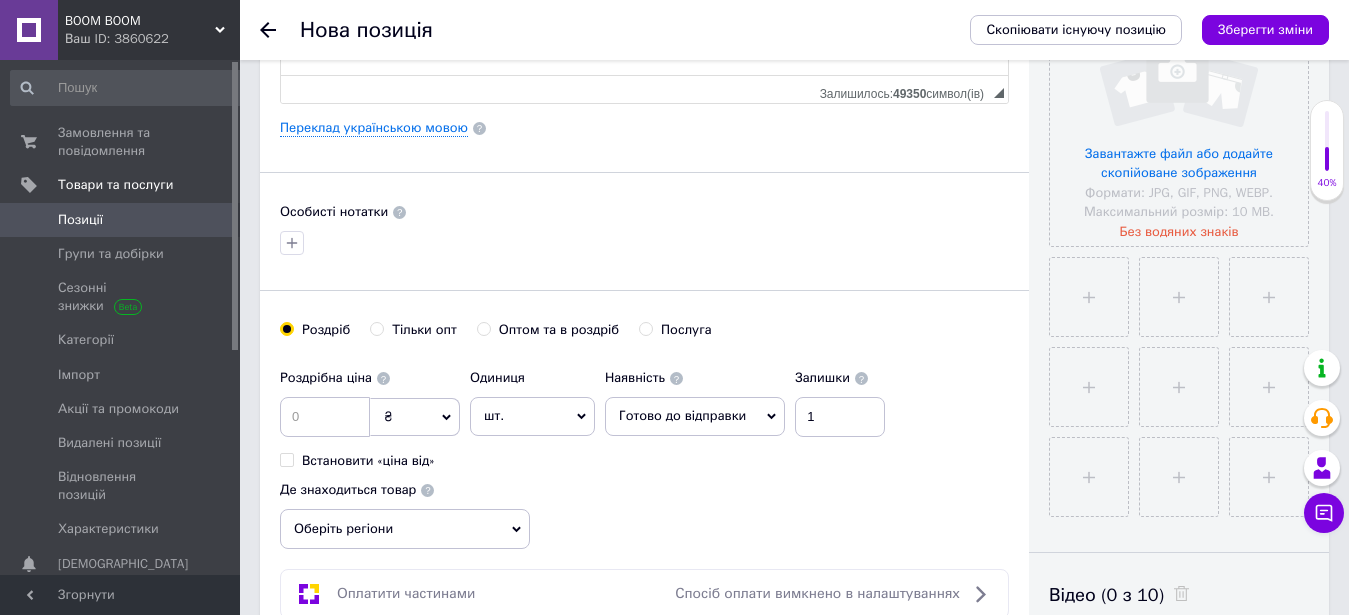 click on "₴" at bounding box center (415, 417) 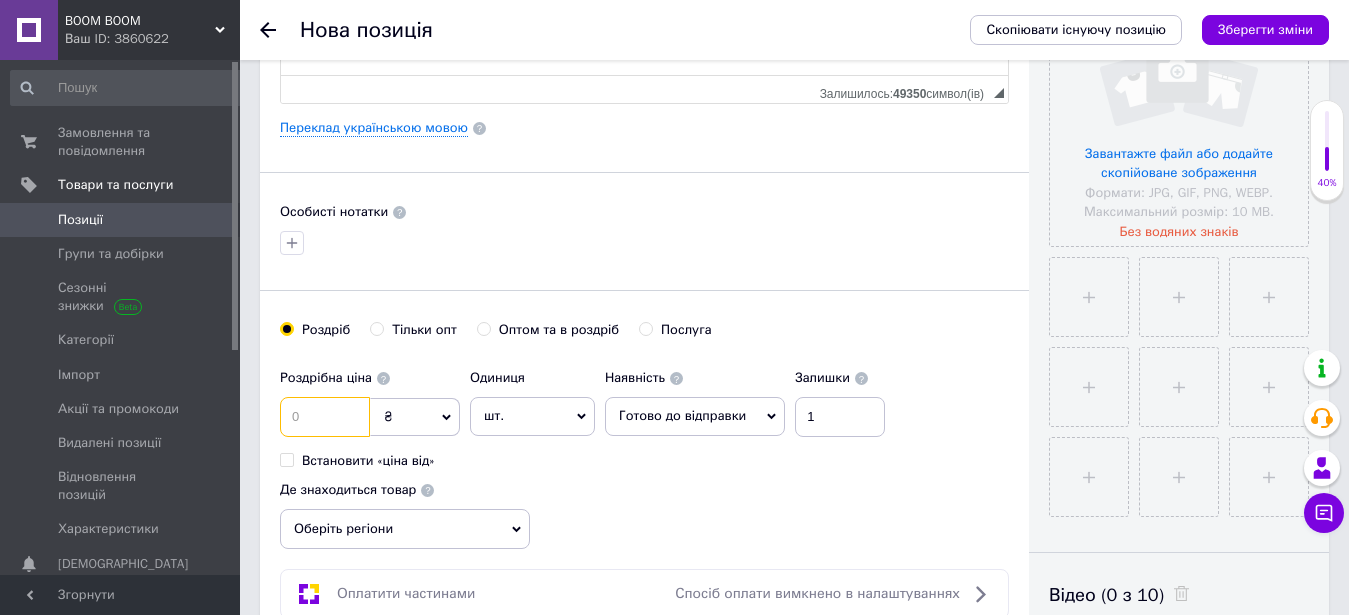 click at bounding box center [325, 417] 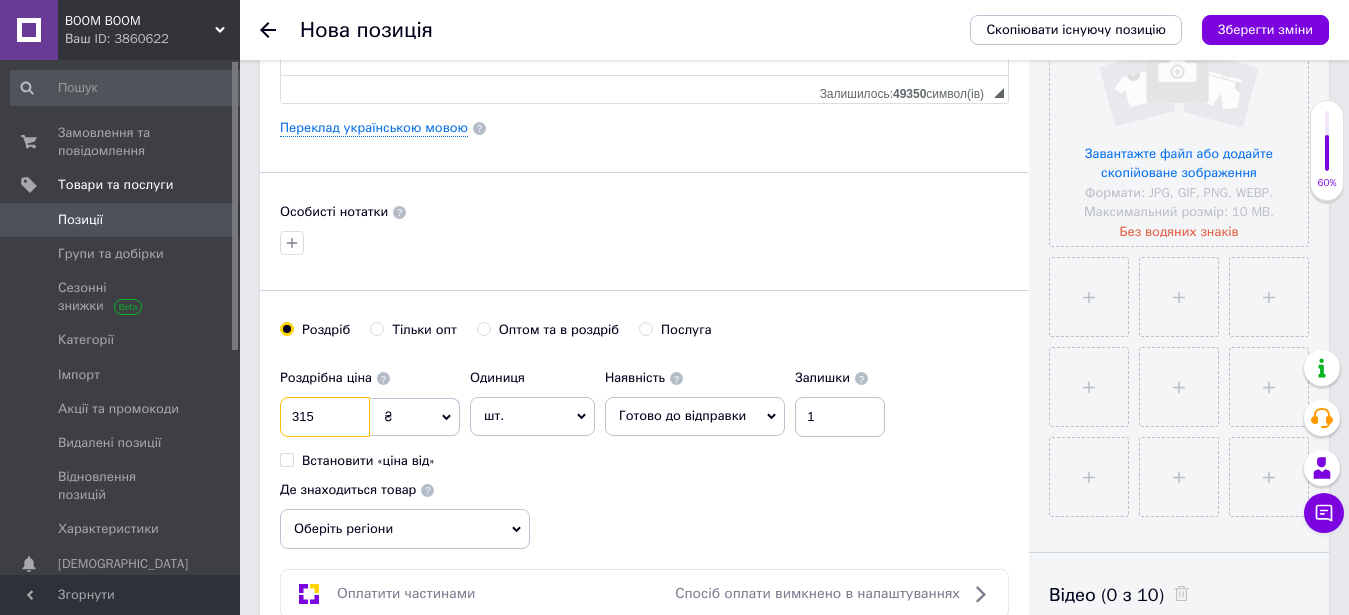 scroll, scrollTop: 612, scrollLeft: 0, axis: vertical 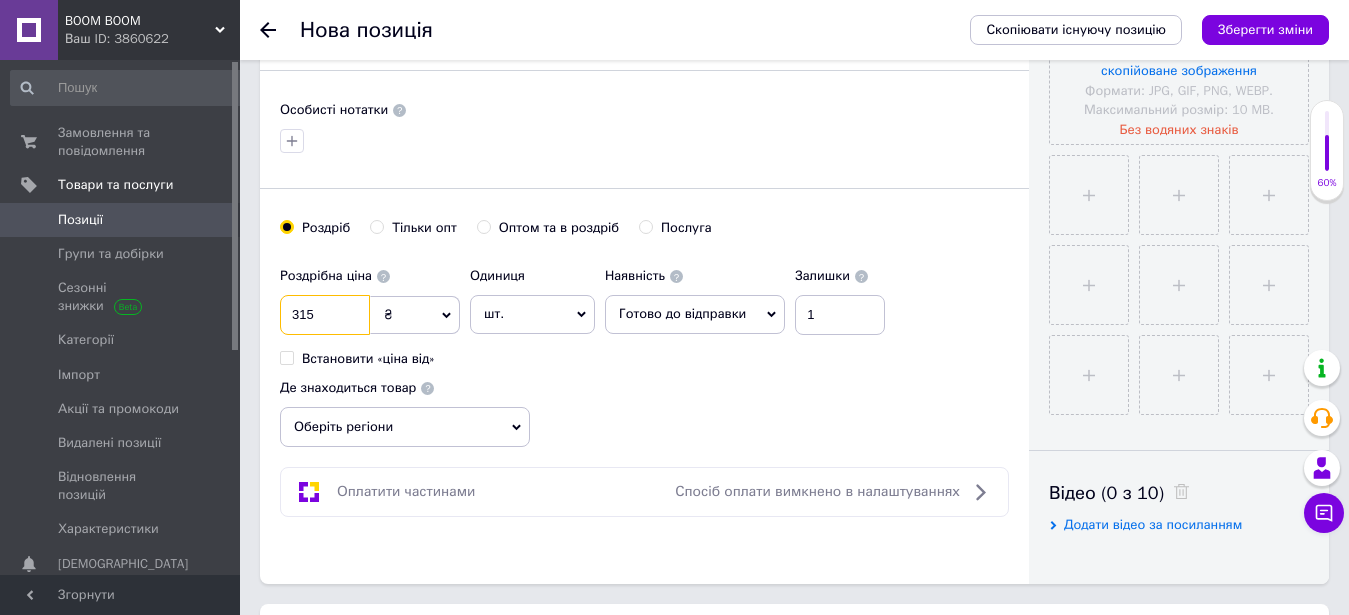 type on "315" 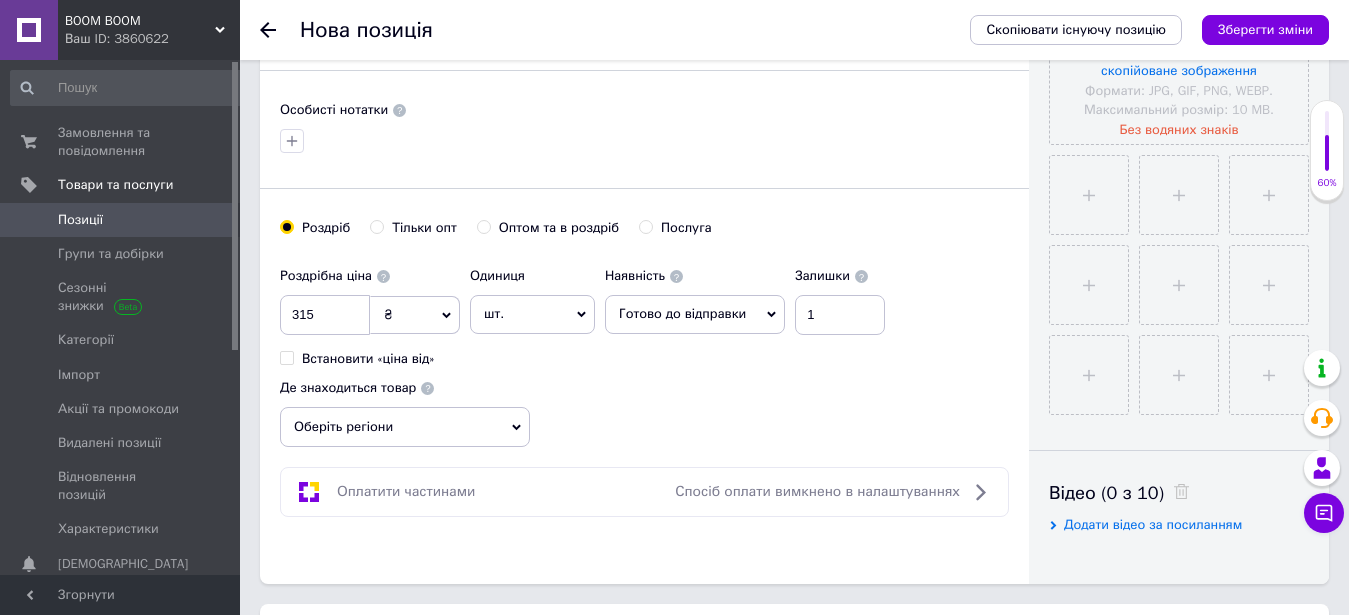 click on "Оберіть регіони" at bounding box center (405, 427) 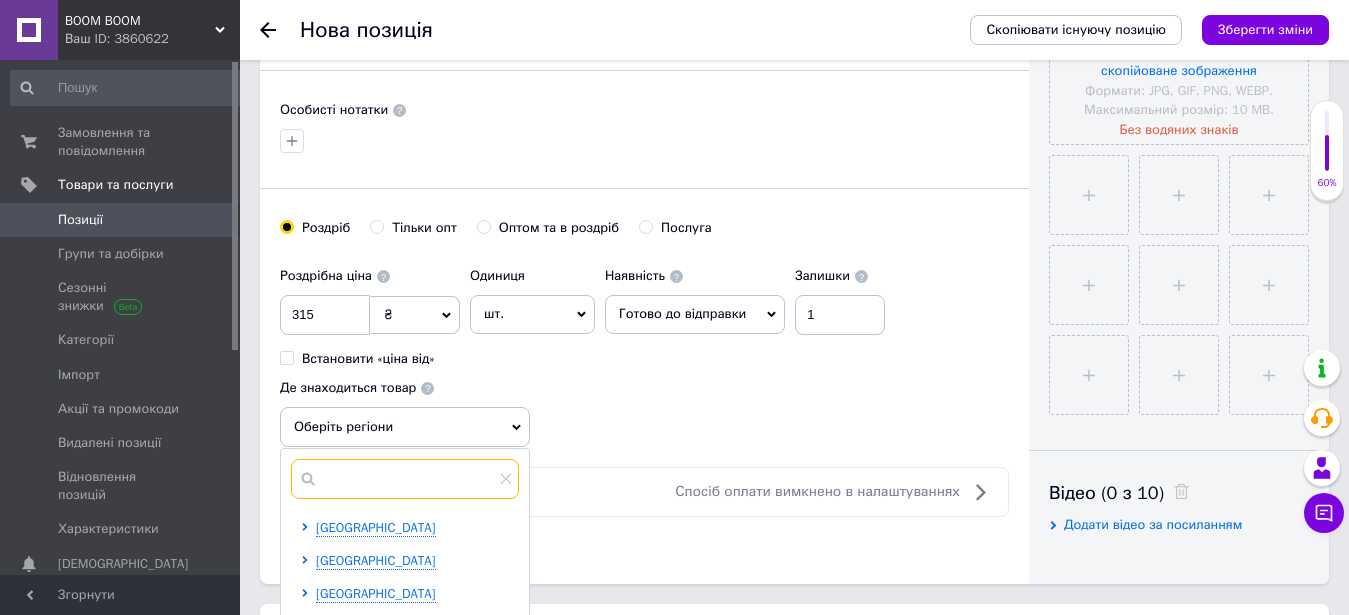 click at bounding box center (405, 479) 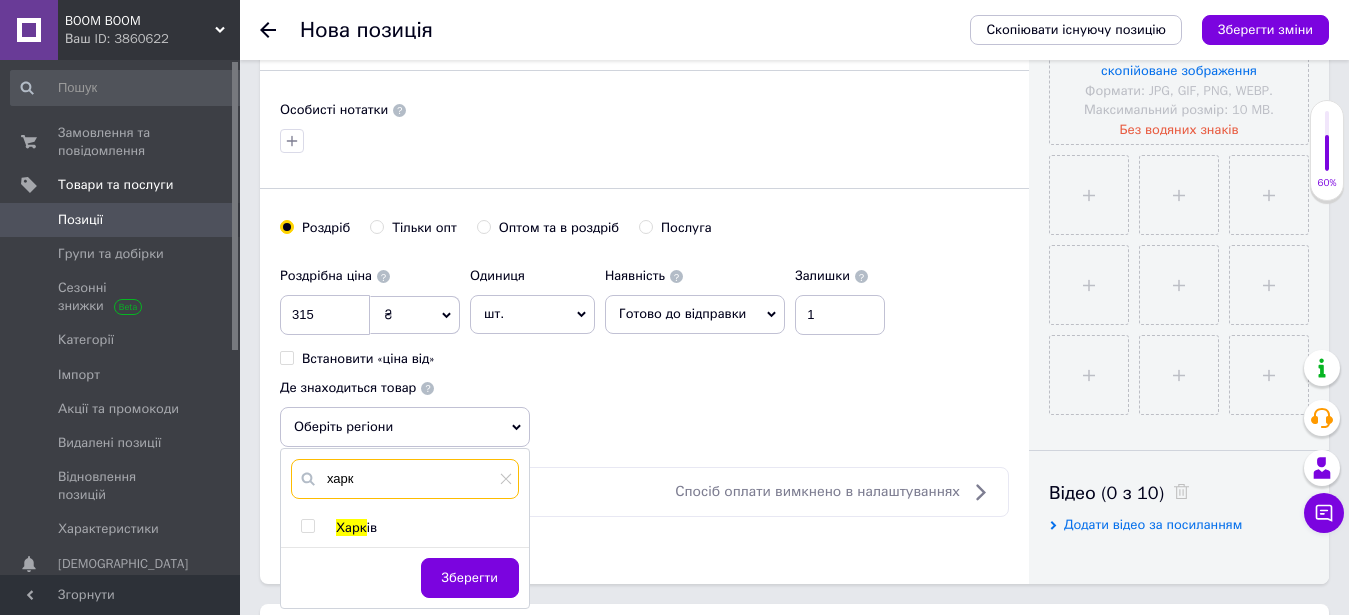 type on "харк" 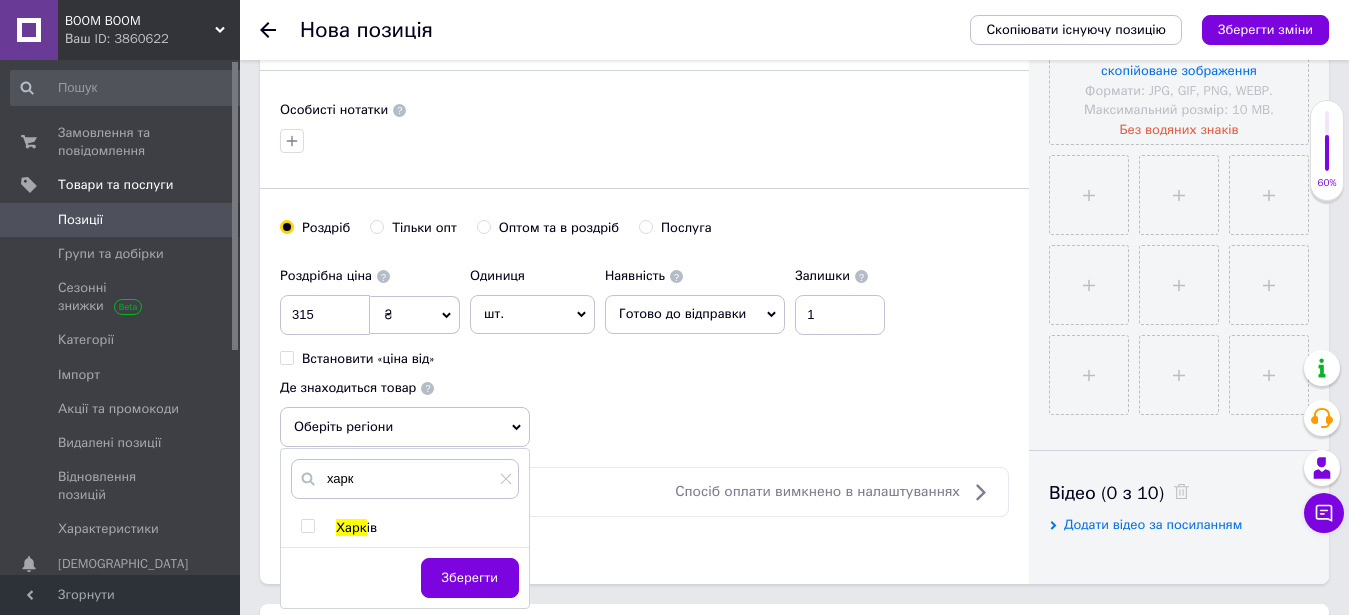 click at bounding box center (307, 526) 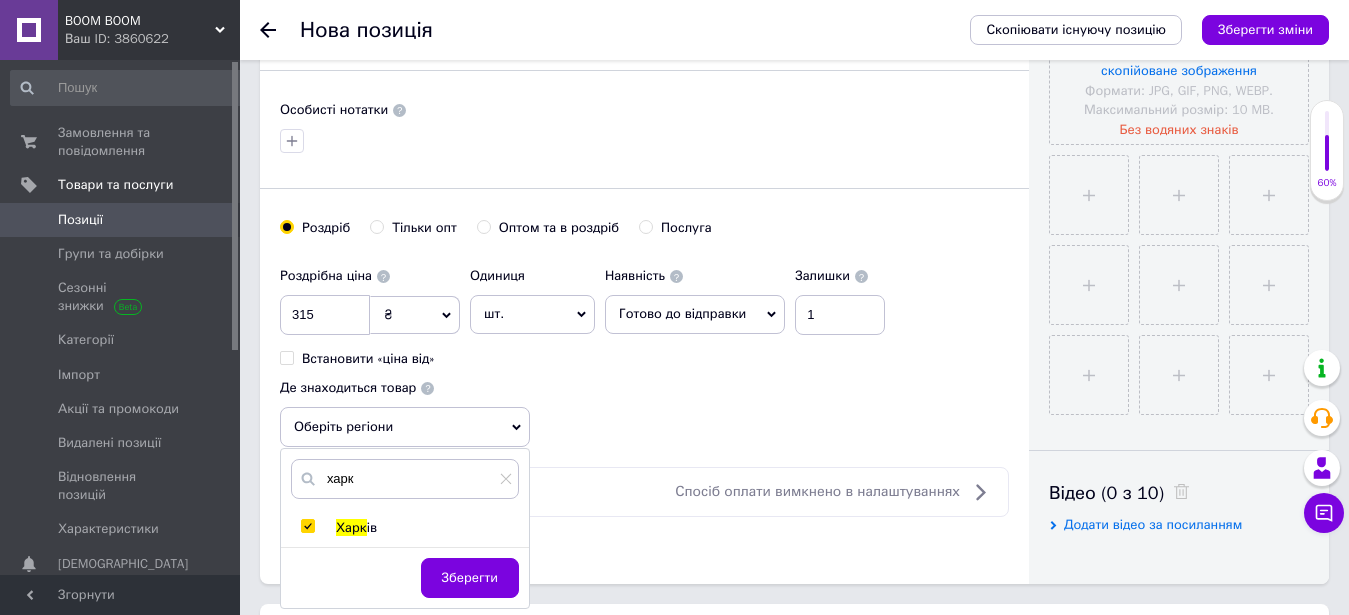 checkbox on "true" 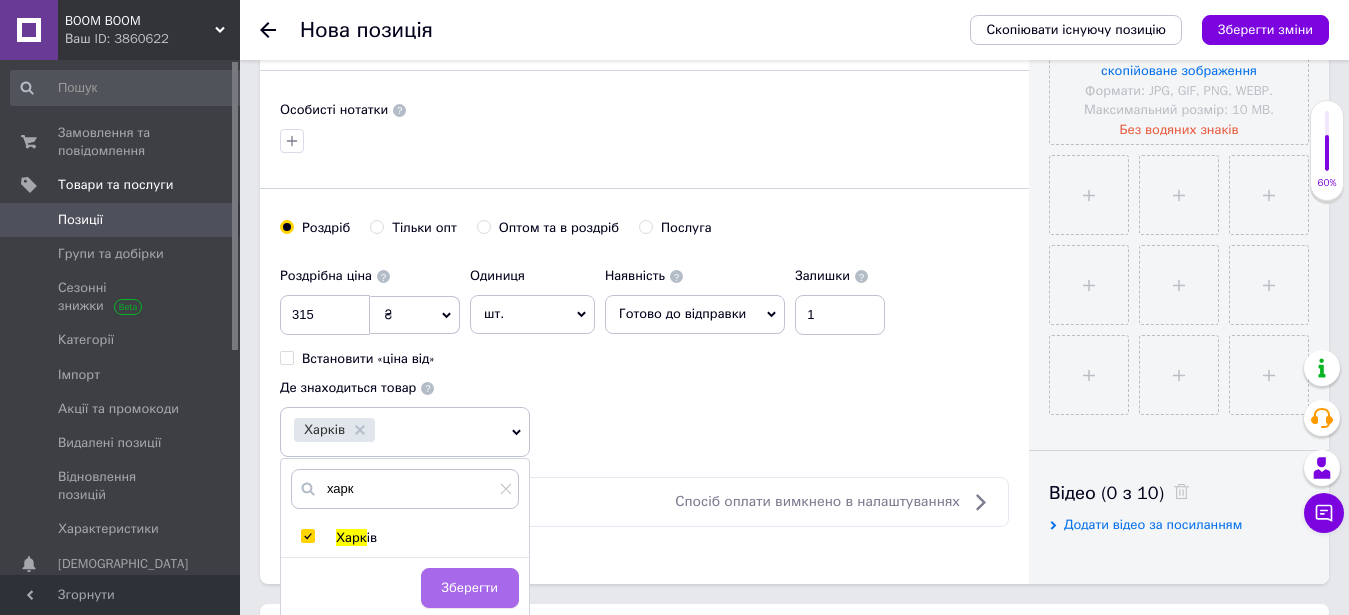 click on "Зберегти" at bounding box center (470, 588) 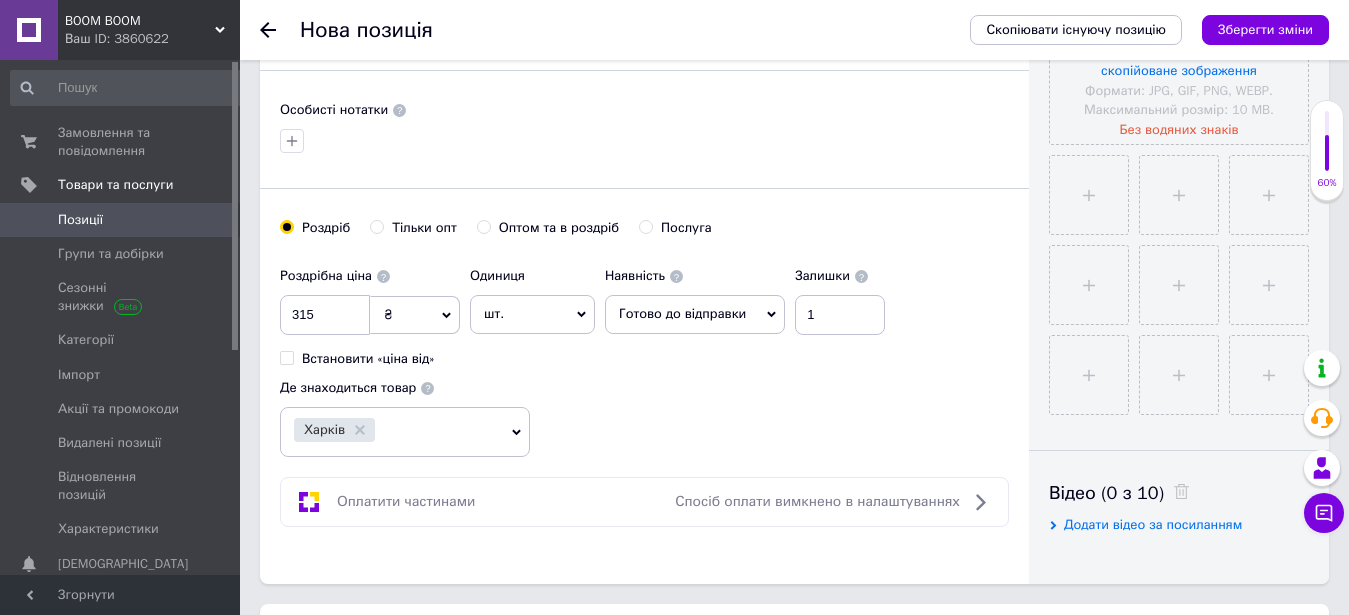 scroll, scrollTop: 816, scrollLeft: 0, axis: vertical 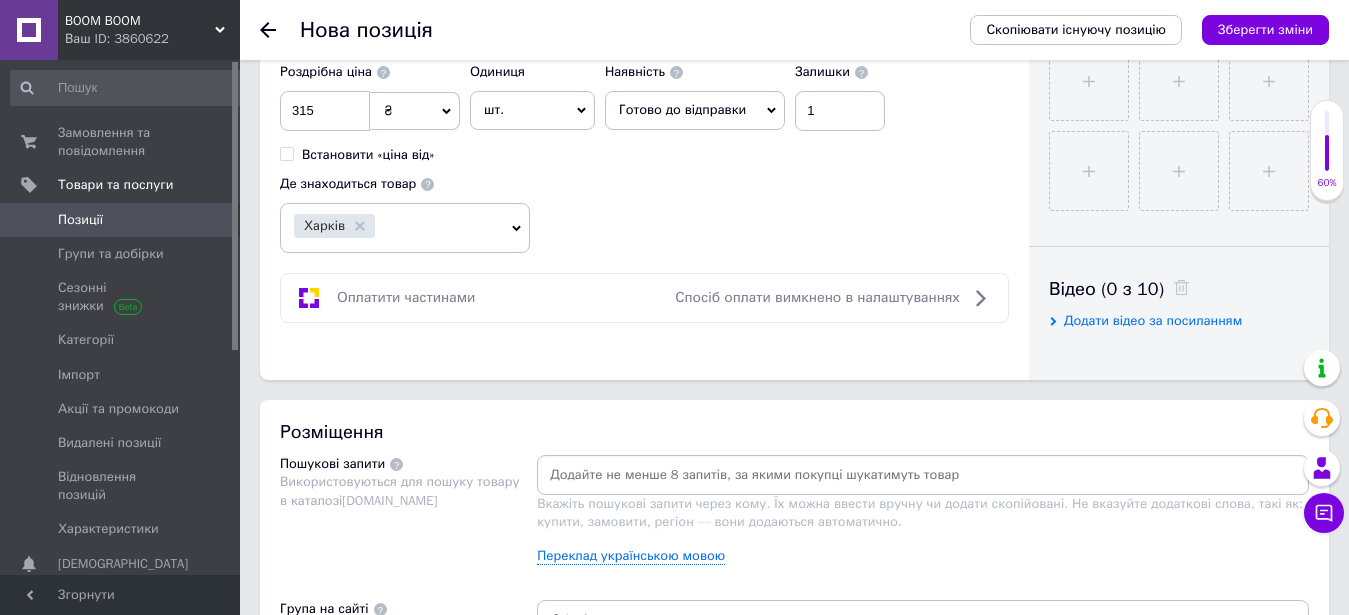 click at bounding box center (923, 475) 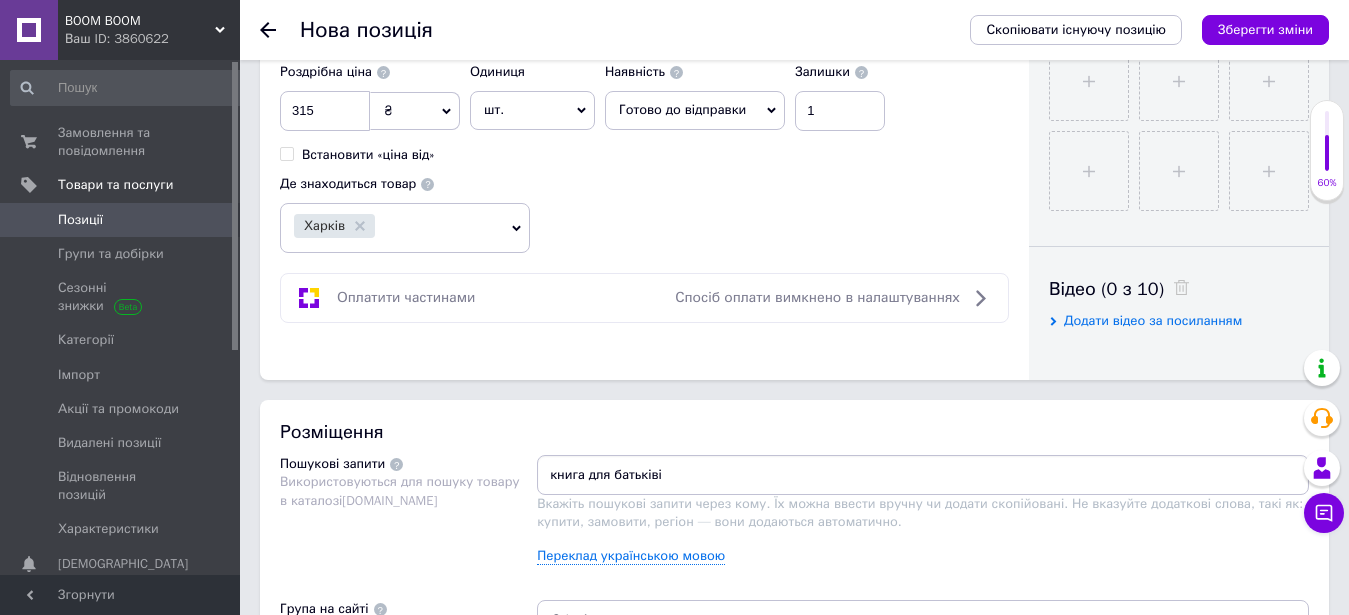 type on "книга для батьків" 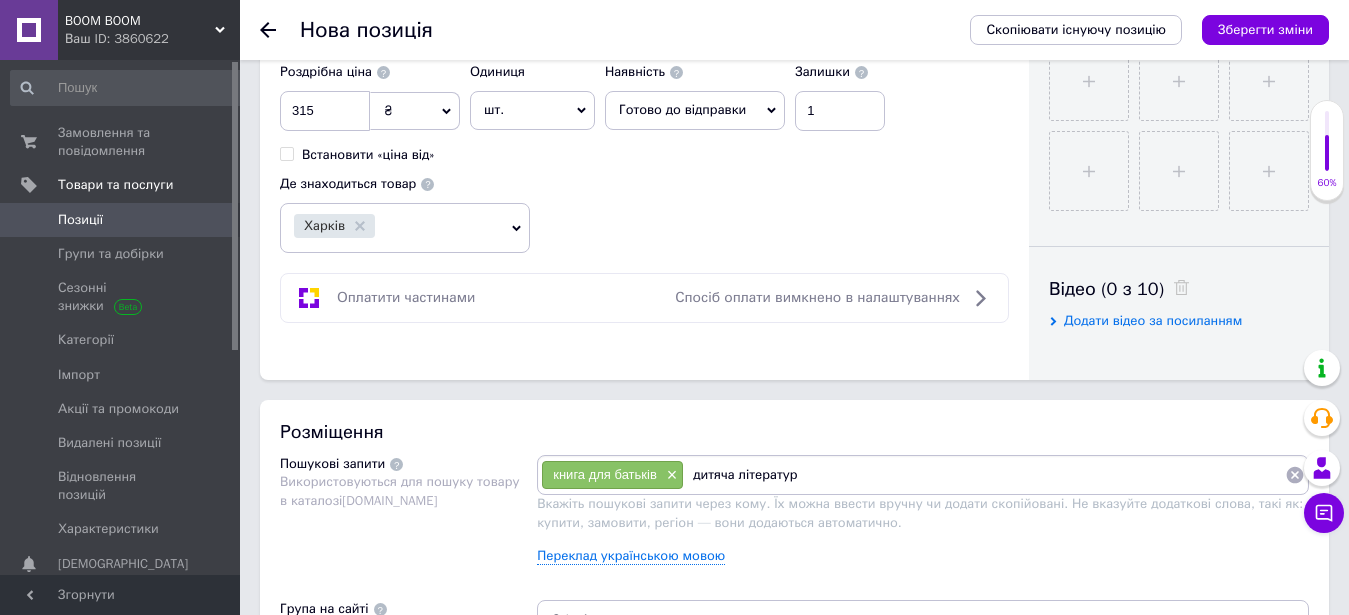 type on "дитяча література" 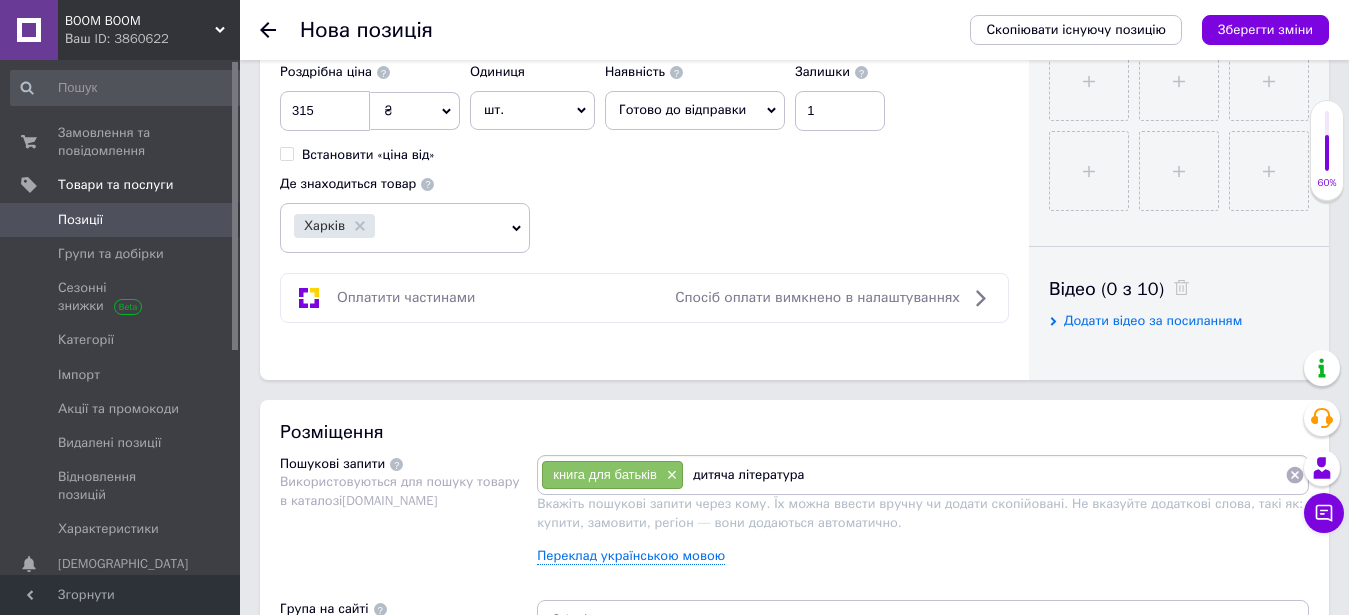 type 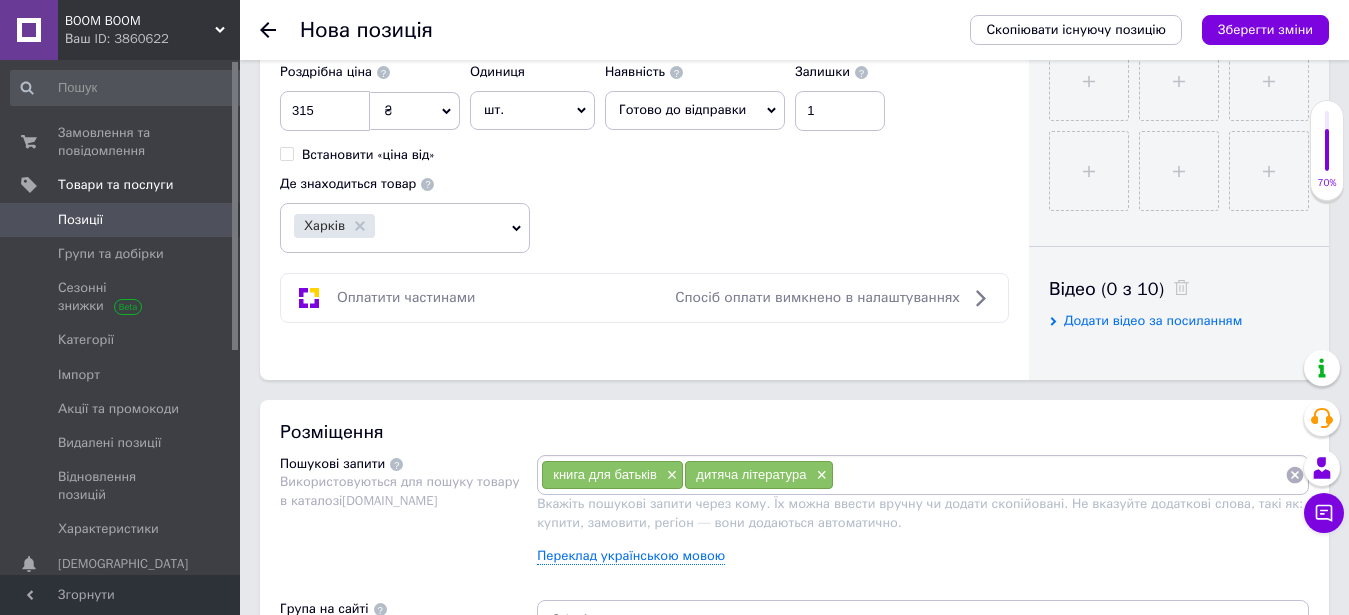 scroll, scrollTop: 1020, scrollLeft: 0, axis: vertical 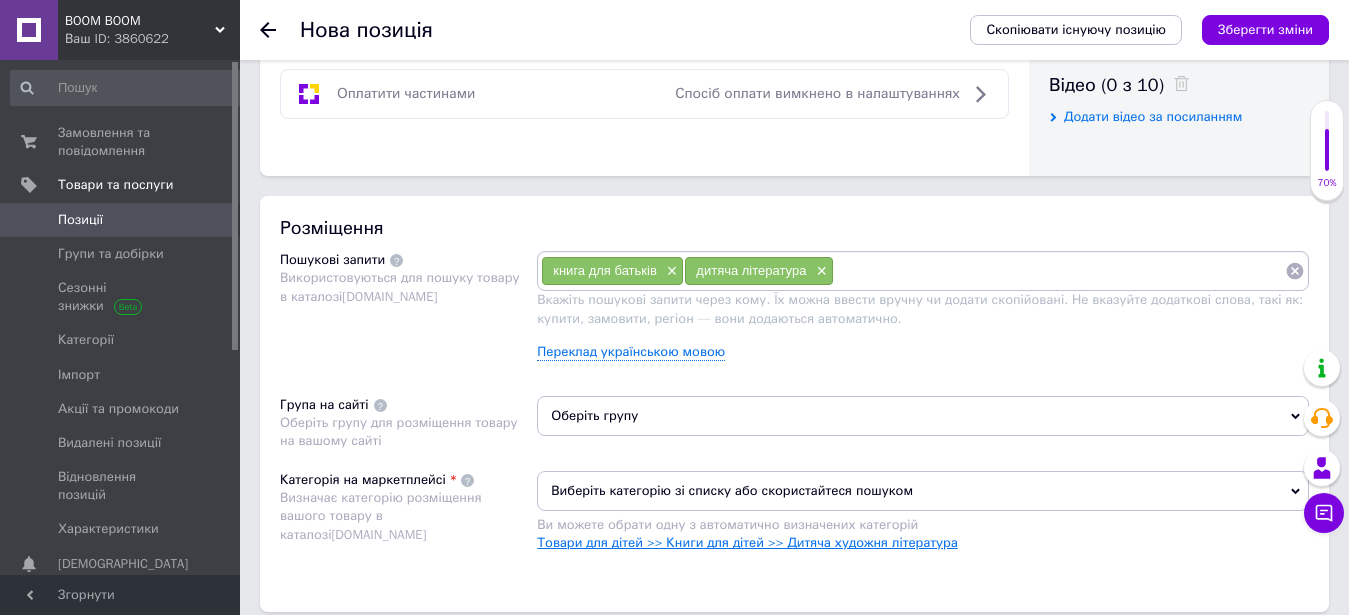 click on "Товари для дітей >> Книги для дітей >> Дитяча художня література" at bounding box center (747, 542) 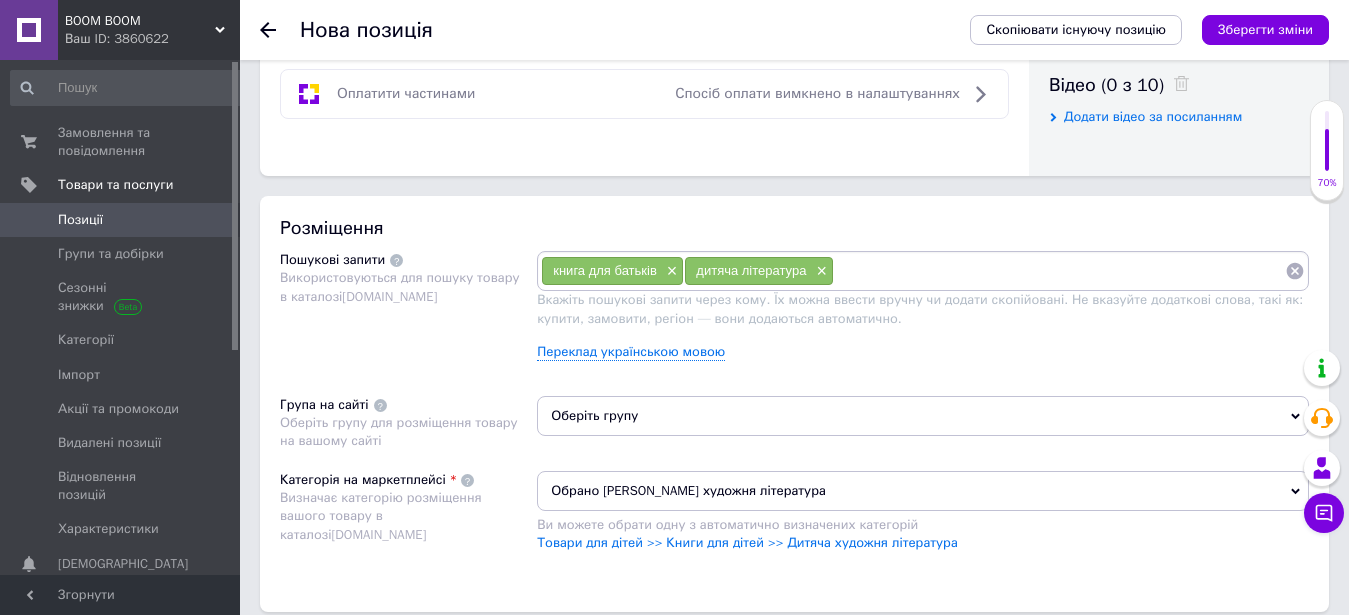 click on "Оберіть групу" at bounding box center (923, 416) 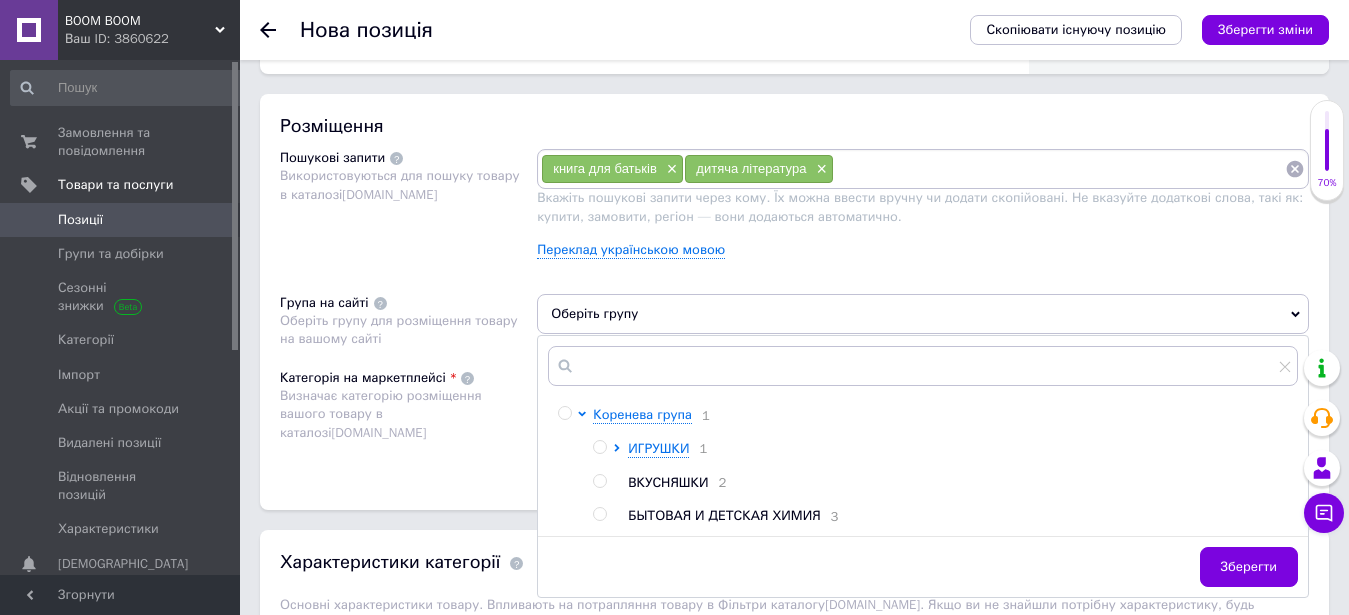 scroll, scrollTop: 1224, scrollLeft: 0, axis: vertical 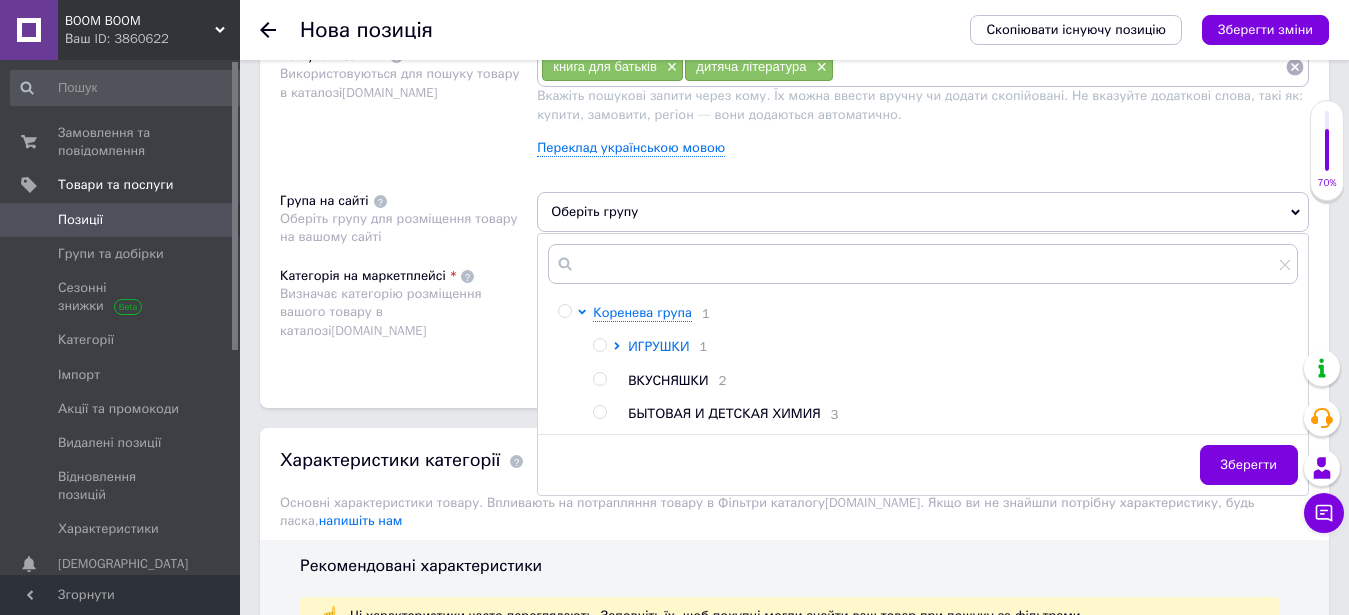 click 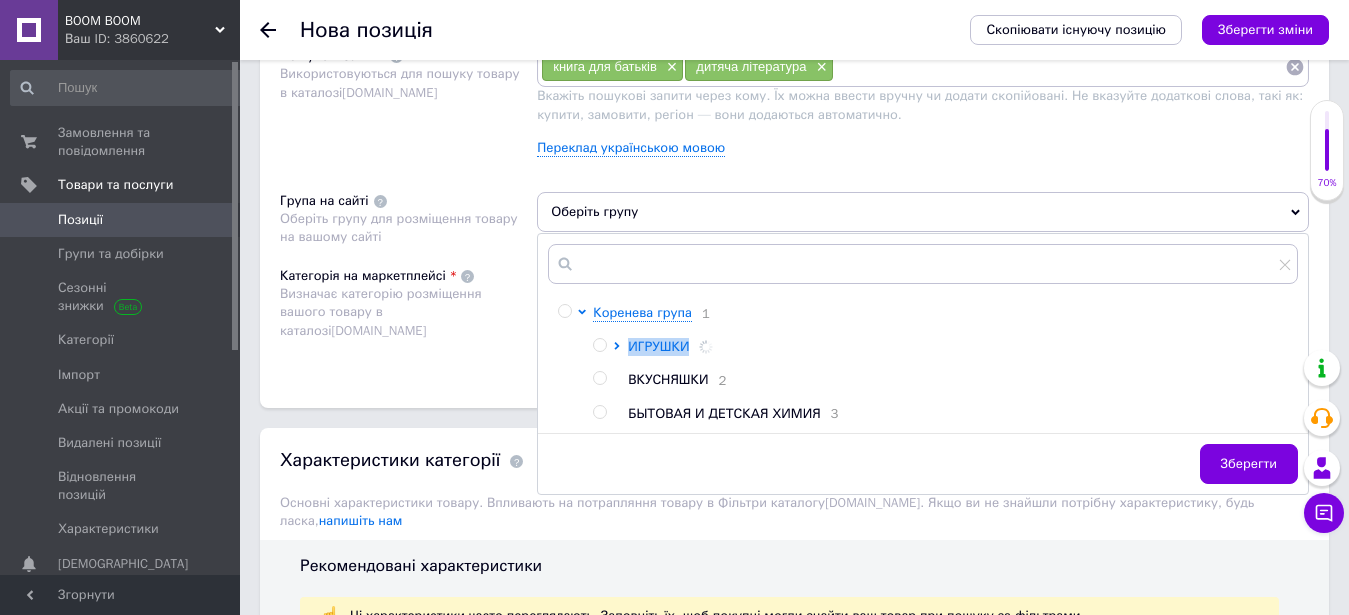 click 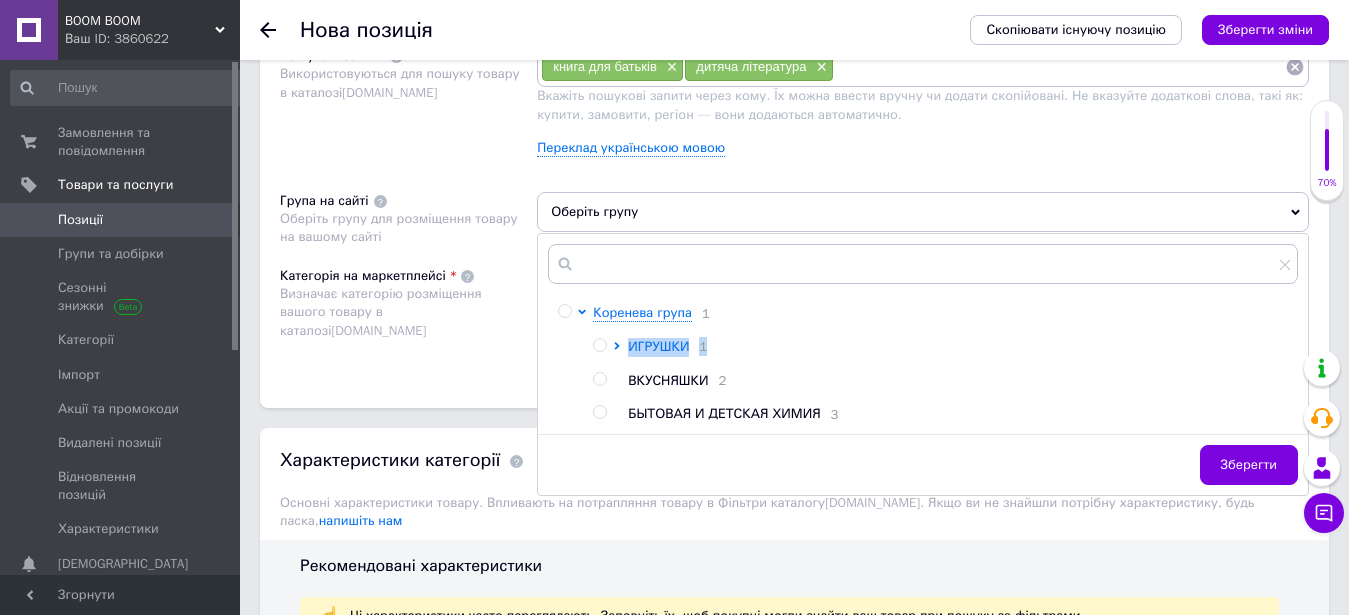 click 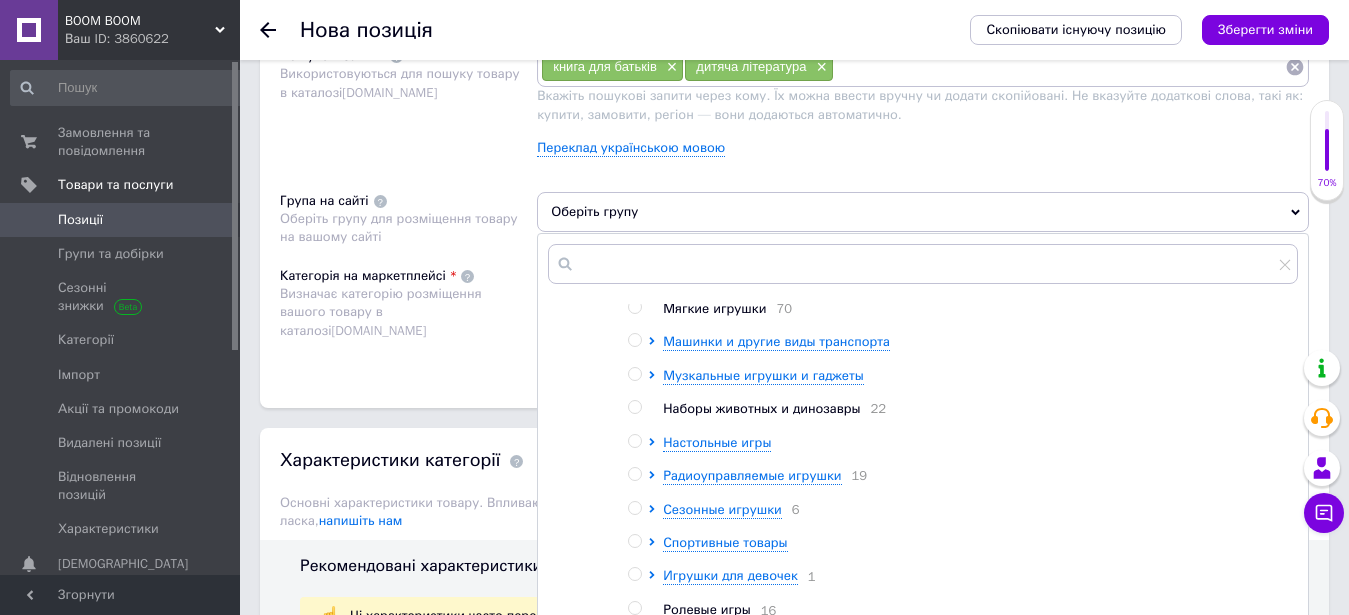 scroll, scrollTop: 443, scrollLeft: 0, axis: vertical 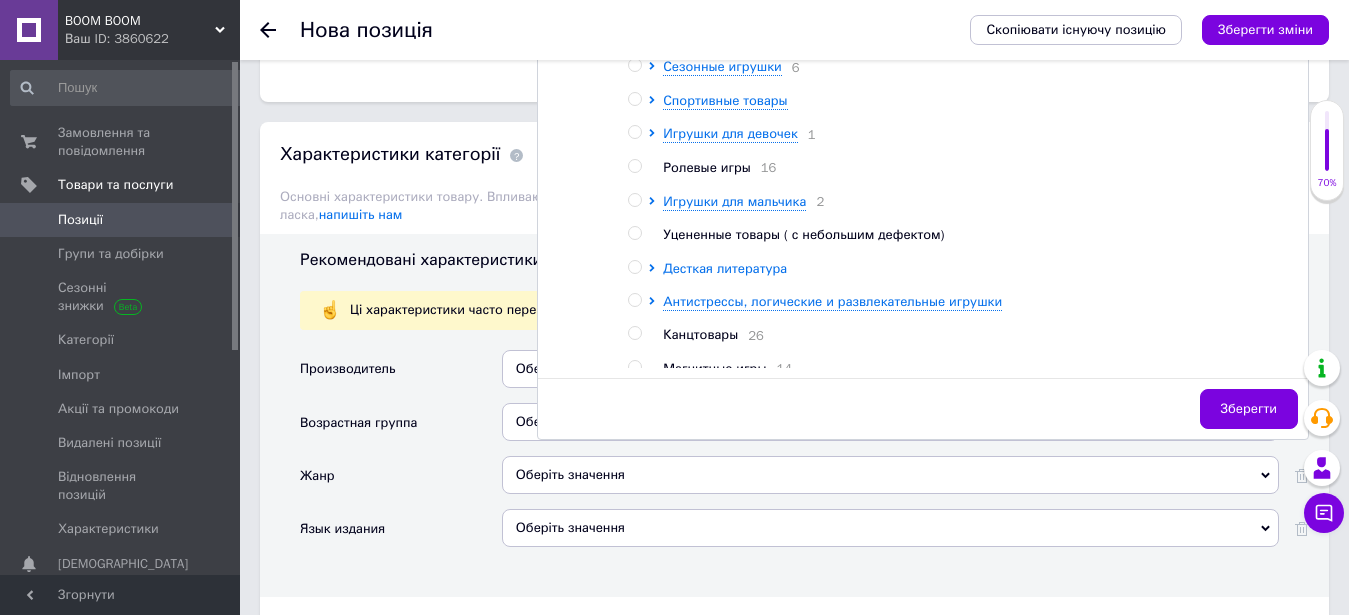 click 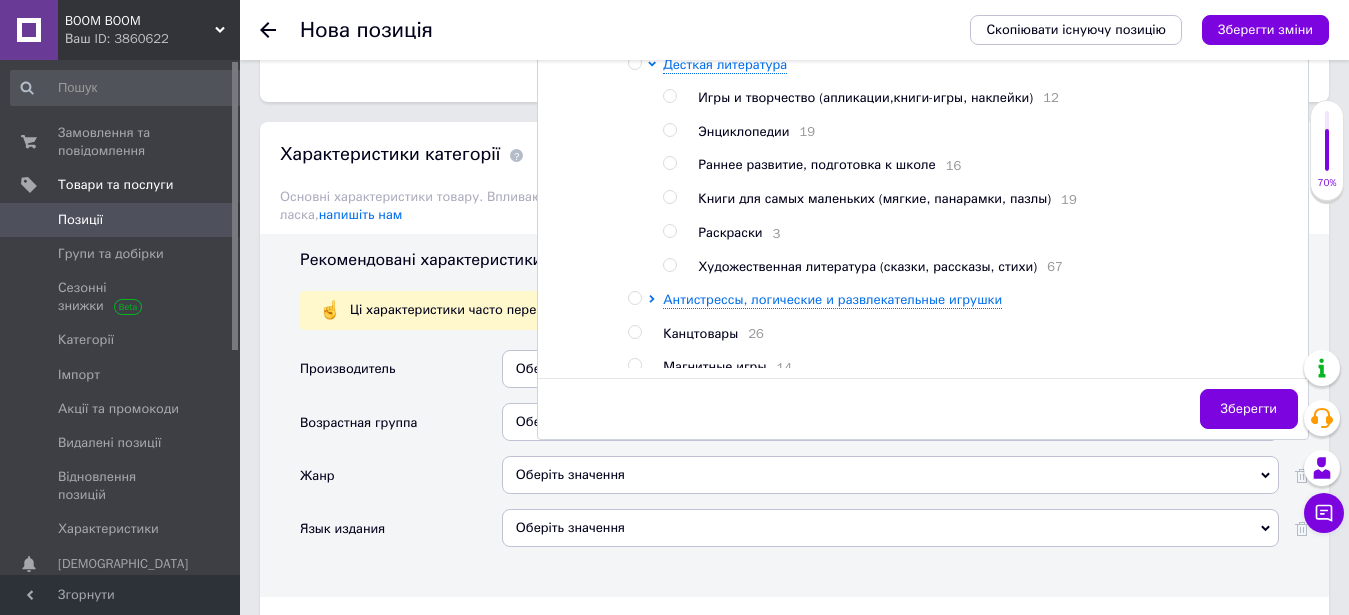 scroll, scrollTop: 749, scrollLeft: 0, axis: vertical 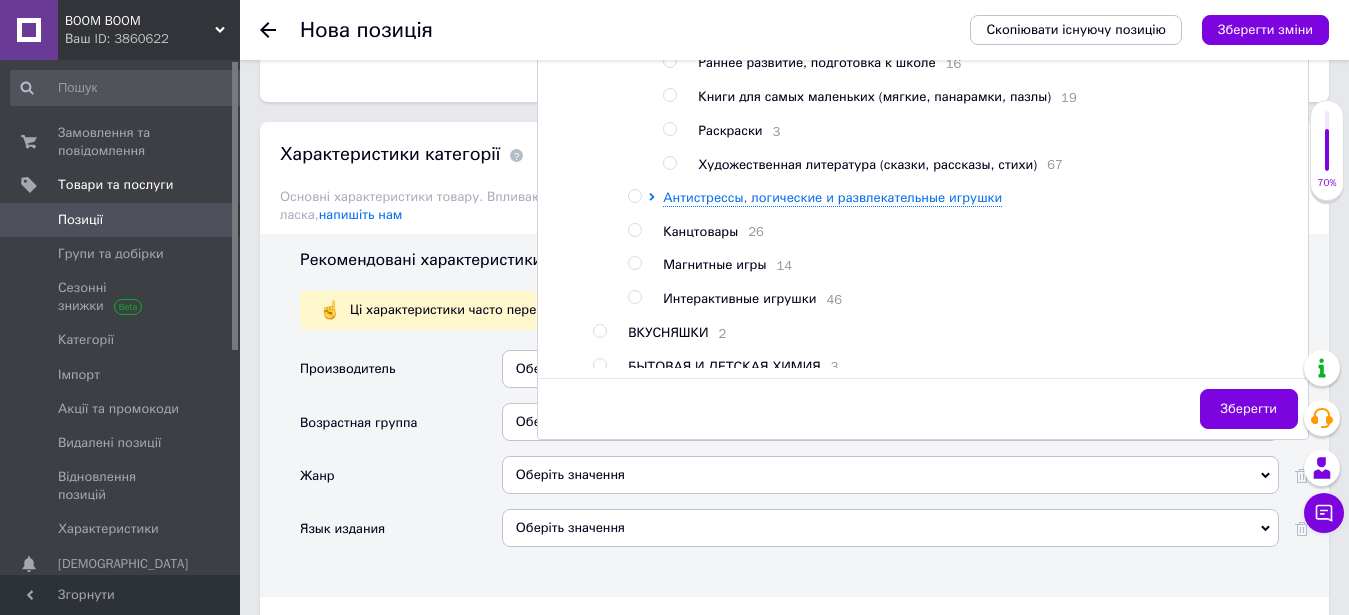 click at bounding box center (669, 163) 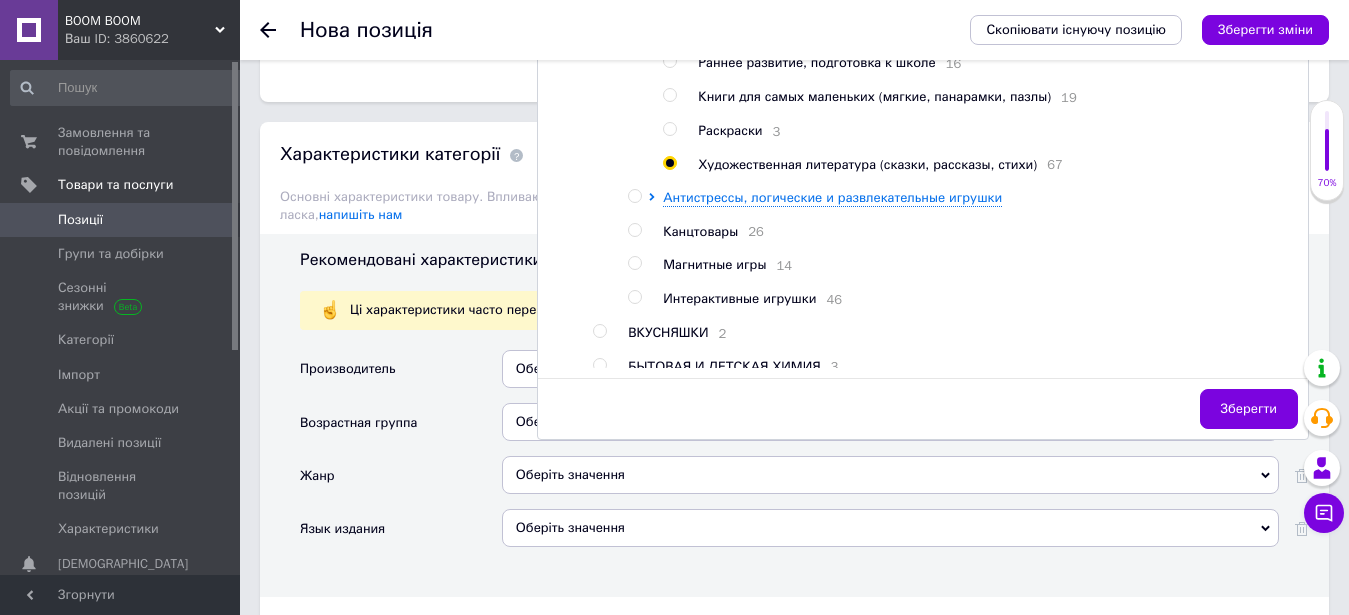radio on "true" 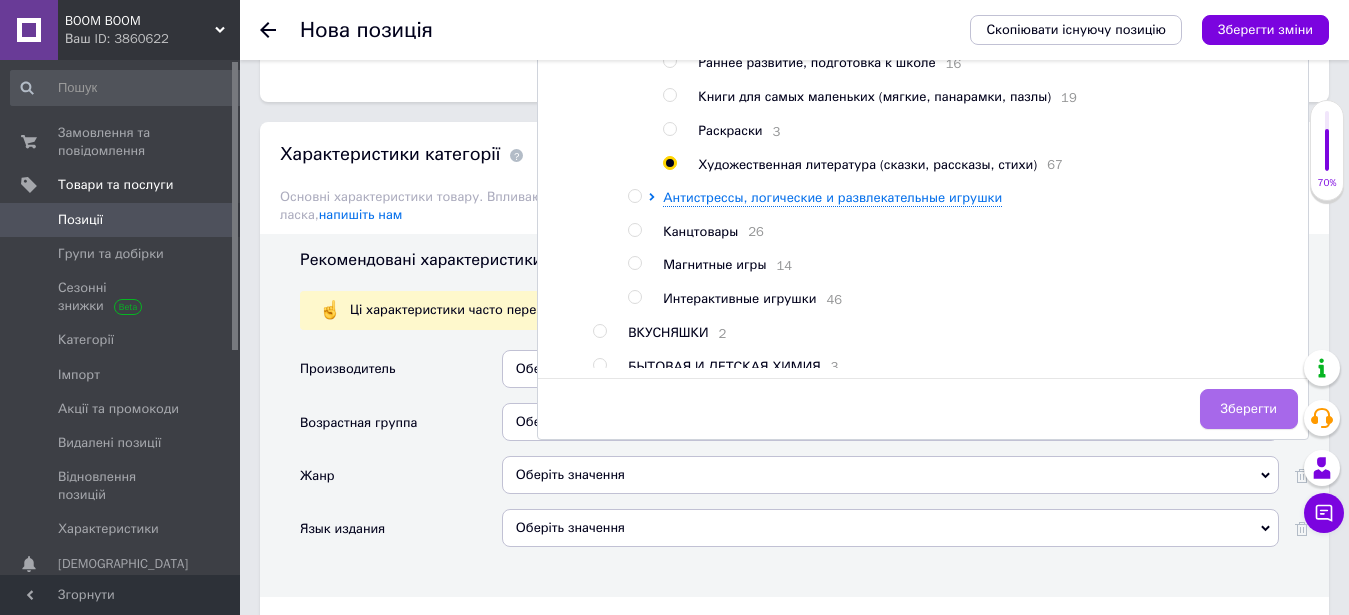 click on "Зберегти" at bounding box center [1249, 409] 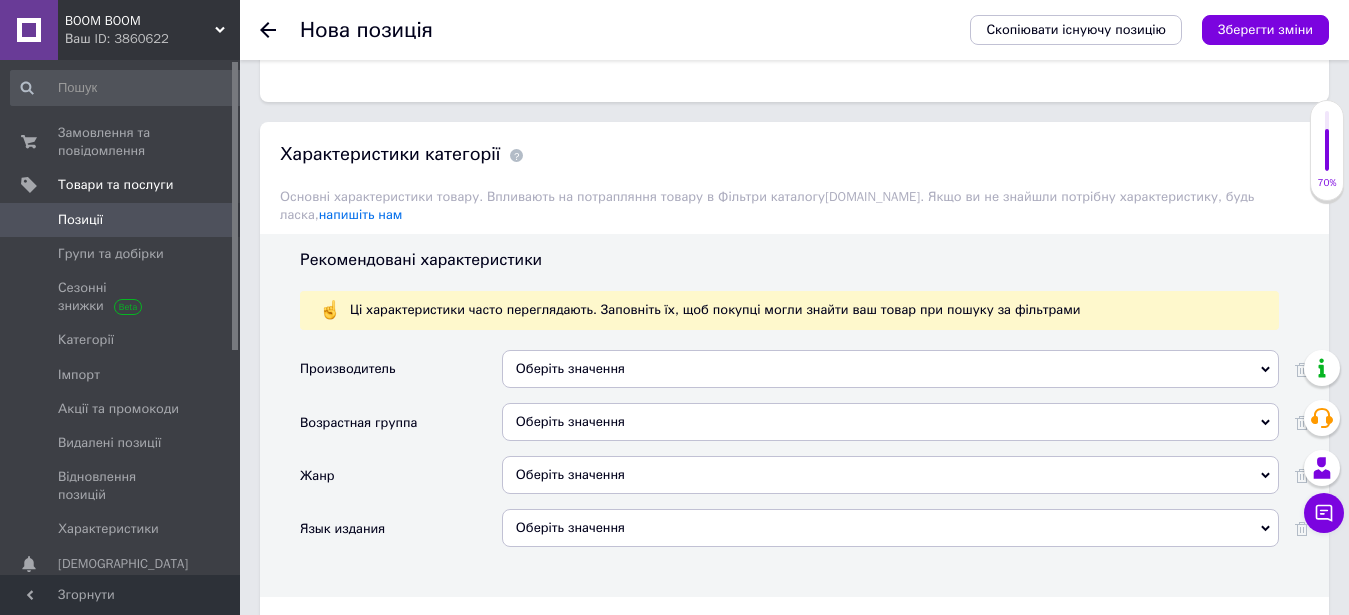 click on "Оберіть значення" at bounding box center [890, 422] 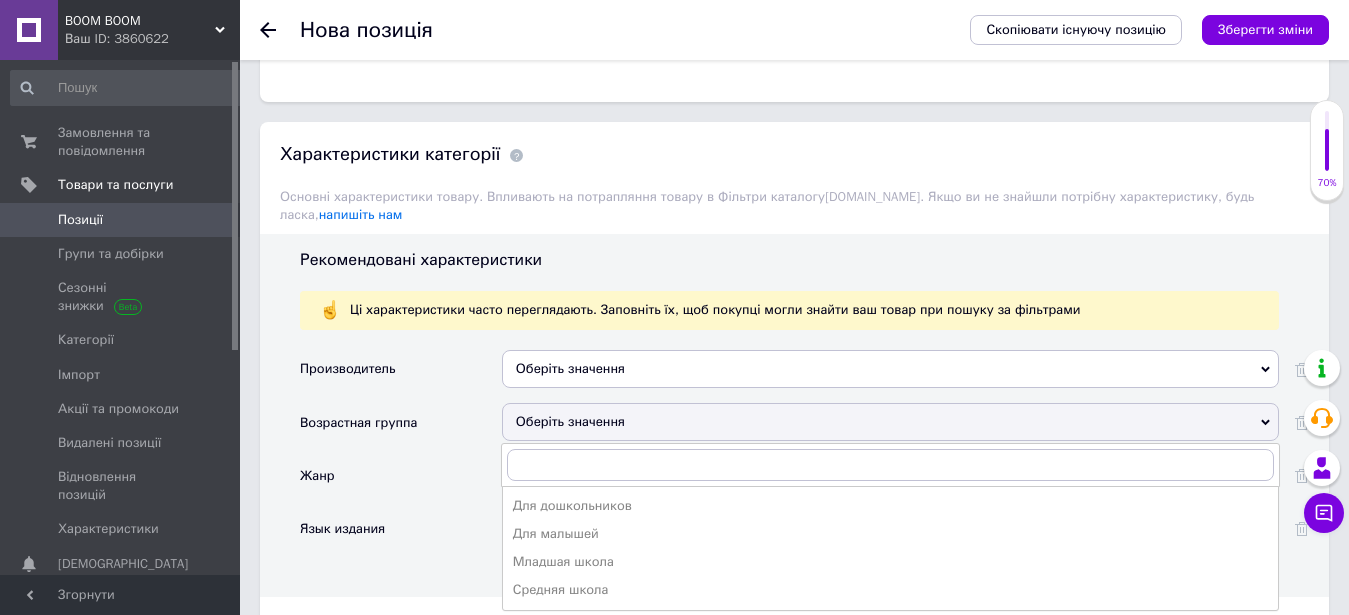 click on "Рекомендовані характеристики Ці характеристики часто переглядають. Заповніть їх, щоб
покупці могли знайти ваш товар при пошуку за фільтрами Производитель Оберіть значення Возрастная группа Оберіть значення Для дошкольников Для малышей Младшая школа Средняя школа [PERSON_NAME] значення Язык издания Оберіть значення" at bounding box center (794, 415) 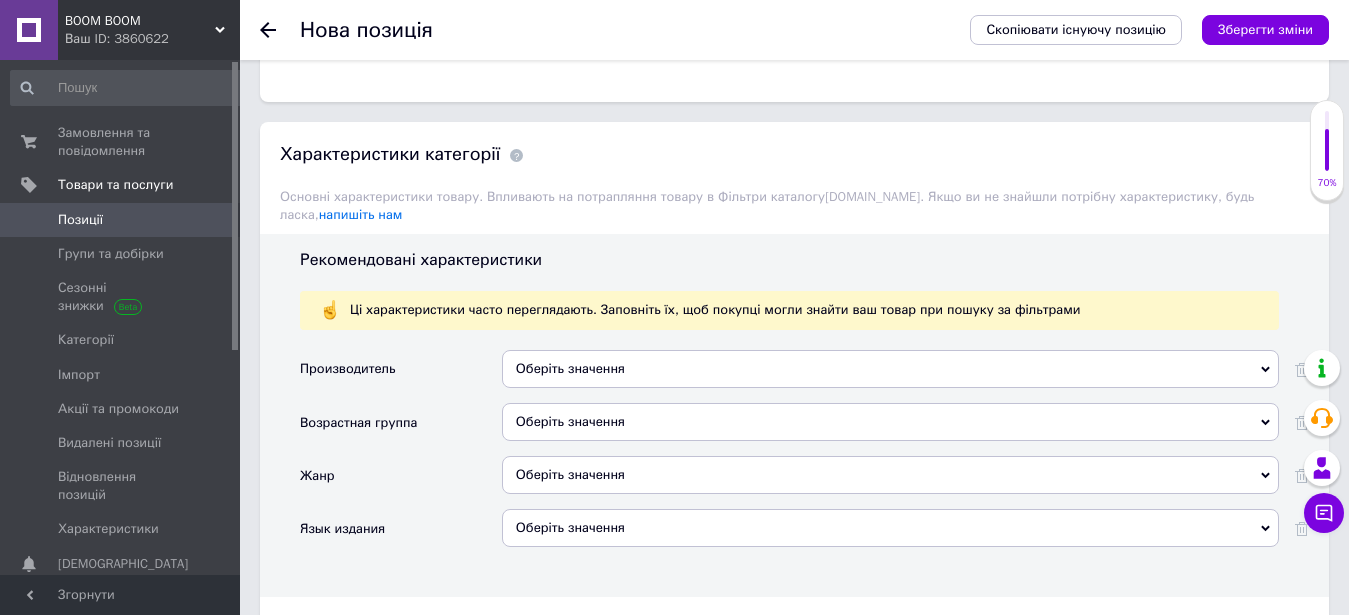 click on "Рекомендовані характеристики Ці характеристики часто переглядають. Заповніть їх, щоб
покупці могли знайти ваш товар при пошуку за фільтрами Производитель Оберіть значення Возрастная группа Оберіть значення Для дошкольников Для малышей Младшая школа Средняя школа [PERSON_NAME] значення Язык издания Оберіть значення" at bounding box center [794, 415] 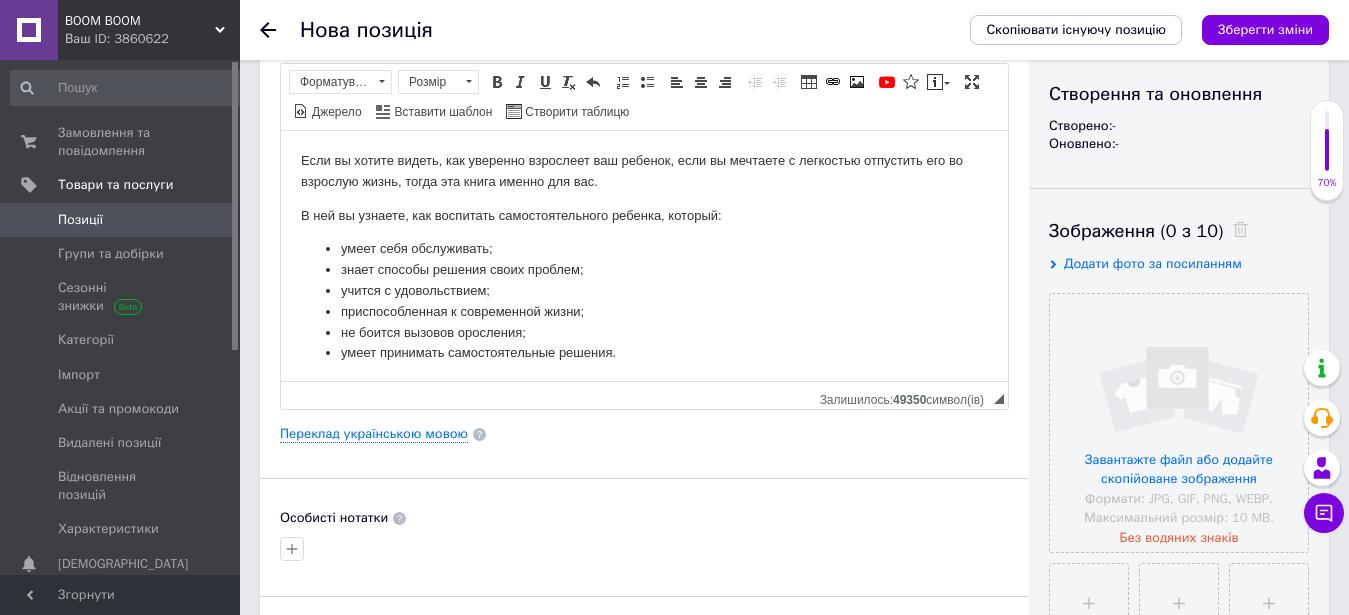 scroll, scrollTop: 0, scrollLeft: 0, axis: both 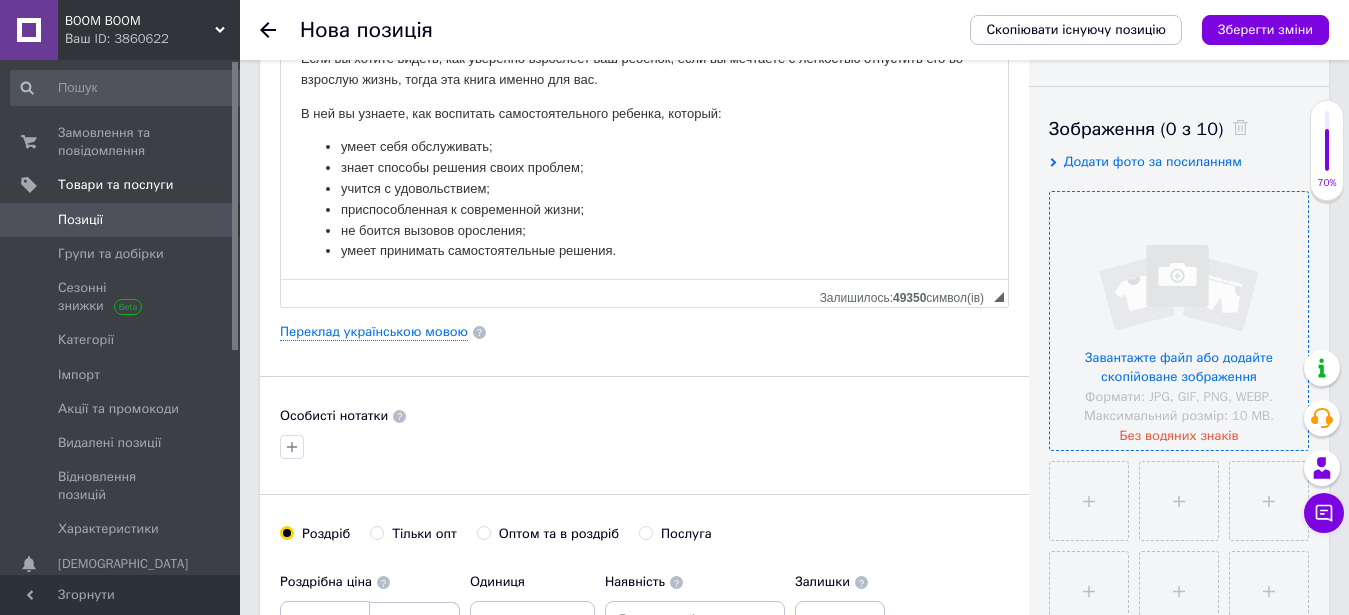 click at bounding box center (1179, 321) 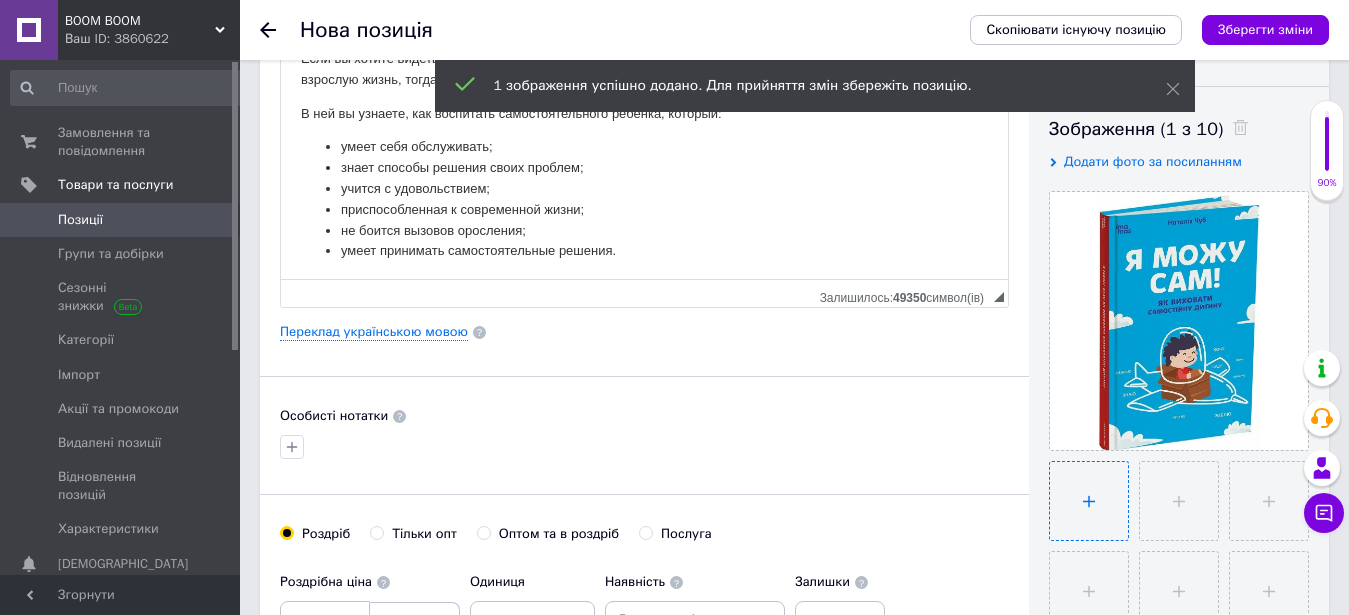 click at bounding box center [1089, 501] 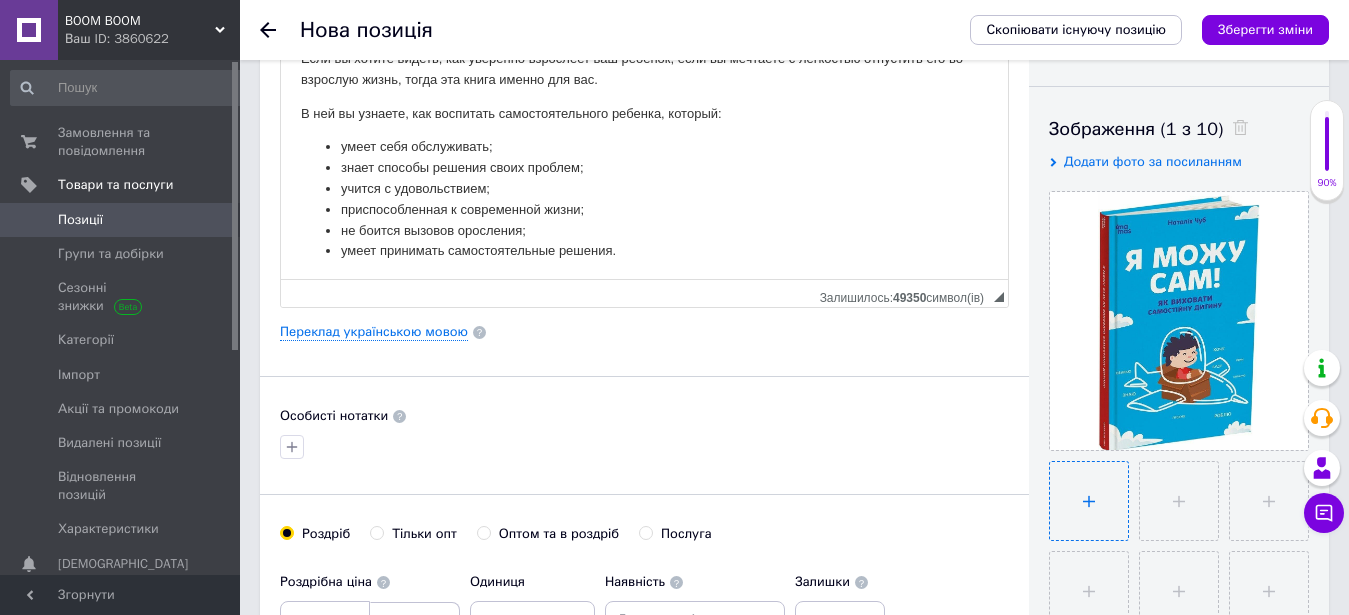 type on "C:\fakepath\я можу сам 2.jpg" 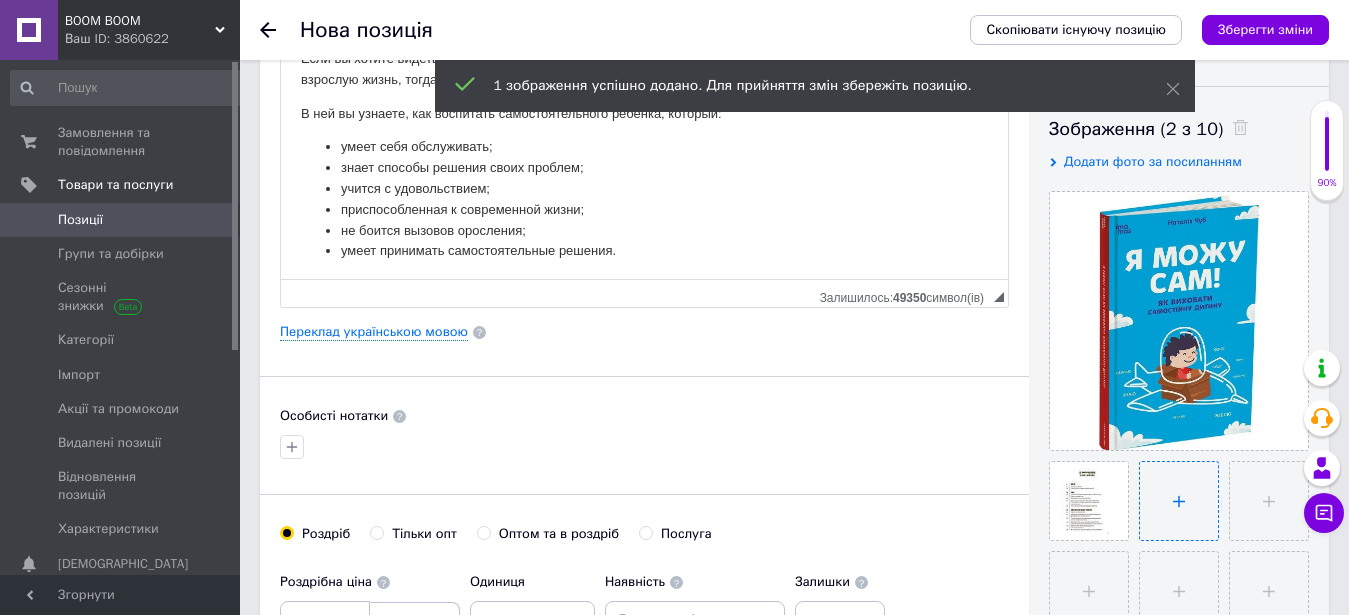click at bounding box center [1179, 501] 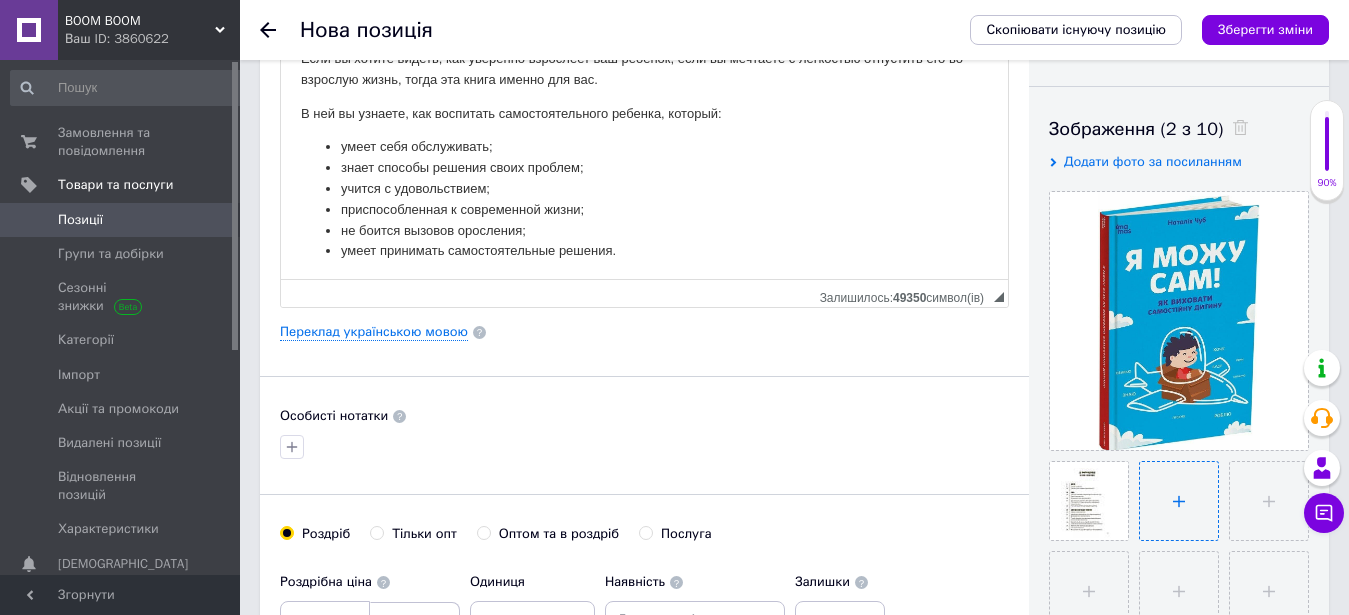 type on "C:\fakepath\я можу сам 3.jpg" 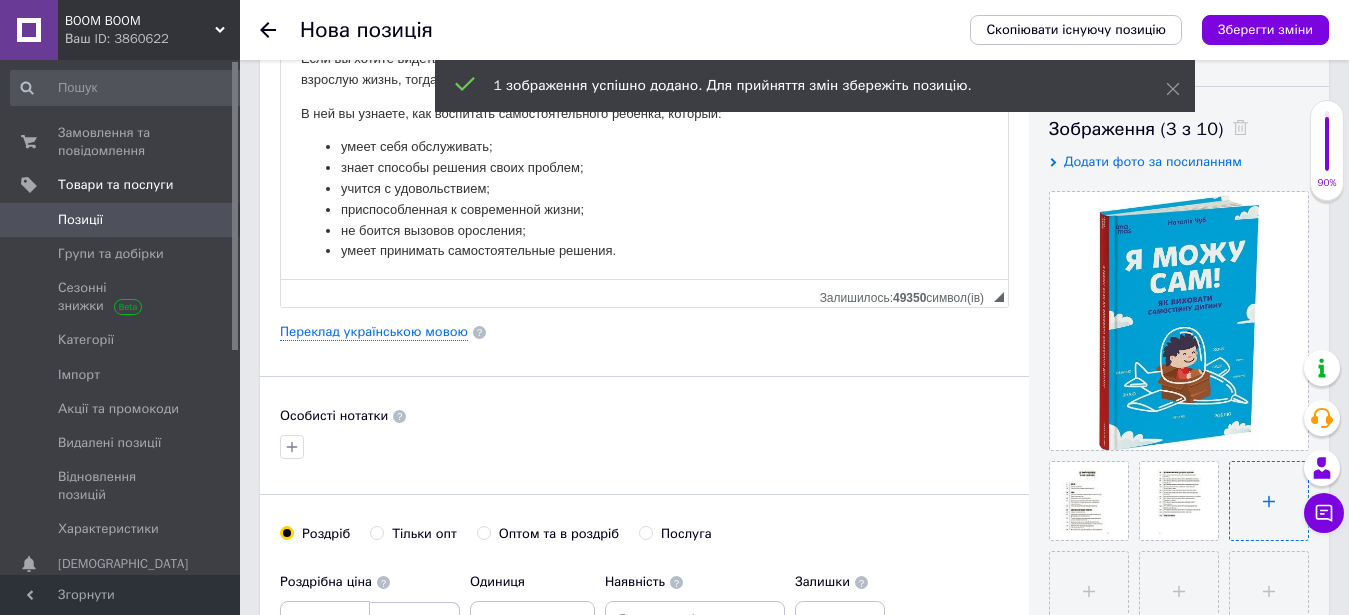 click at bounding box center [1269, 501] 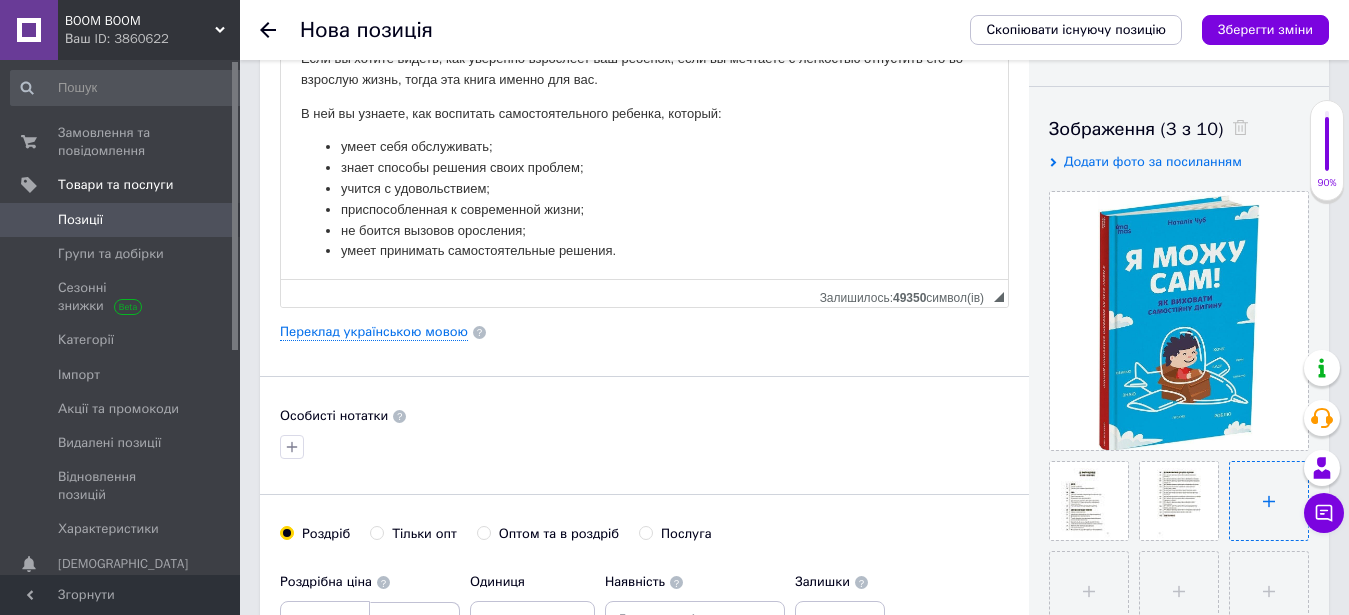 type on "C:\fakepath\я можу сам 4.jpg" 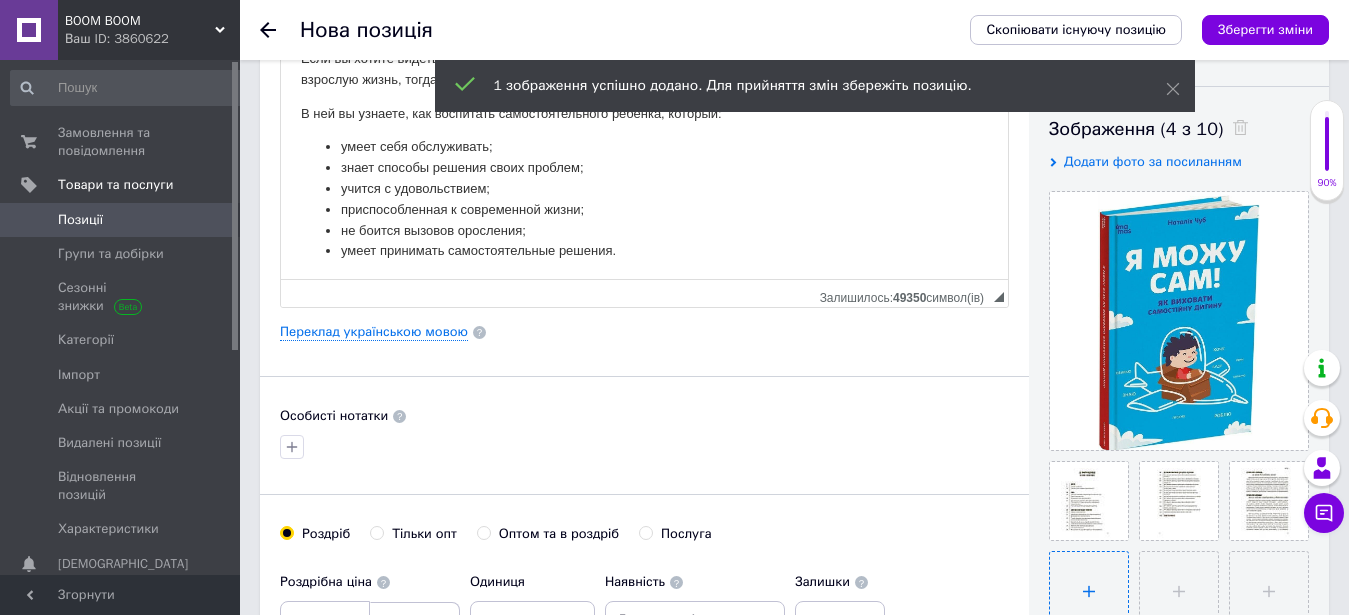 click at bounding box center [1089, 591] 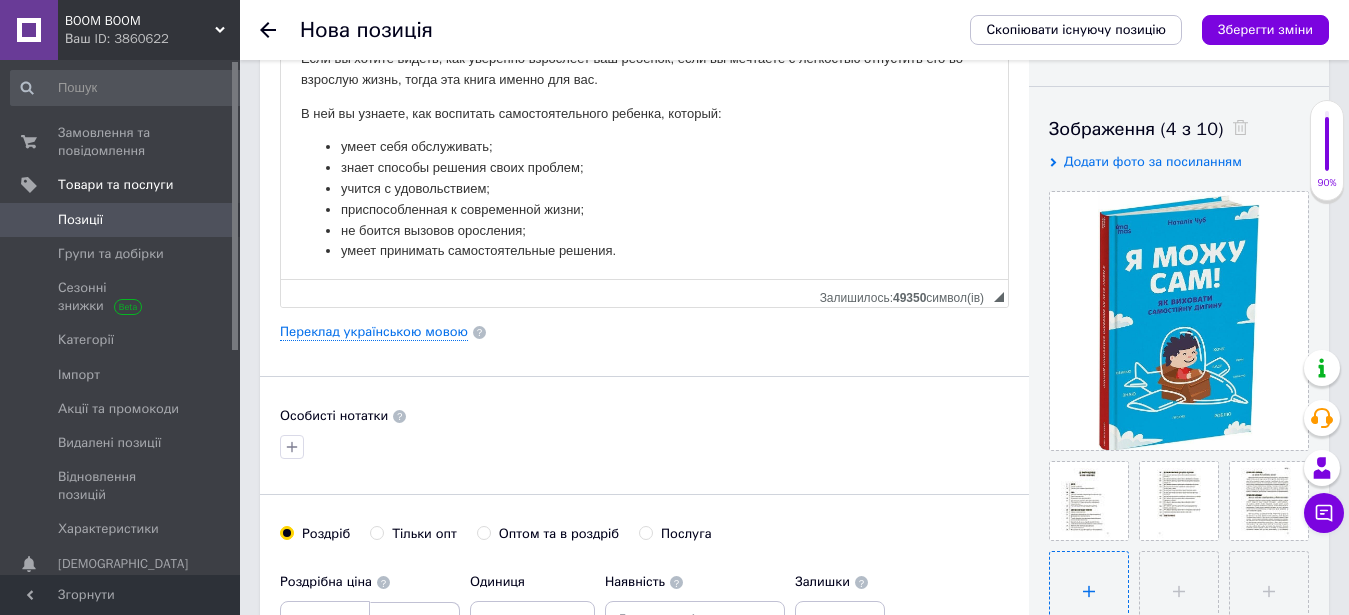 type on "C:\fakepath\я можу сам 5.jpg" 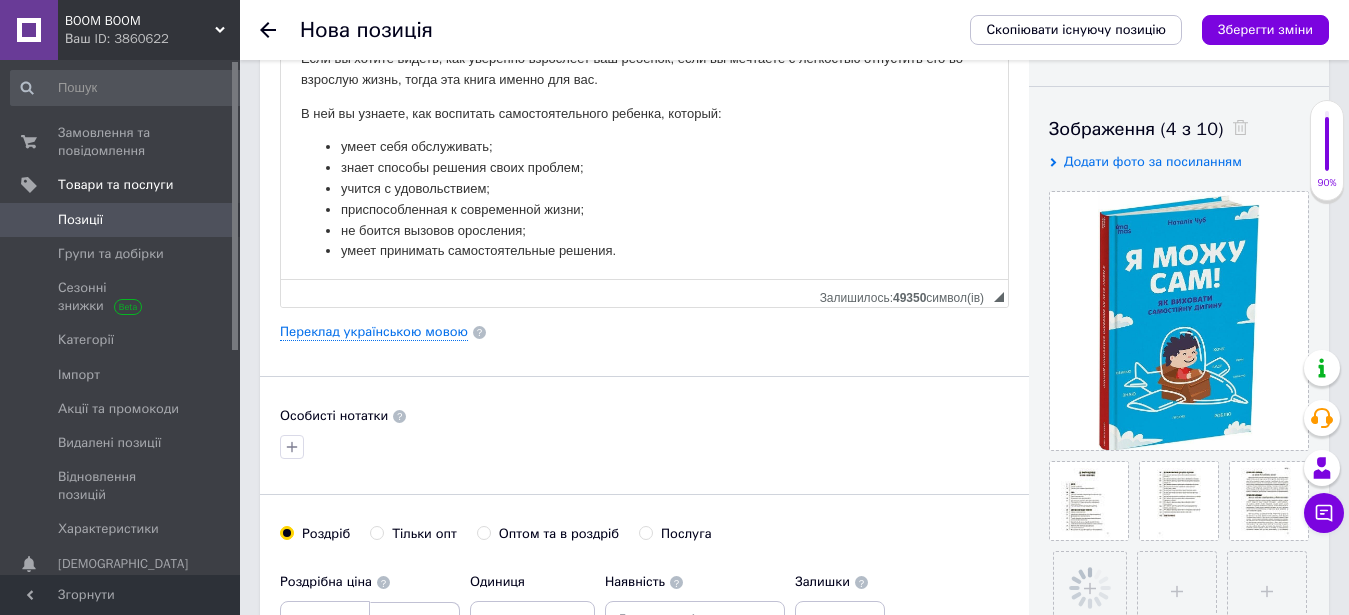 scroll, scrollTop: 510, scrollLeft: 0, axis: vertical 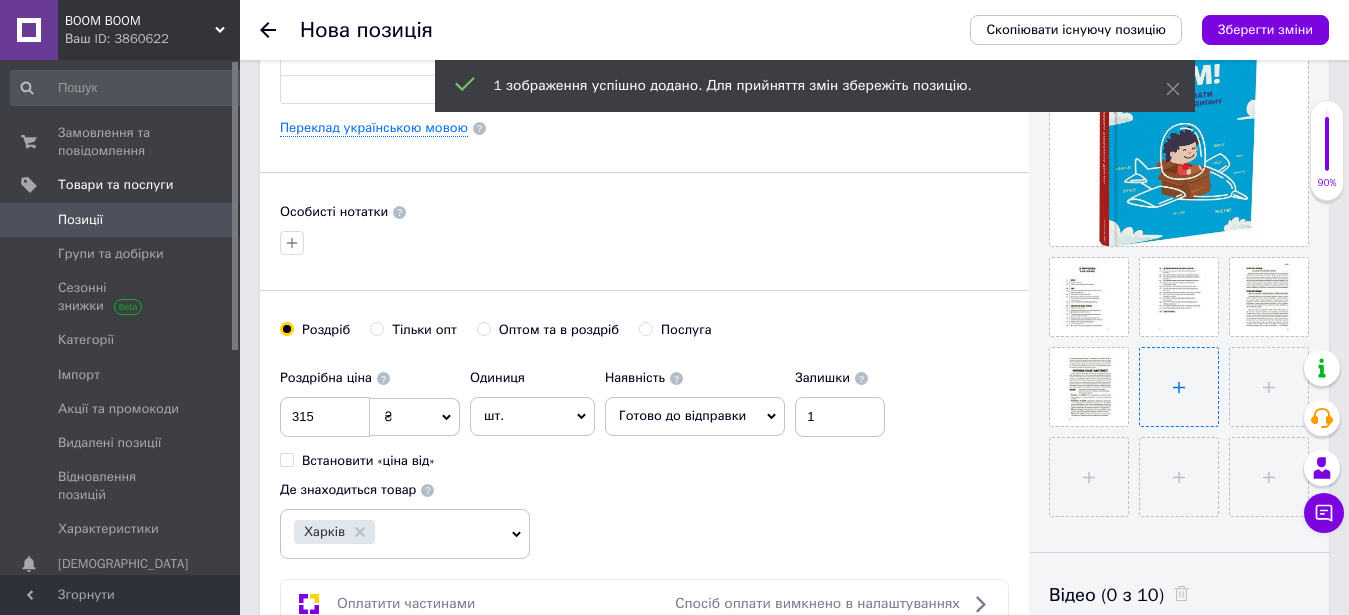 click at bounding box center (1179, 387) 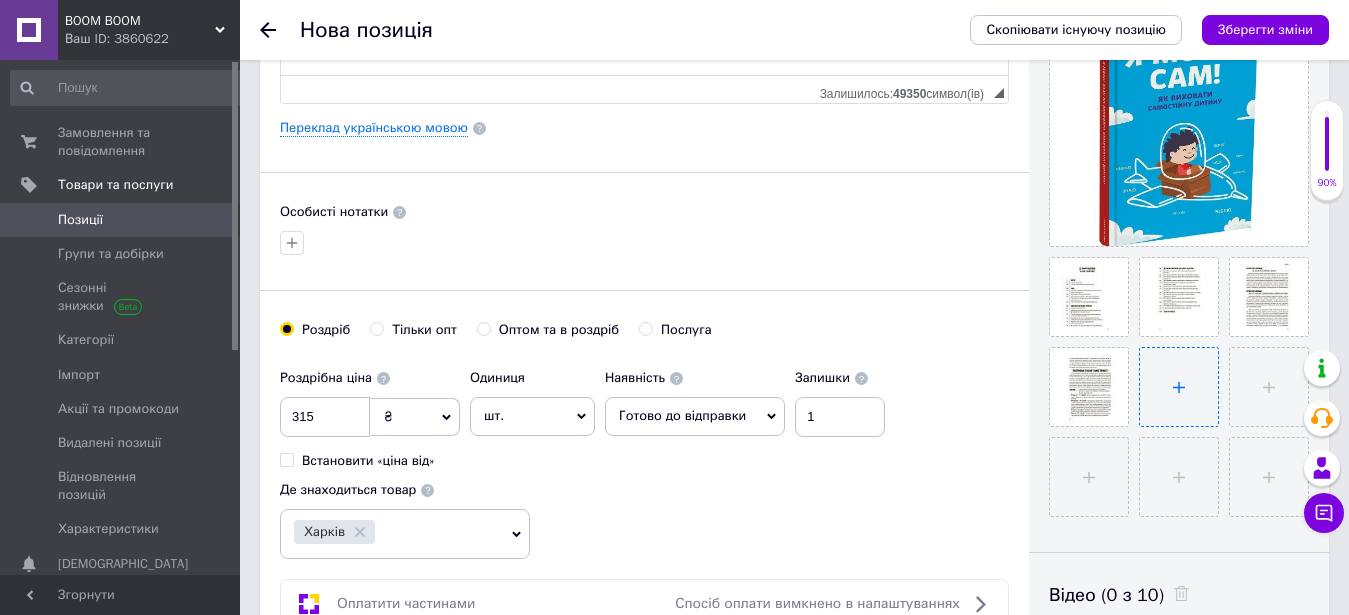 type on "C:\fakepath\я можу сам 6.jpg" 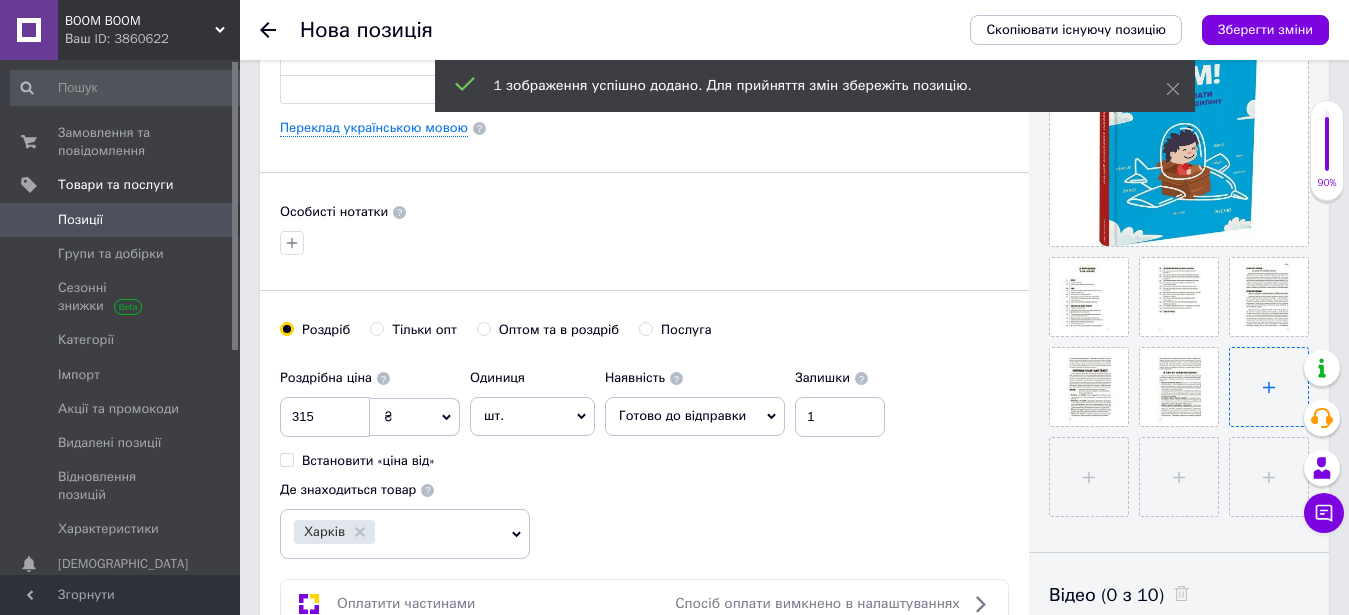 click at bounding box center (1269, 387) 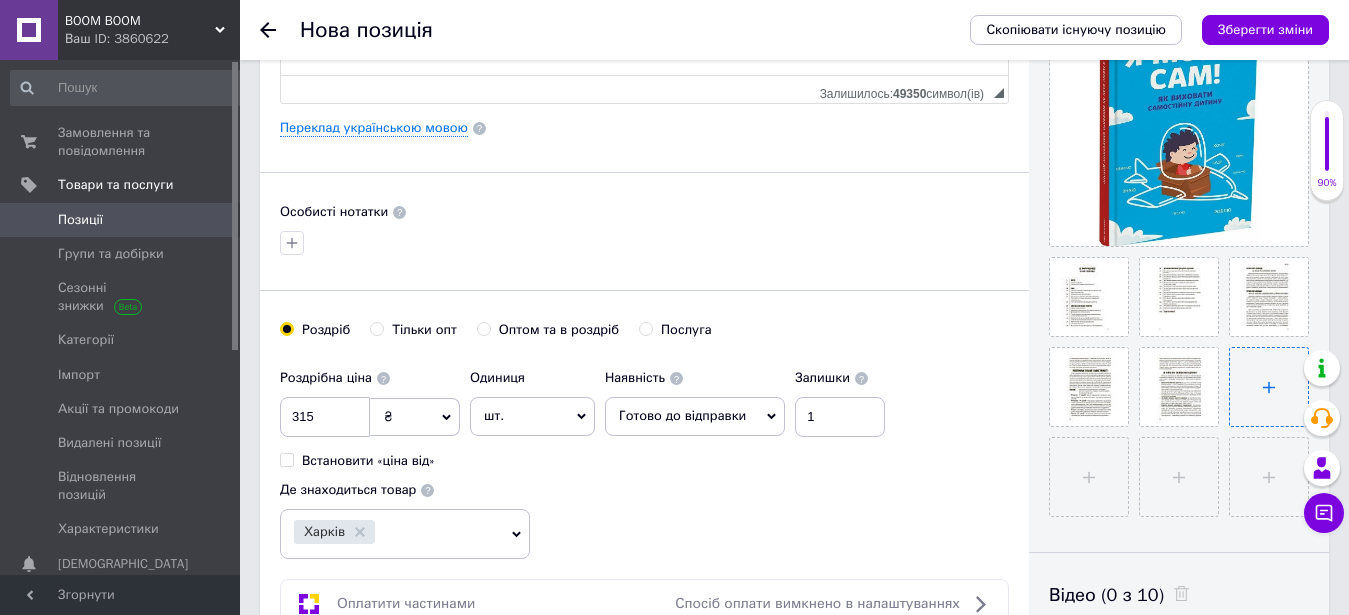 type on "C:\fakepath\я можу сам 7.jpg" 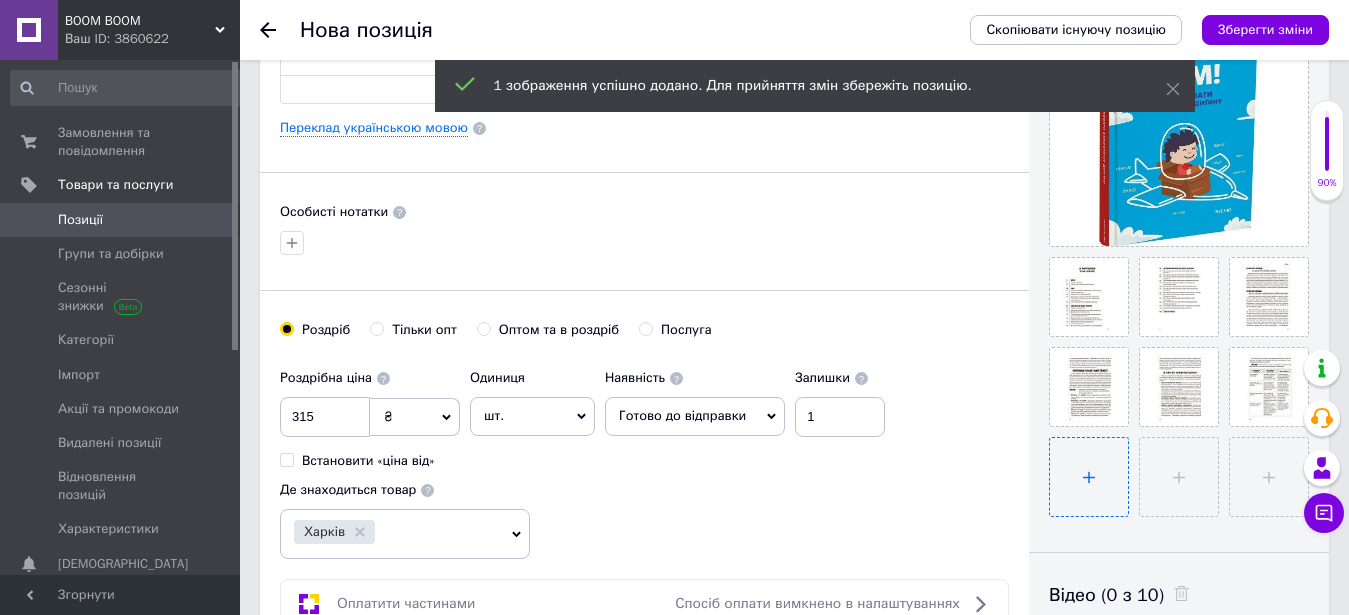 click at bounding box center (1089, 477) 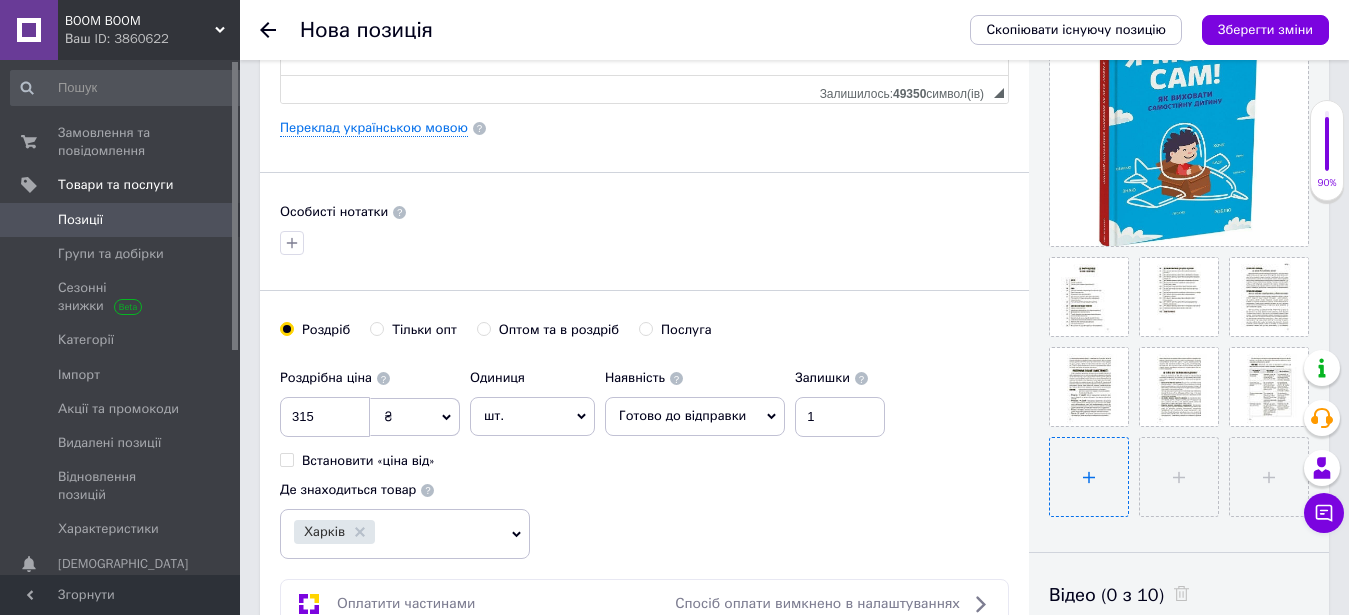 type on "C:\fakepath\я можу сам 8.jpg" 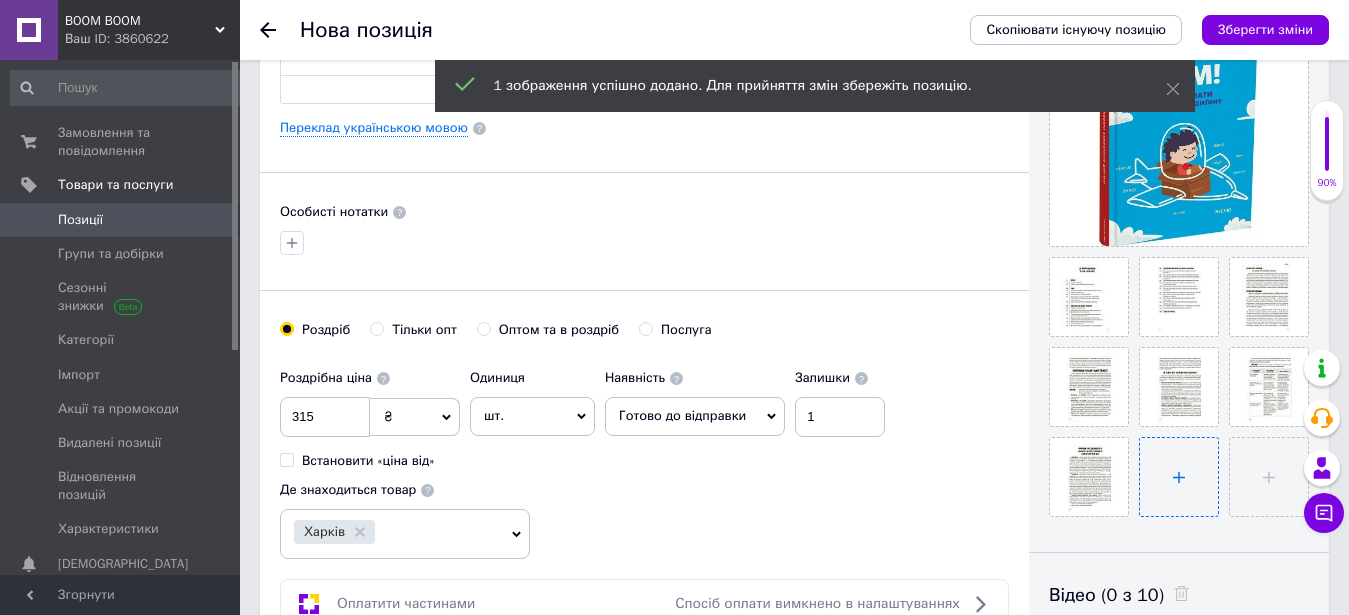 click at bounding box center (1179, 477) 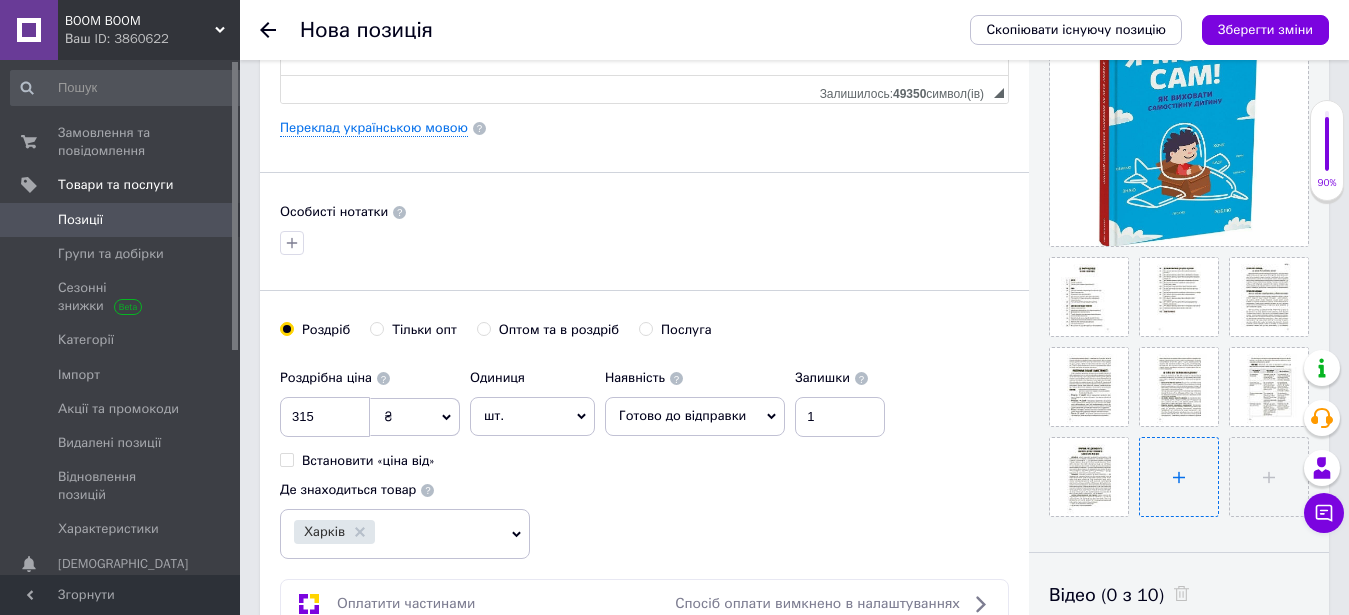 type on "C:\fakepath\я можу сам 9.jpg" 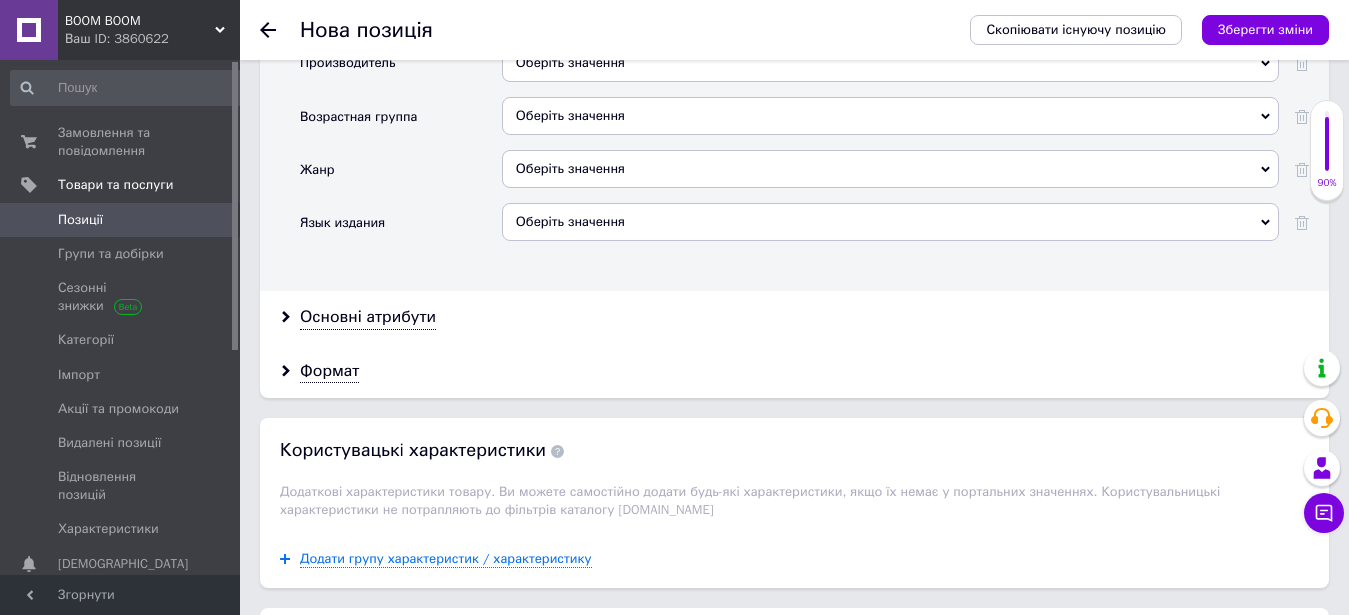 scroll, scrollTop: 2184, scrollLeft: 0, axis: vertical 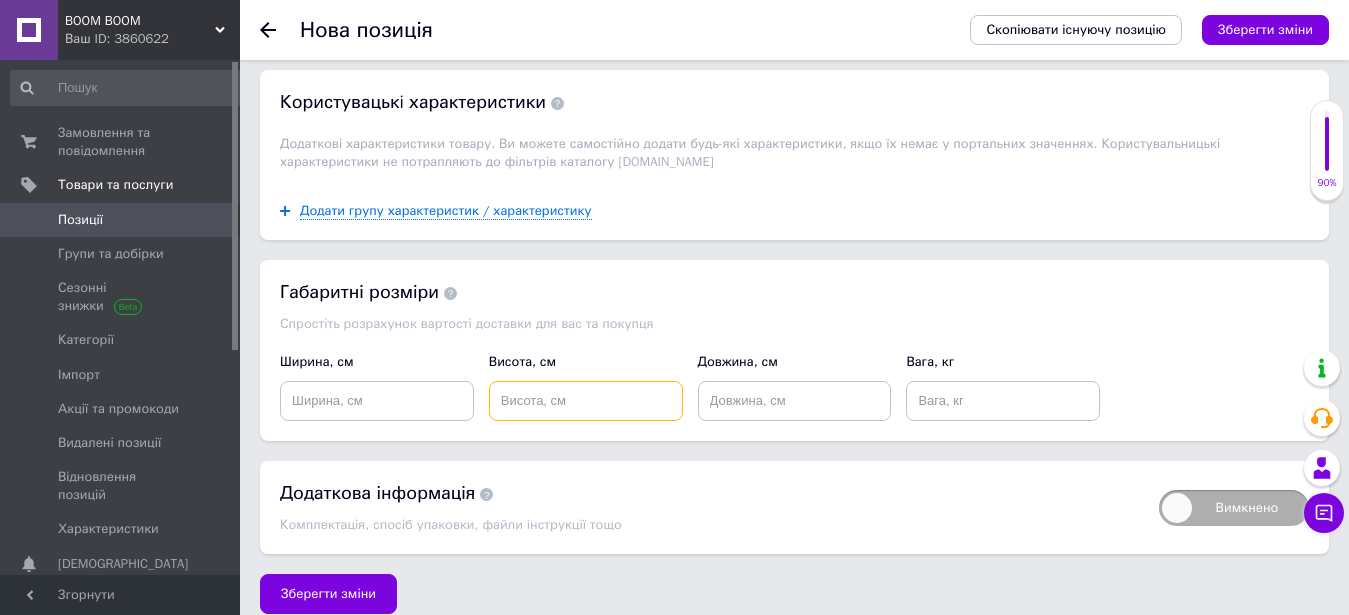 click at bounding box center [586, 401] 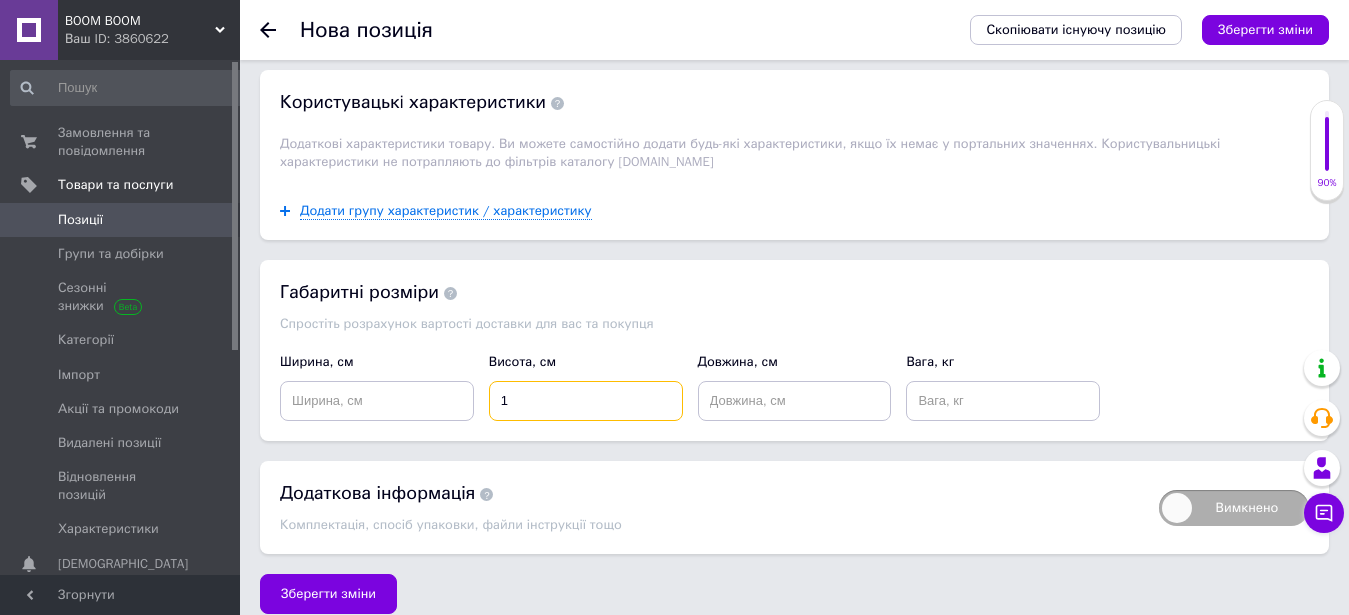 type on "1" 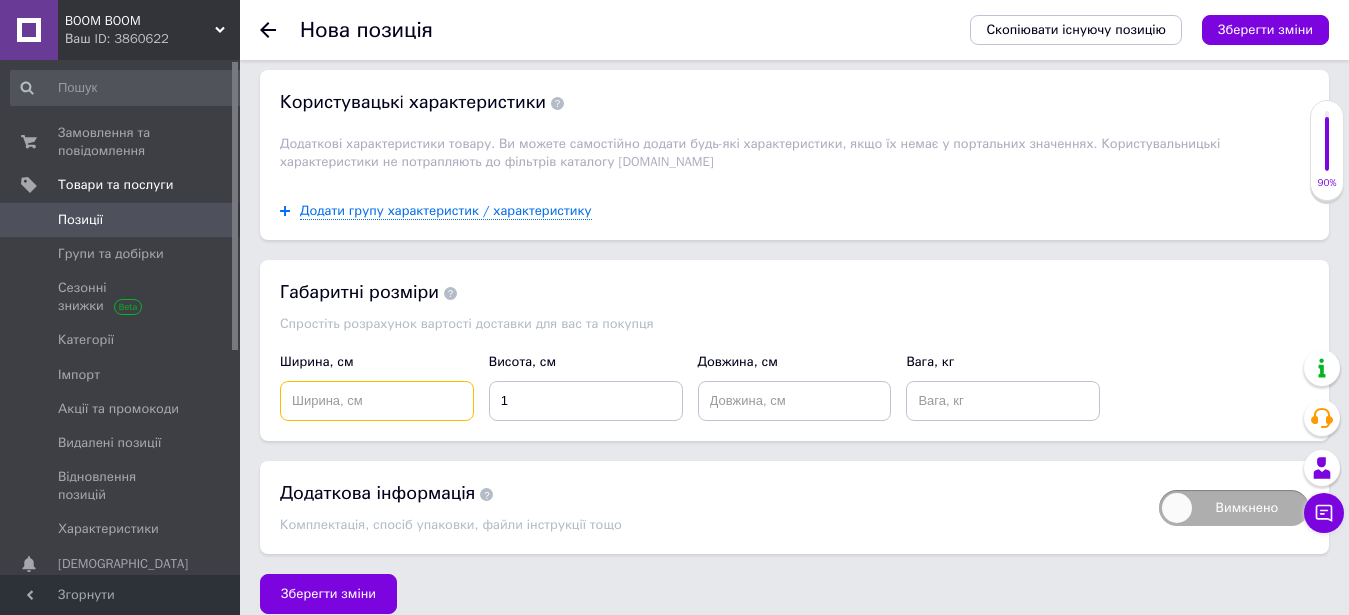click at bounding box center (377, 401) 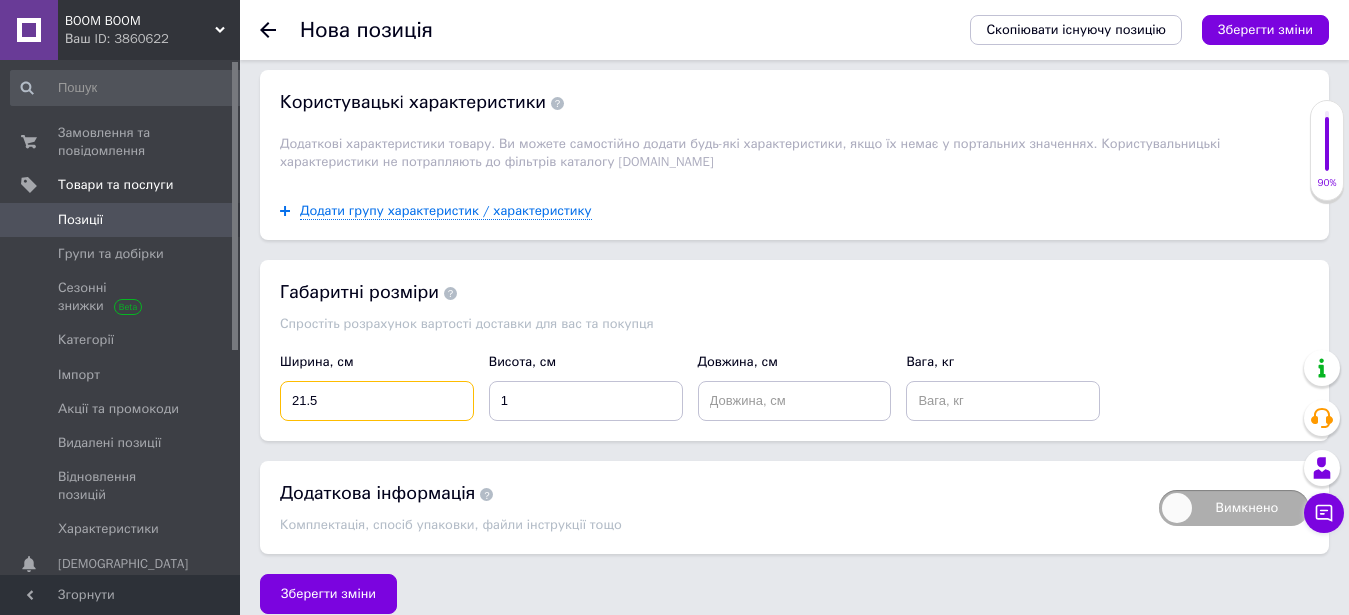 scroll, scrollTop: 2082, scrollLeft: 0, axis: vertical 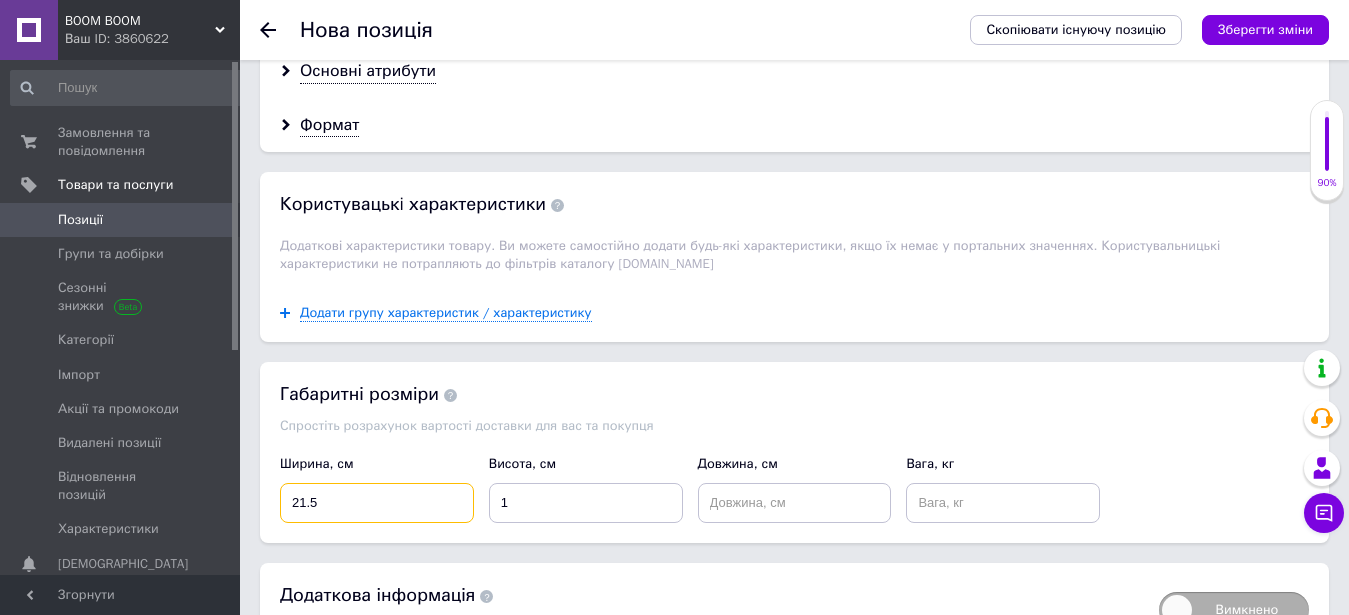 type on "21.5" 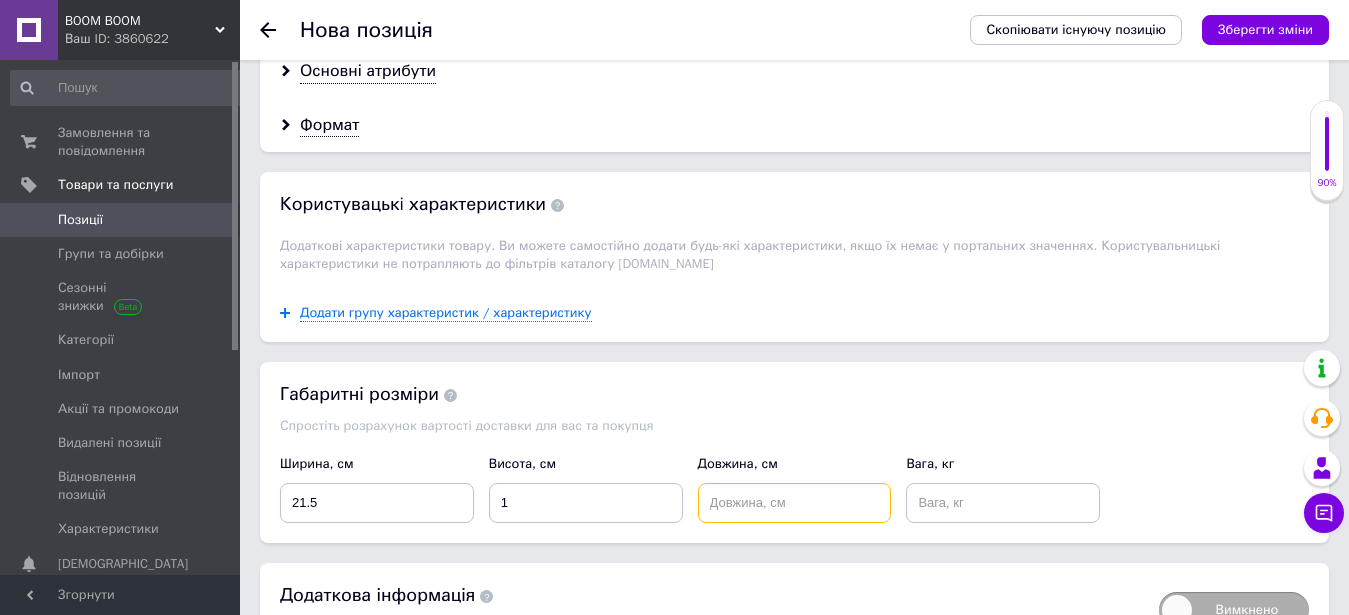 click at bounding box center [795, 503] 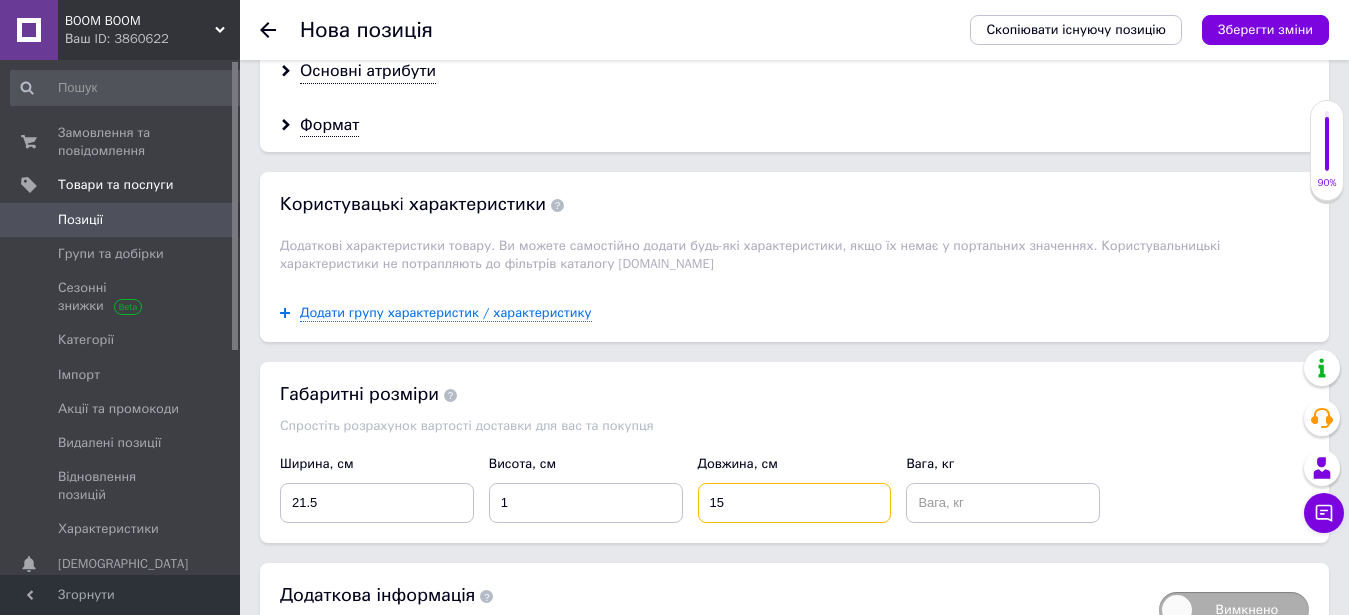 scroll, scrollTop: 2184, scrollLeft: 0, axis: vertical 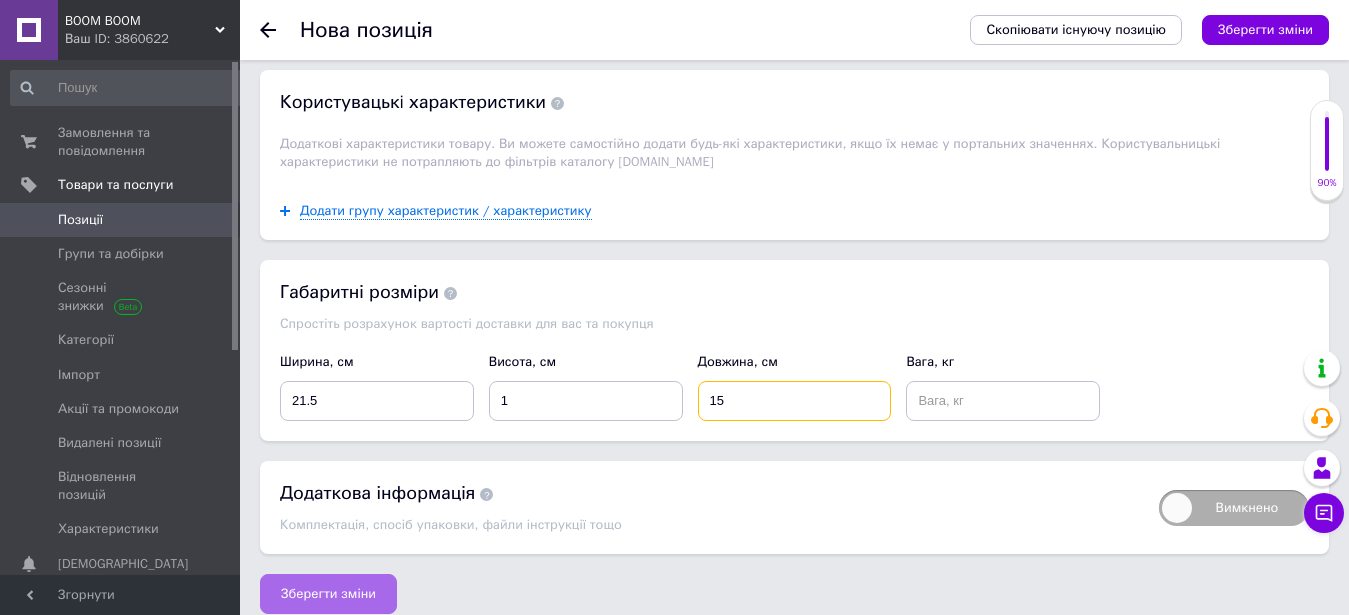 type on "15" 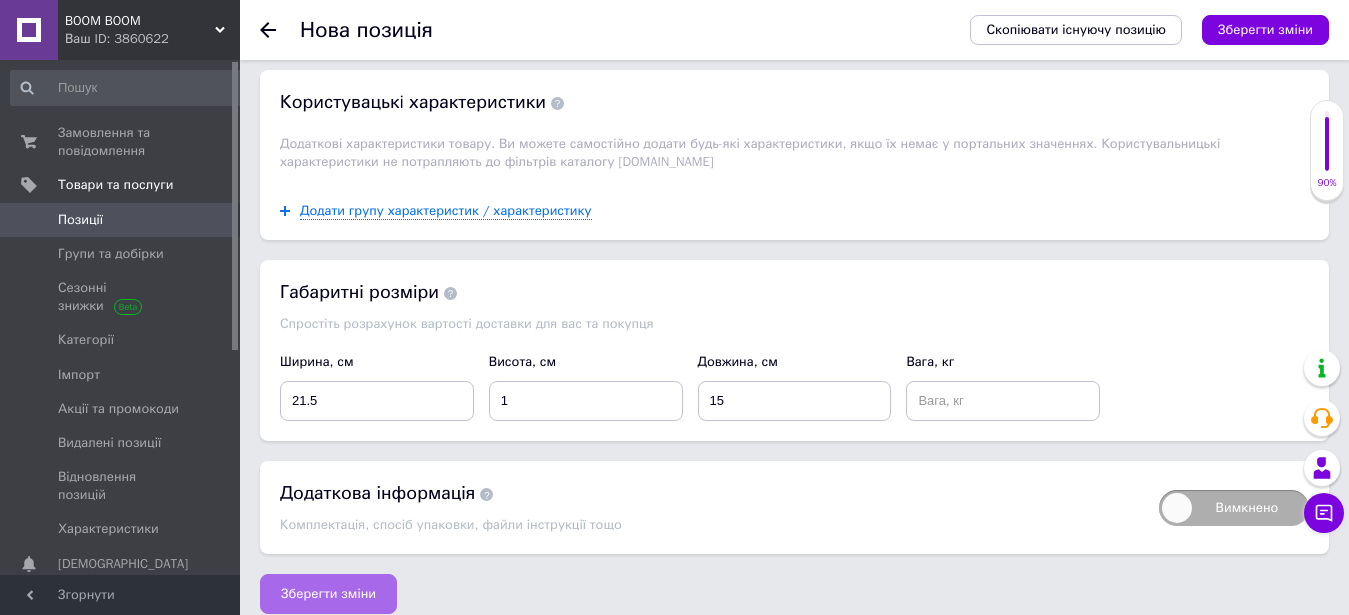 click on "Зберегти зміни" at bounding box center (328, 594) 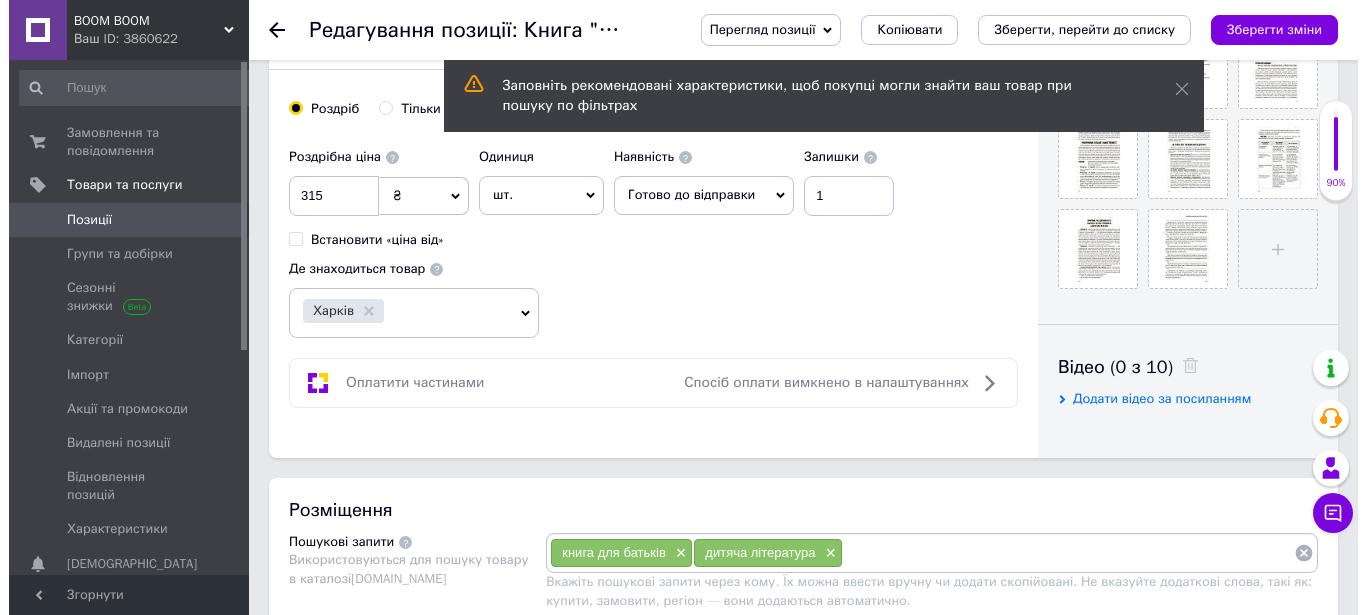 scroll, scrollTop: 534, scrollLeft: 0, axis: vertical 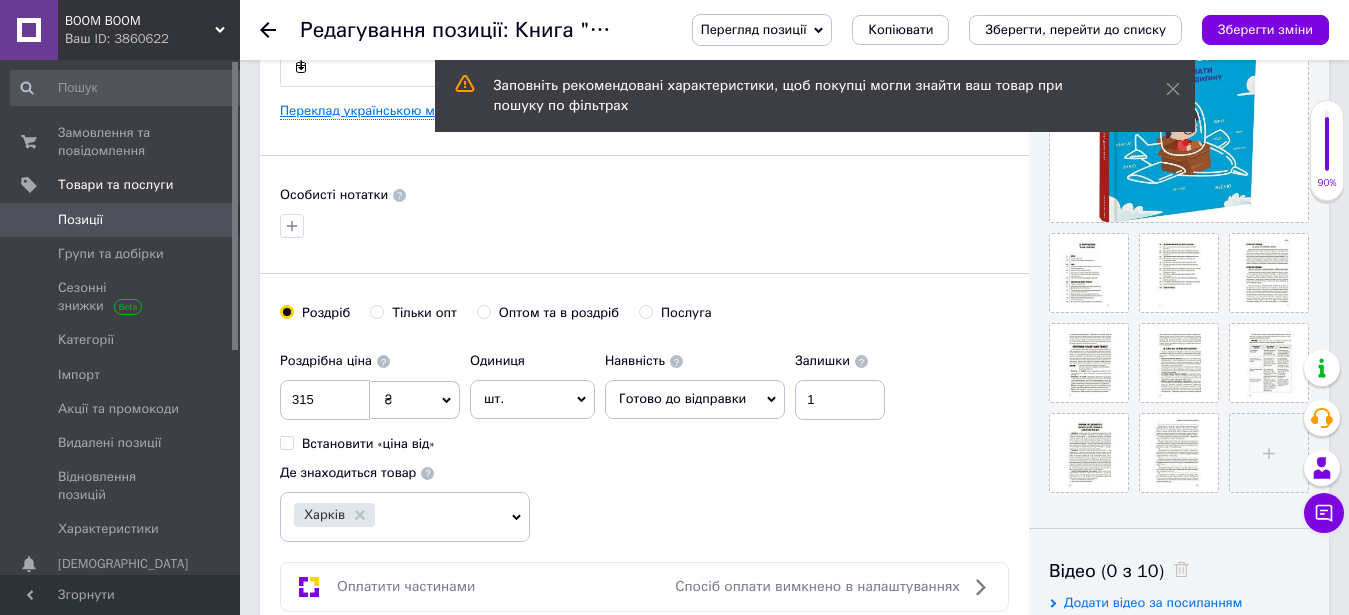 click on "Переклад українською мовою" at bounding box center (374, 111) 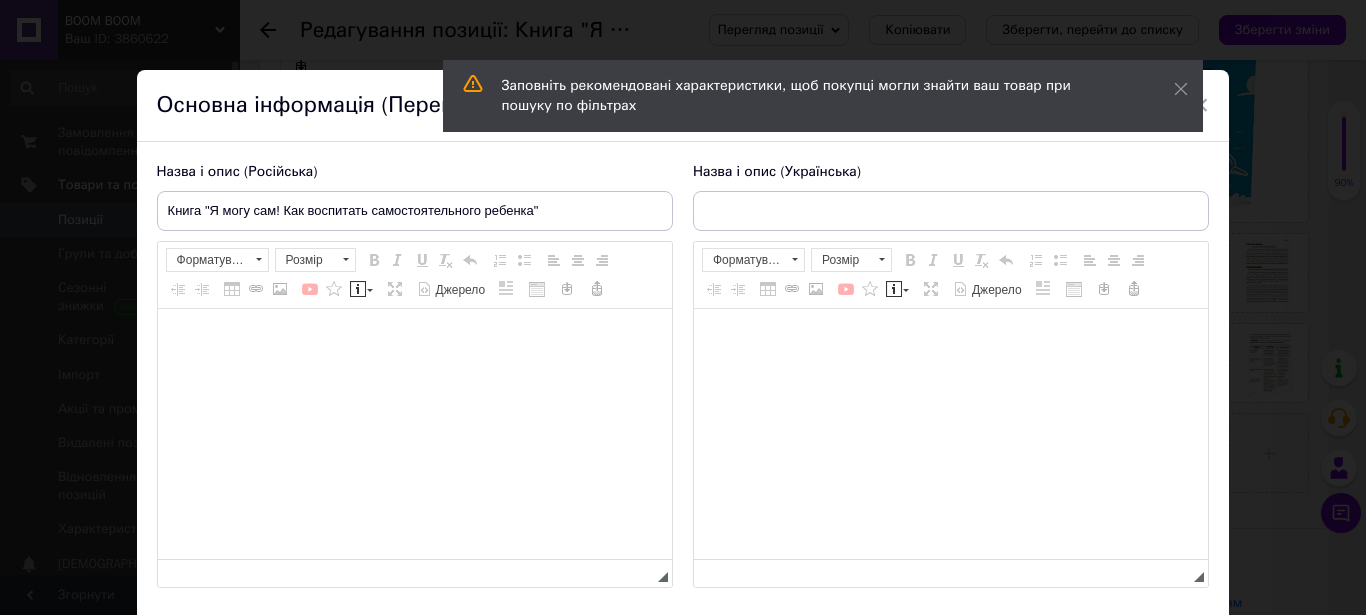 type on "Книга "Я можу сам! Як виховати самостійну дитину"" 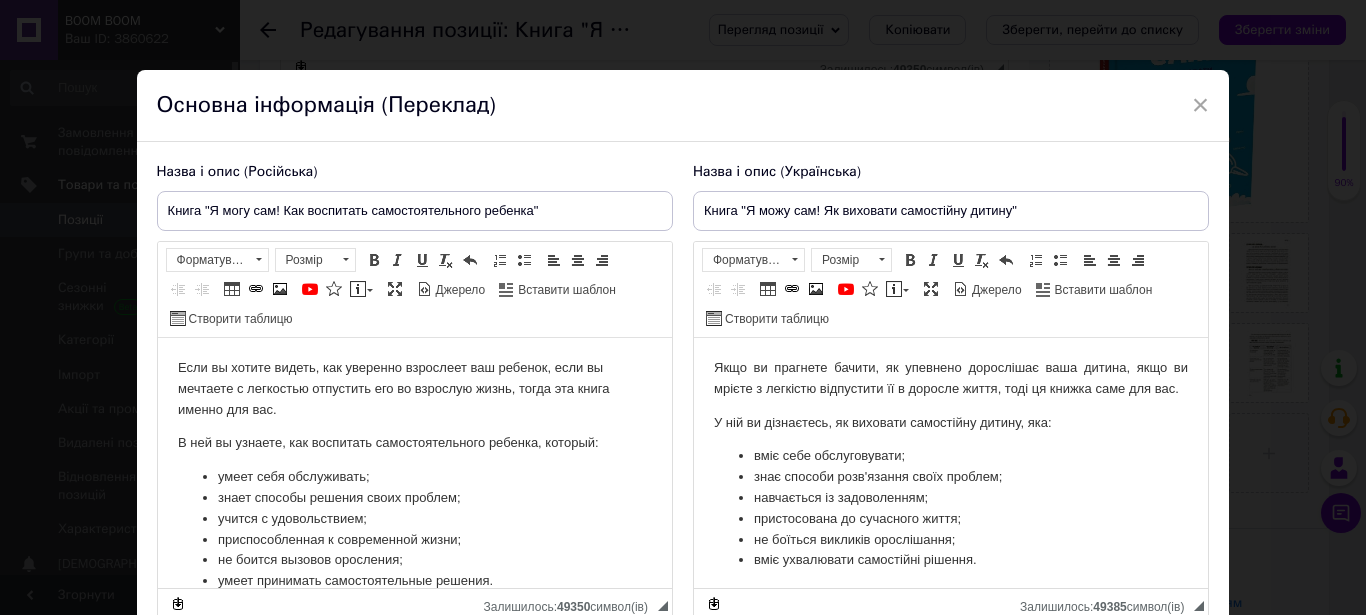 scroll, scrollTop: 80, scrollLeft: 0, axis: vertical 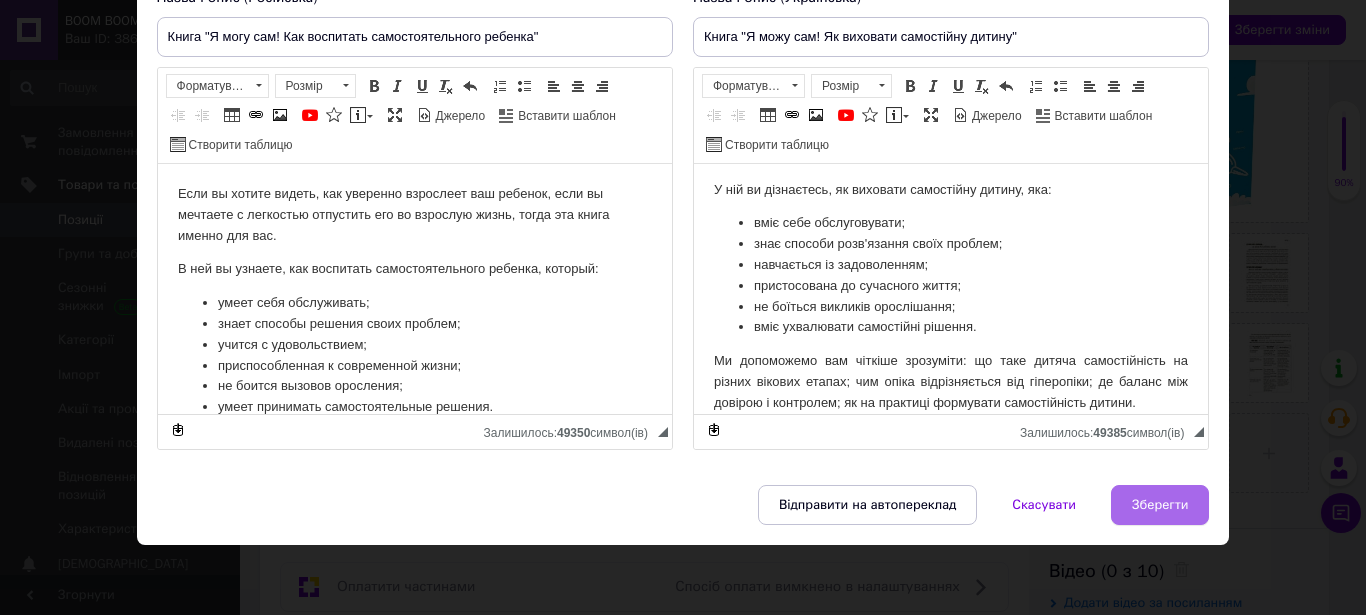click on "Зберегти" at bounding box center [1160, 505] 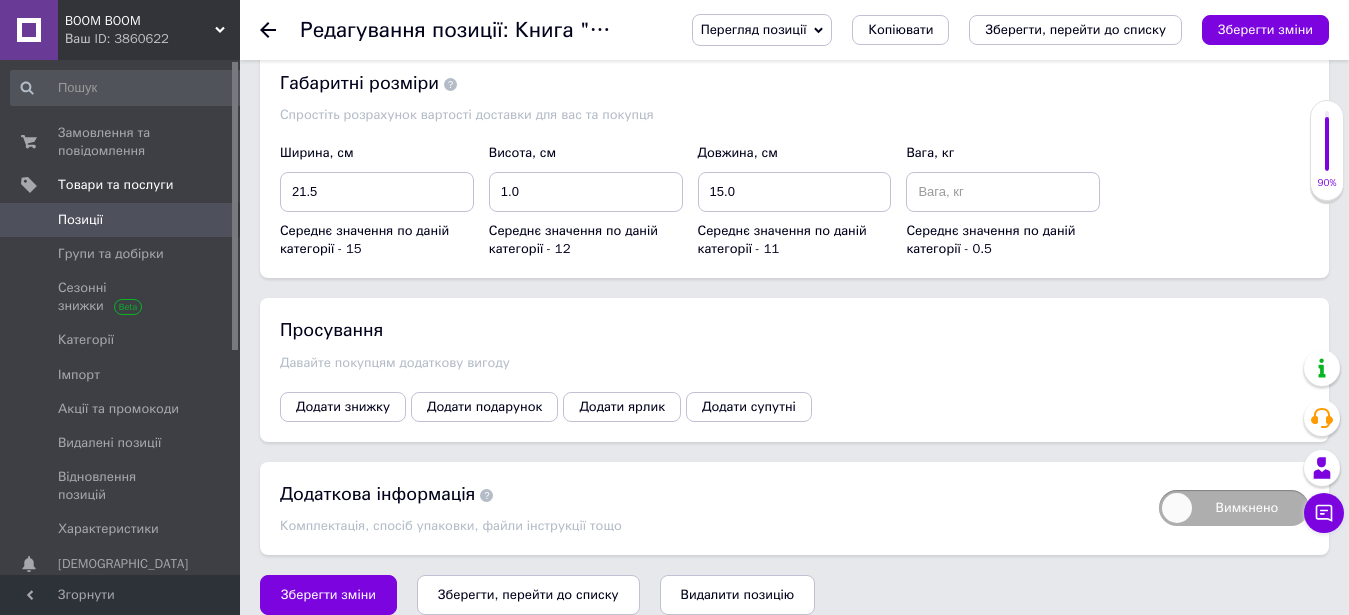 scroll, scrollTop: 2393, scrollLeft: 0, axis: vertical 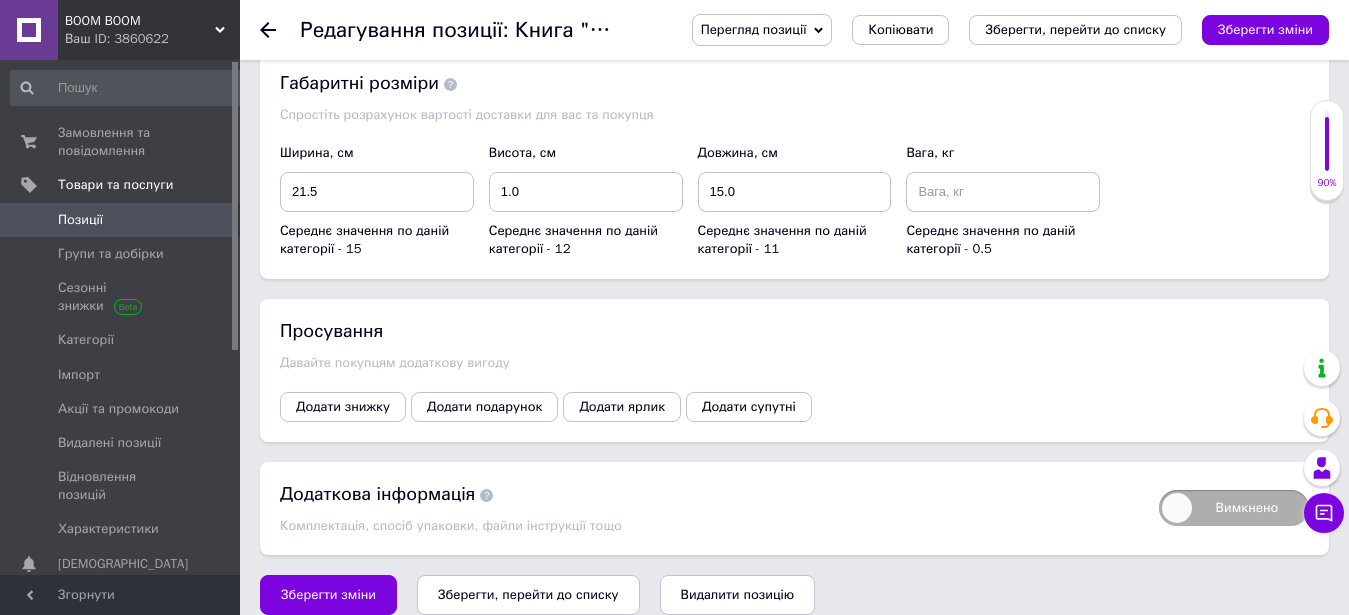 click on "Зберегти, перейти до списку" at bounding box center [528, 594] 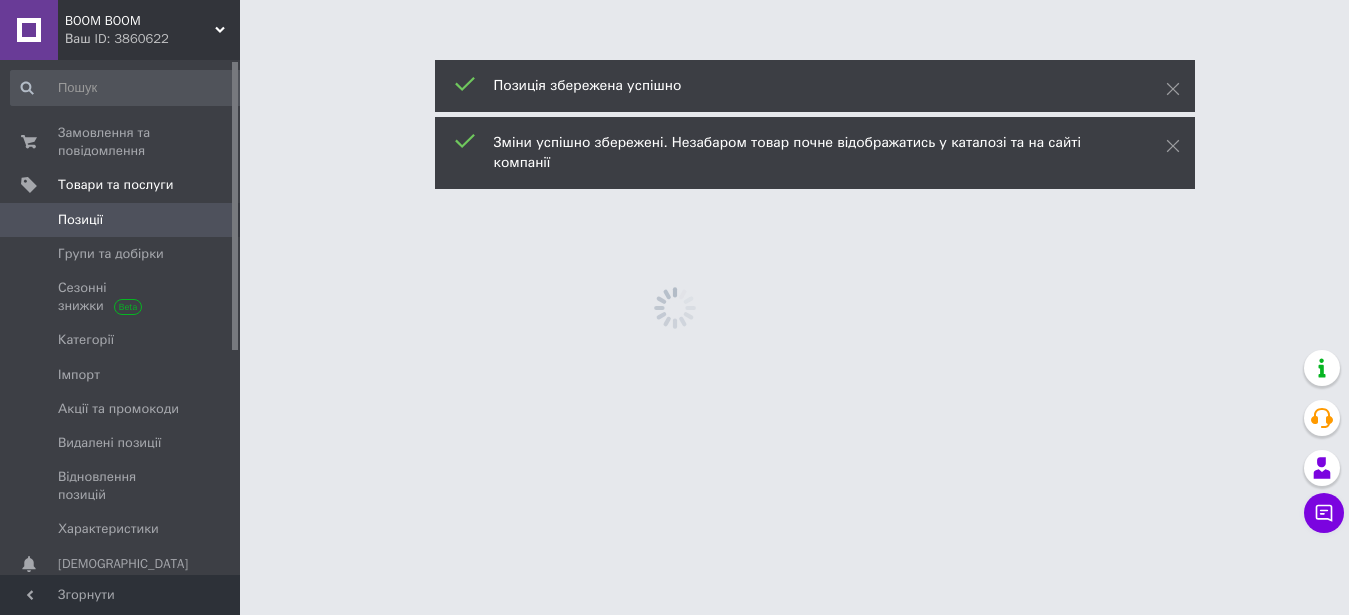 scroll, scrollTop: 0, scrollLeft: 0, axis: both 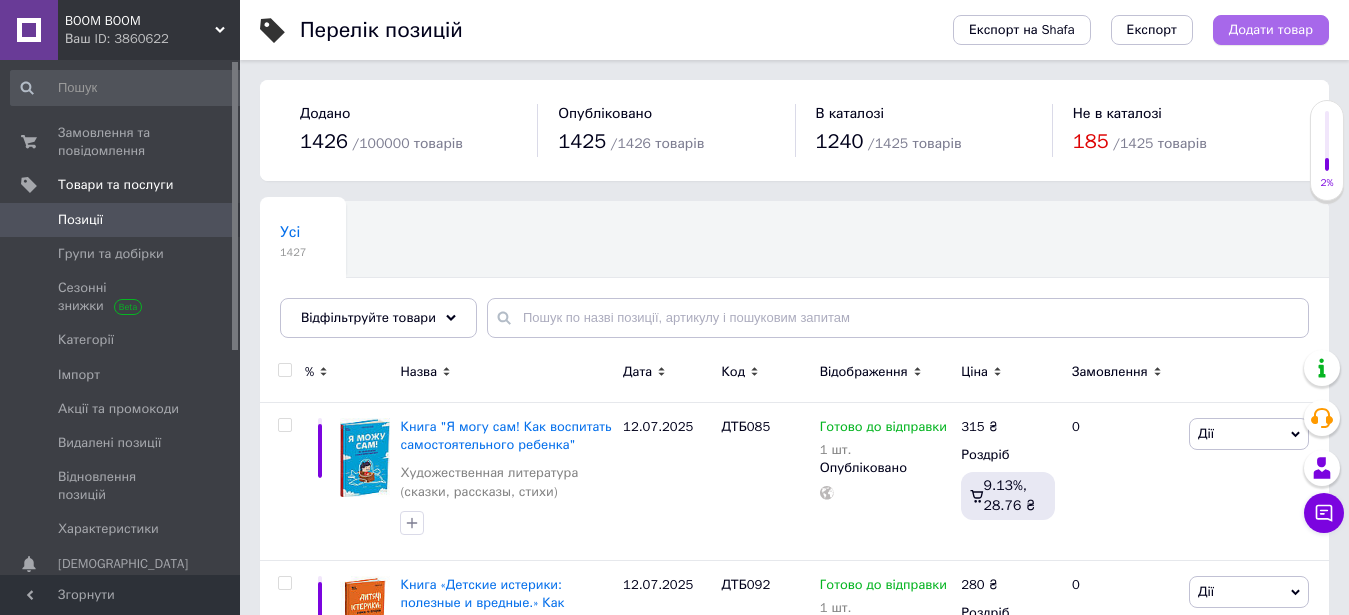 click on "Додати товар" at bounding box center [1271, 30] 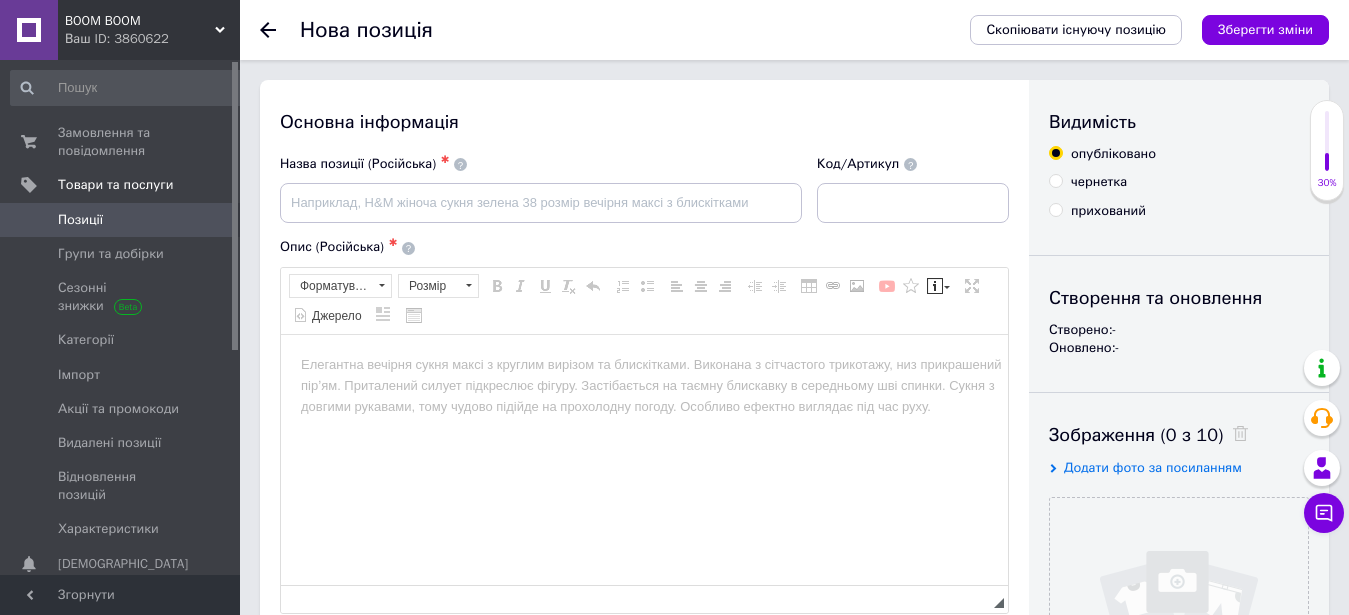 scroll, scrollTop: 0, scrollLeft: 0, axis: both 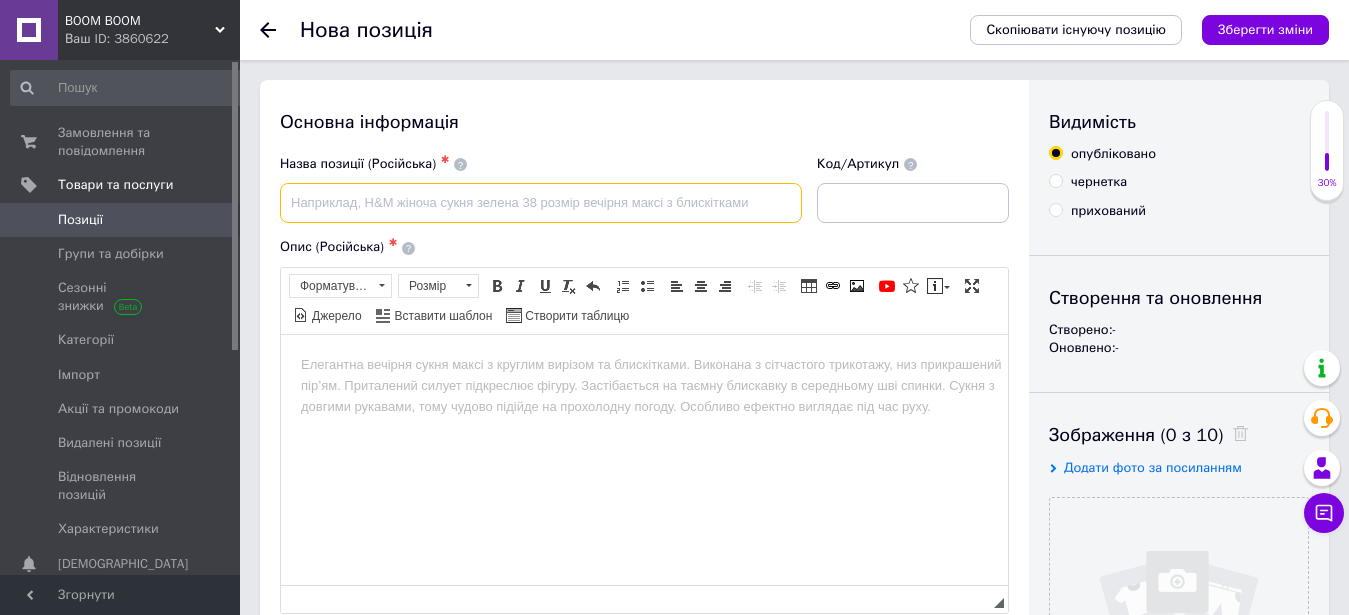 click at bounding box center (541, 203) 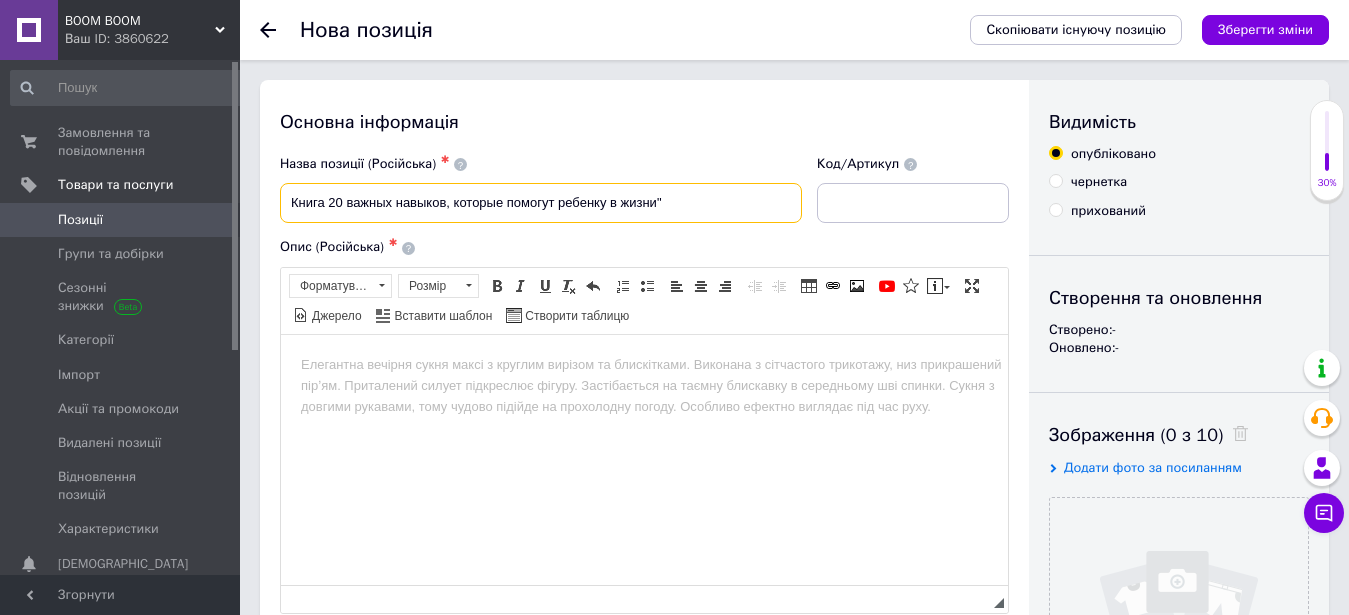 type on "Книга 20 важных навыков, которые помогут ребенку в жизни"" 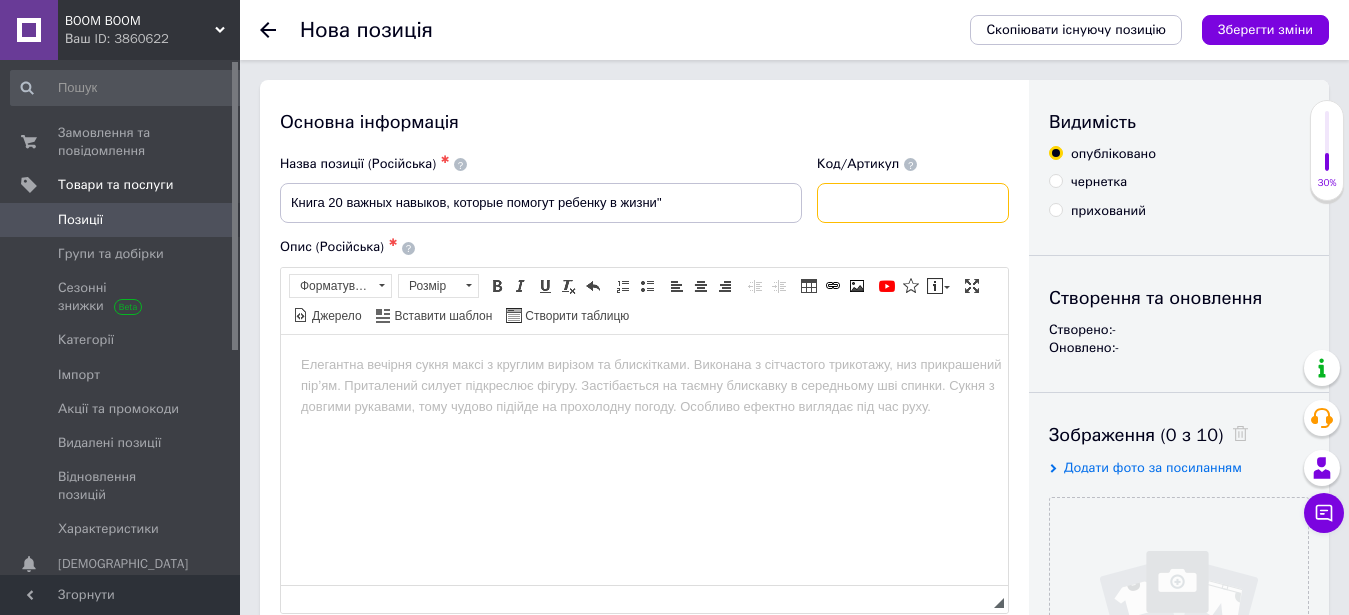 click at bounding box center [913, 203] 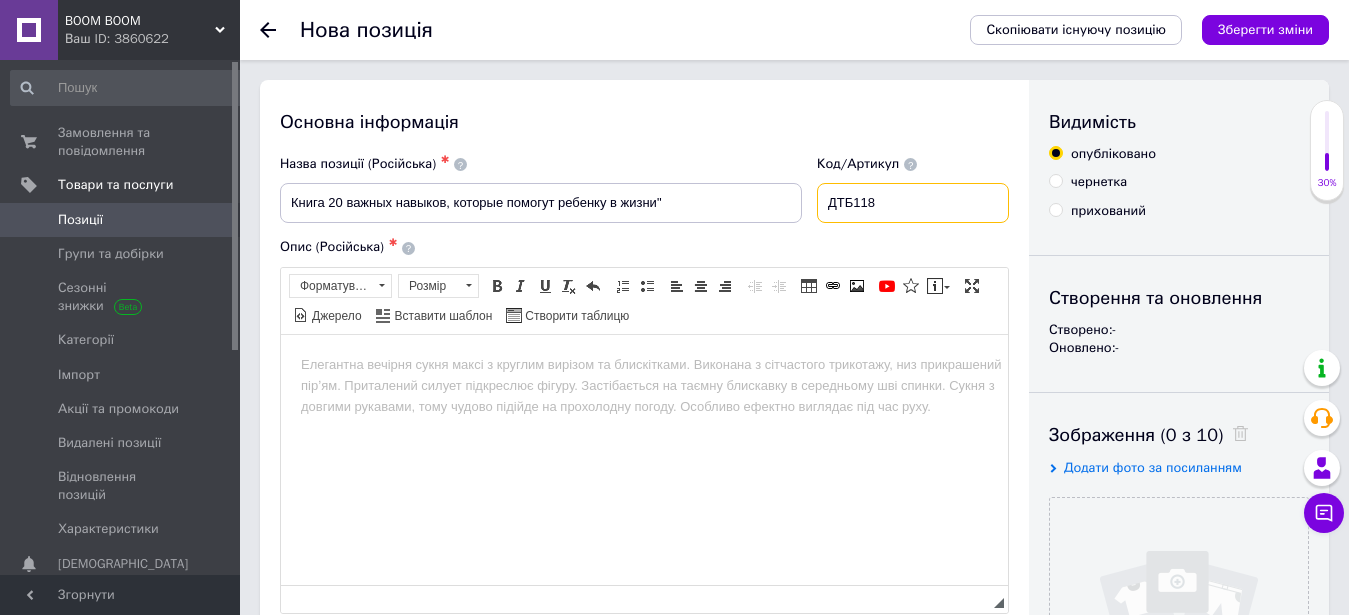 type on "ДТБ118" 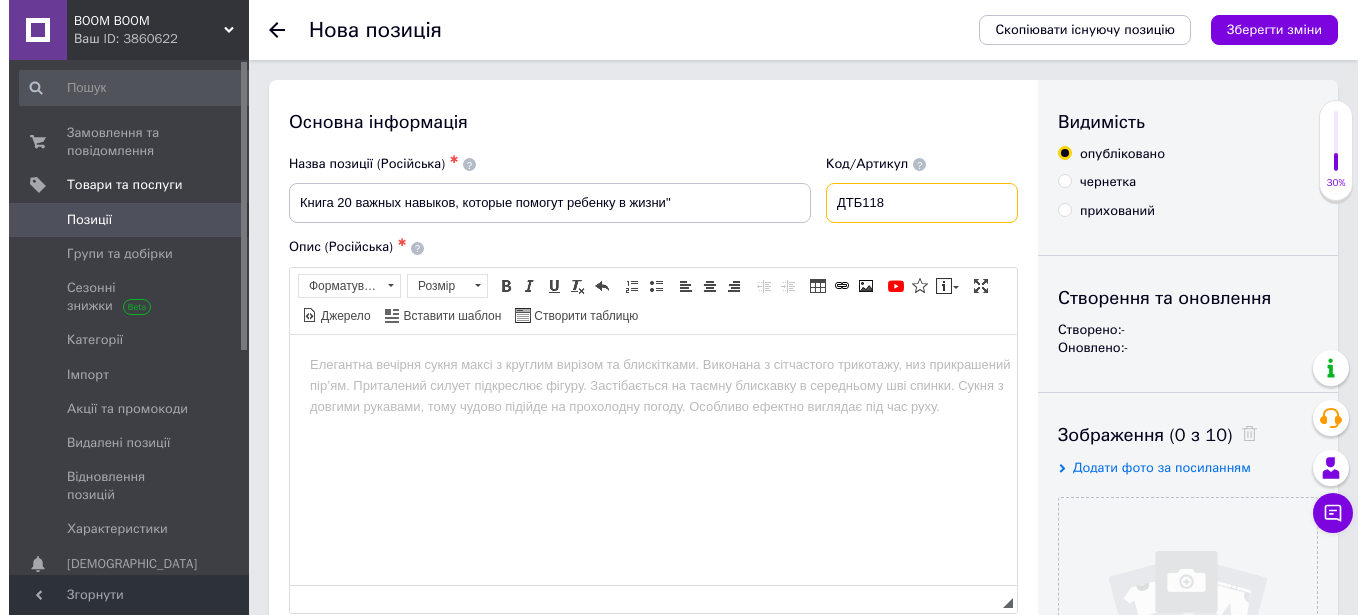 scroll, scrollTop: 306, scrollLeft: 0, axis: vertical 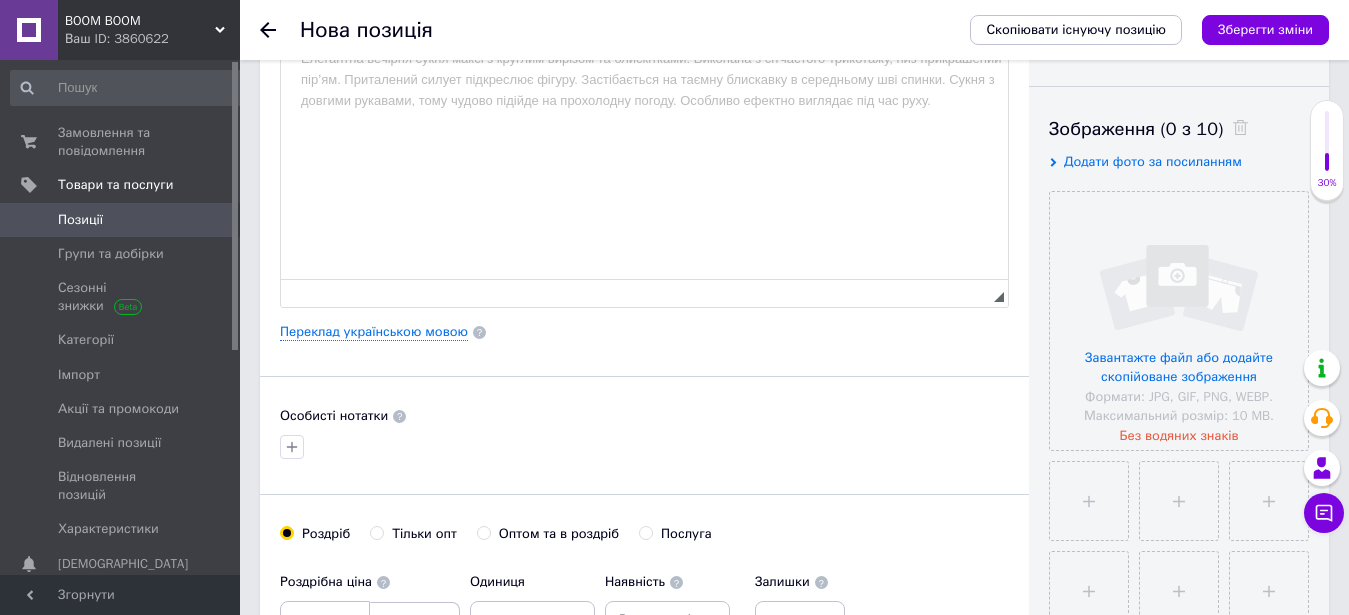 click on "Основна інформація Назва позиції (Російська) ✱ Книга 20 важных навыков, которые помогут ребенку в жизни" Код/Артикул ДТБ118 Опис (Російська) ✱ Розширений текстовий редактор, 65846098-A213-44A4-AAB0-79773B90C507 Панель інструментів редактора Форматування Форматування Розмір Розмір   Жирний  Сполучення клавіш Ctrl+B   Курсив  Сполучення клавіш Ctrl+I   Підкреслений  Сполучення клавіш Ctrl+U   Видалити форматування   Повернути  Сполучення клавіш Ctrl+Z   Вставити/видалити нумерований список   Вставити/видалити маркований список   По лівому краю   По центру   По правому краю" at bounding box center (644, 332) 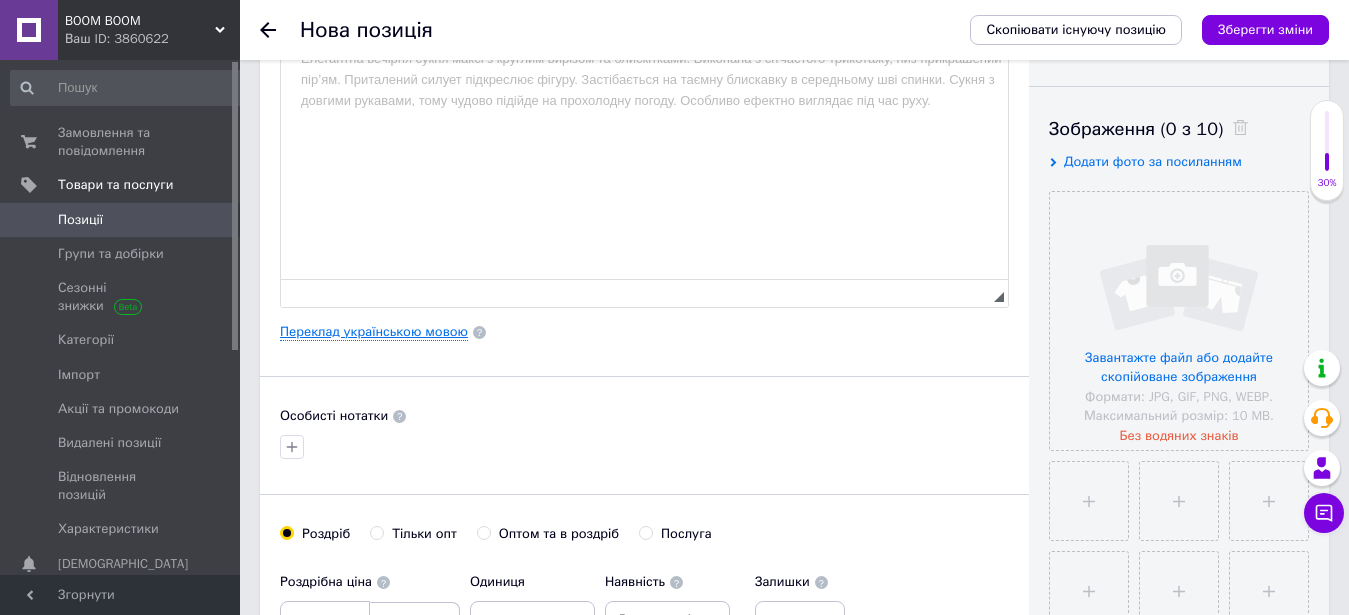click on "Переклад українською мовою" at bounding box center [374, 332] 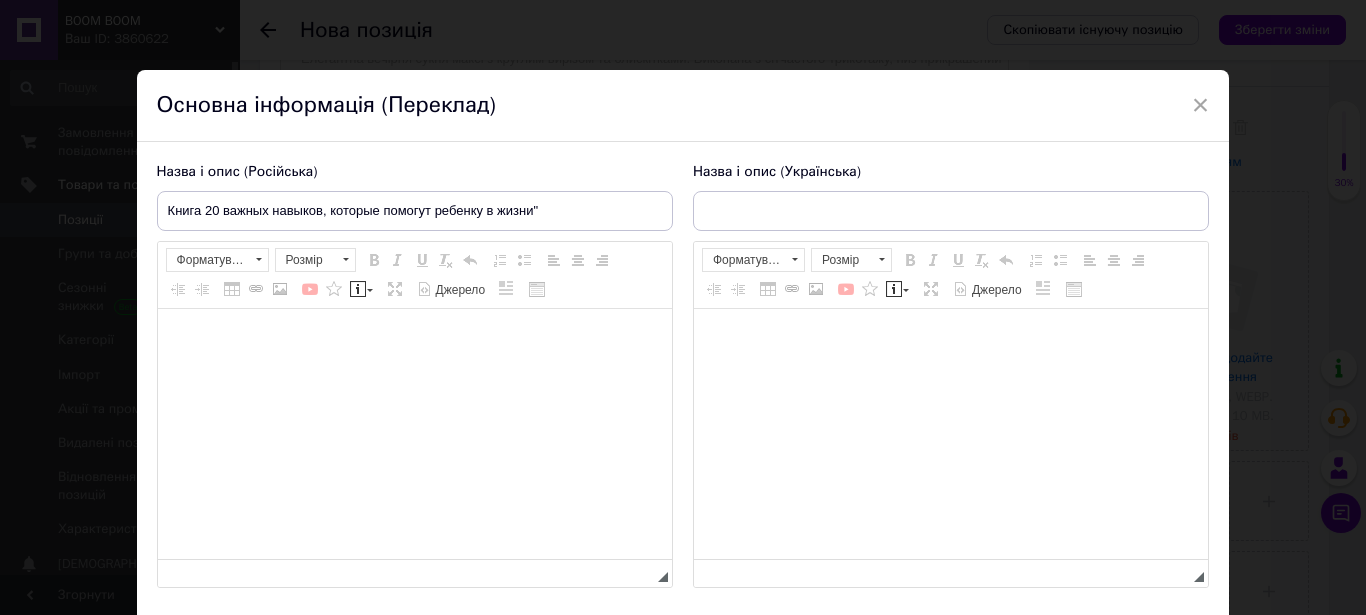 scroll, scrollTop: 0, scrollLeft: 0, axis: both 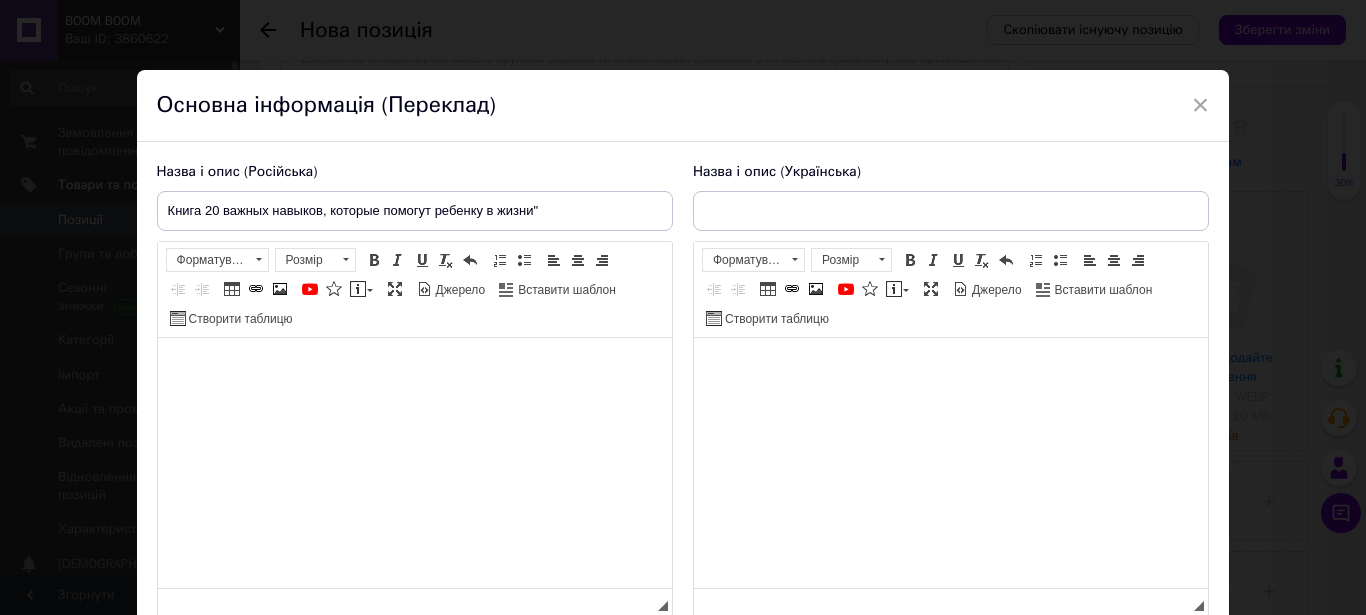 click at bounding box center (950, 463) 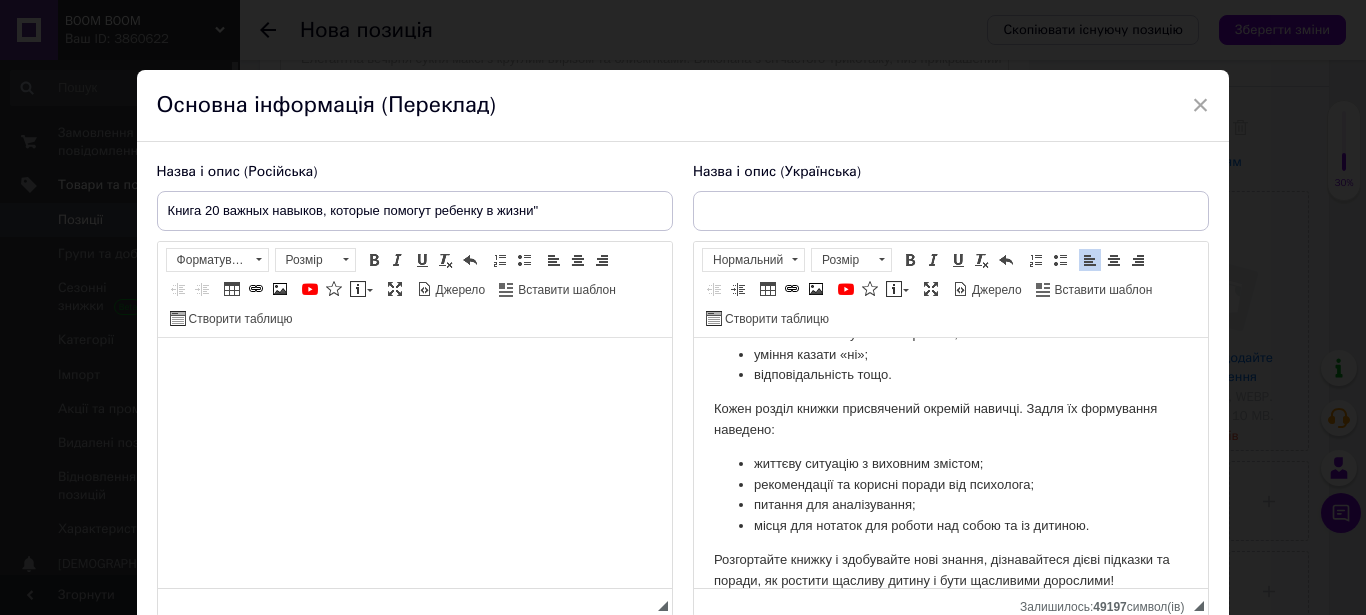 click at bounding box center (414, 368) 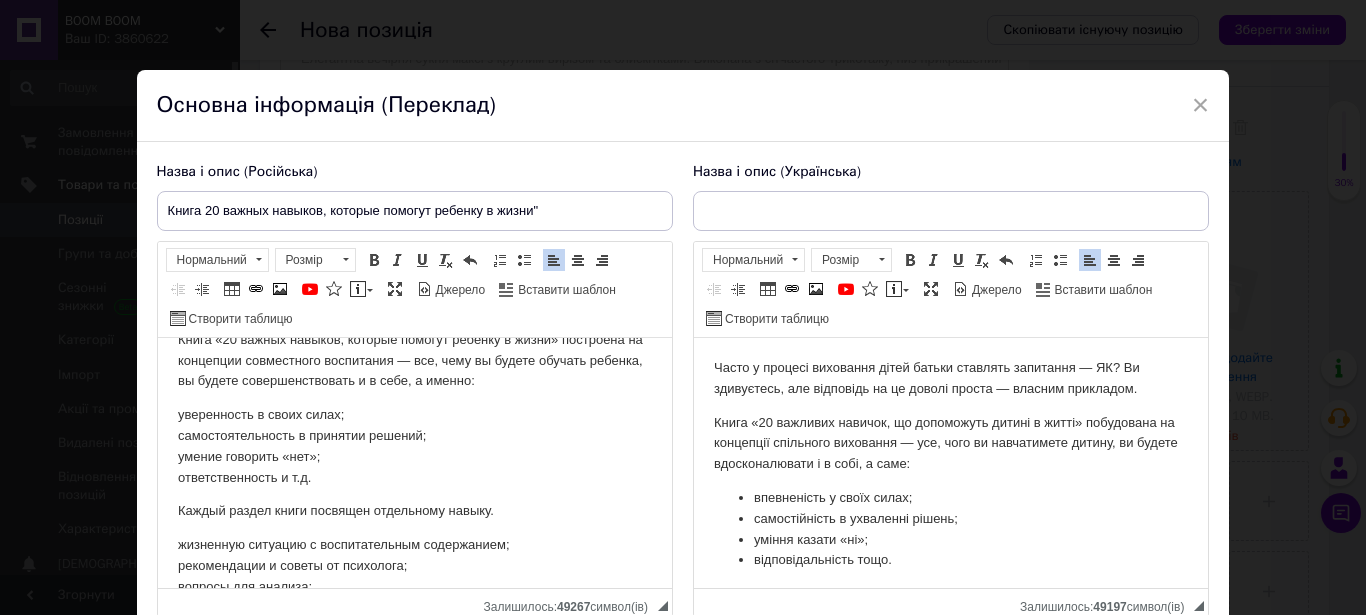 scroll, scrollTop: 0, scrollLeft: 0, axis: both 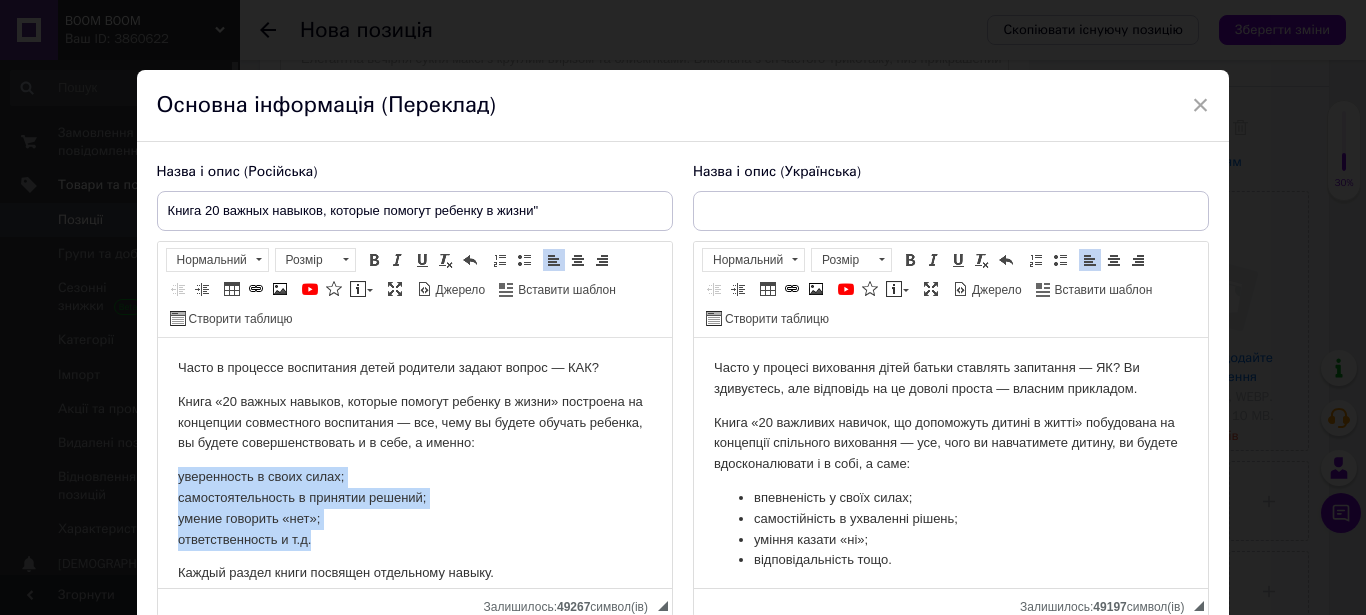 drag, startPoint x: 208, startPoint y: 498, endPoint x: 360, endPoint y: 546, distance: 159.39886 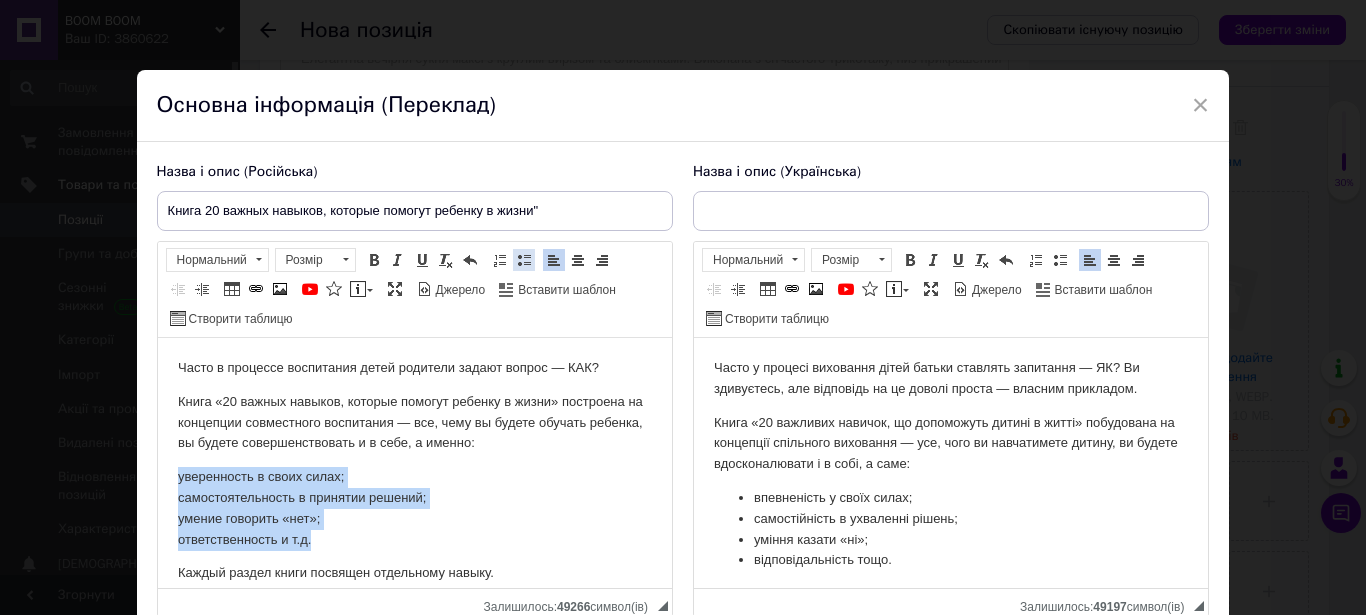 click at bounding box center [524, 260] 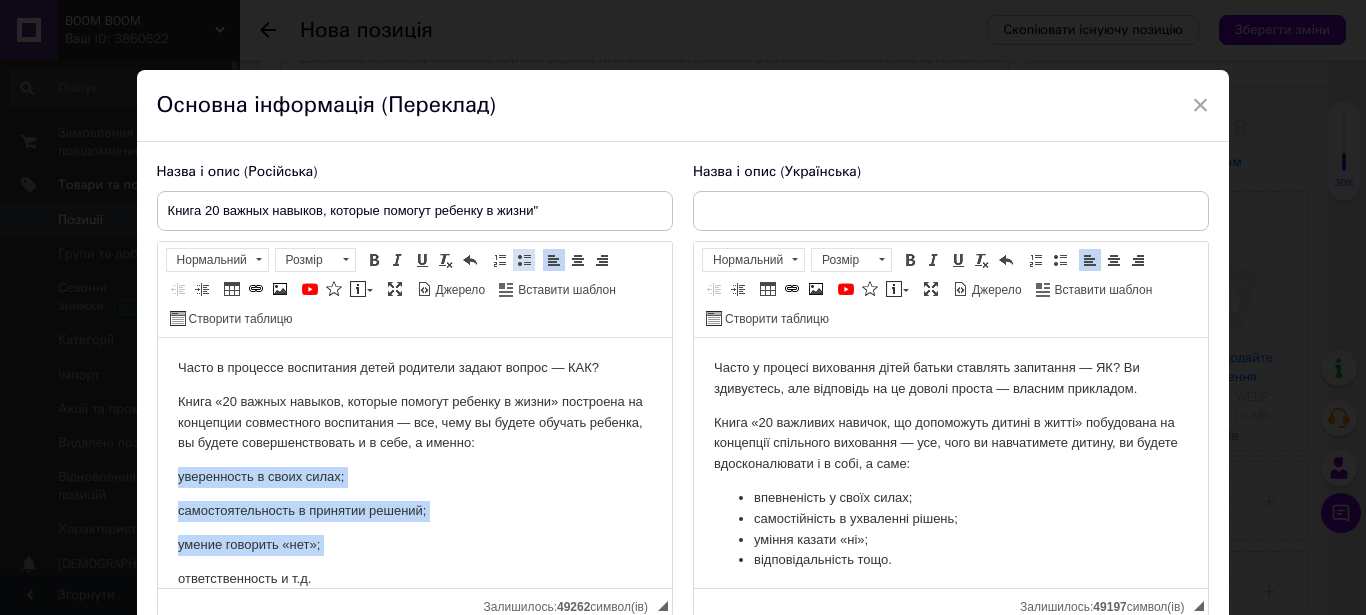 click at bounding box center [524, 260] 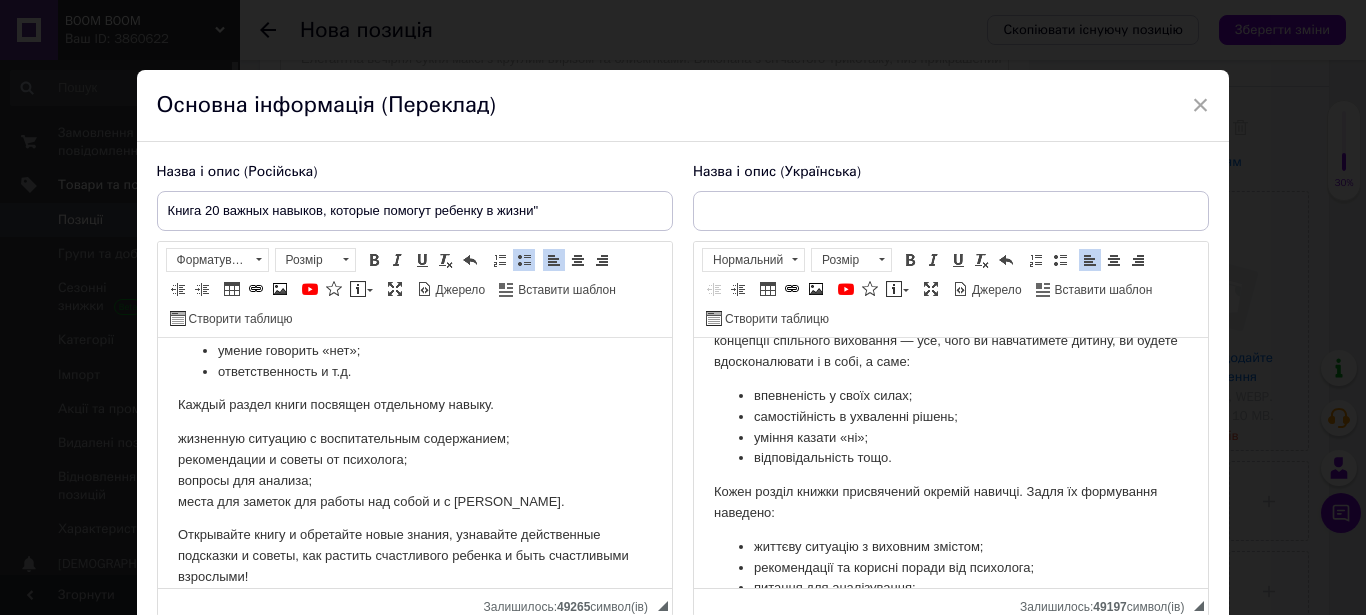 scroll, scrollTop: 189, scrollLeft: 0, axis: vertical 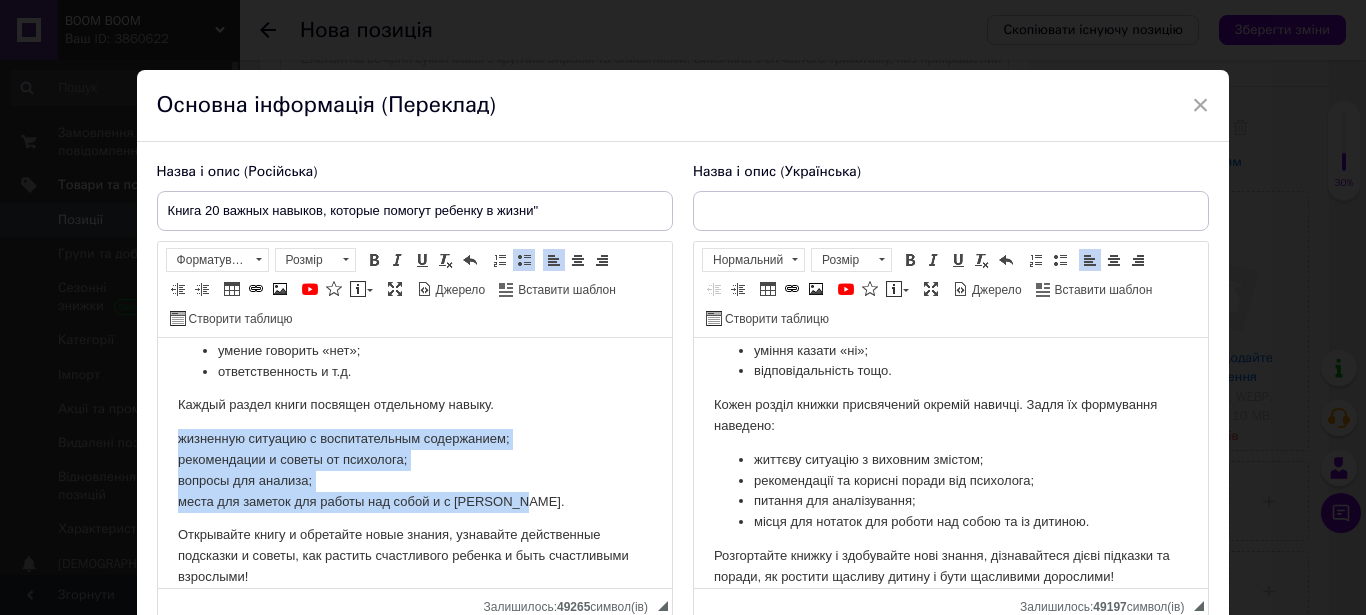 drag, startPoint x: 180, startPoint y: 437, endPoint x: 551, endPoint y: 493, distance: 375.2026 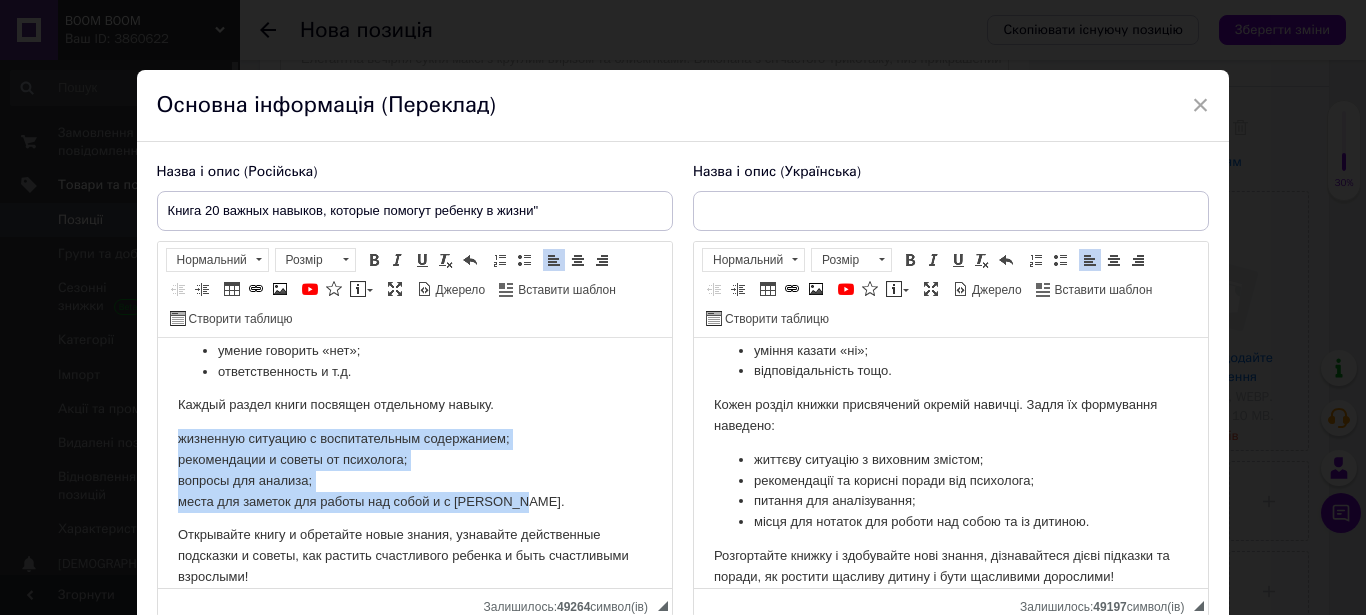 drag, startPoint x: 178, startPoint y: 439, endPoint x: 524, endPoint y: 506, distance: 352.4273 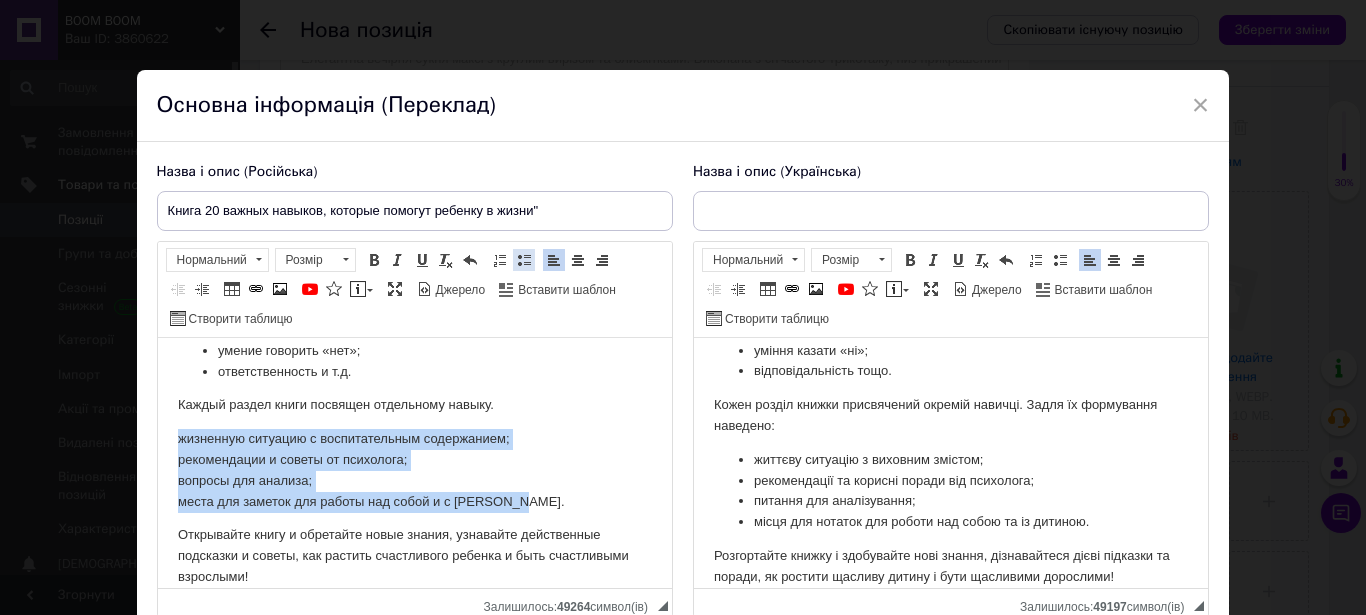 click at bounding box center [524, 260] 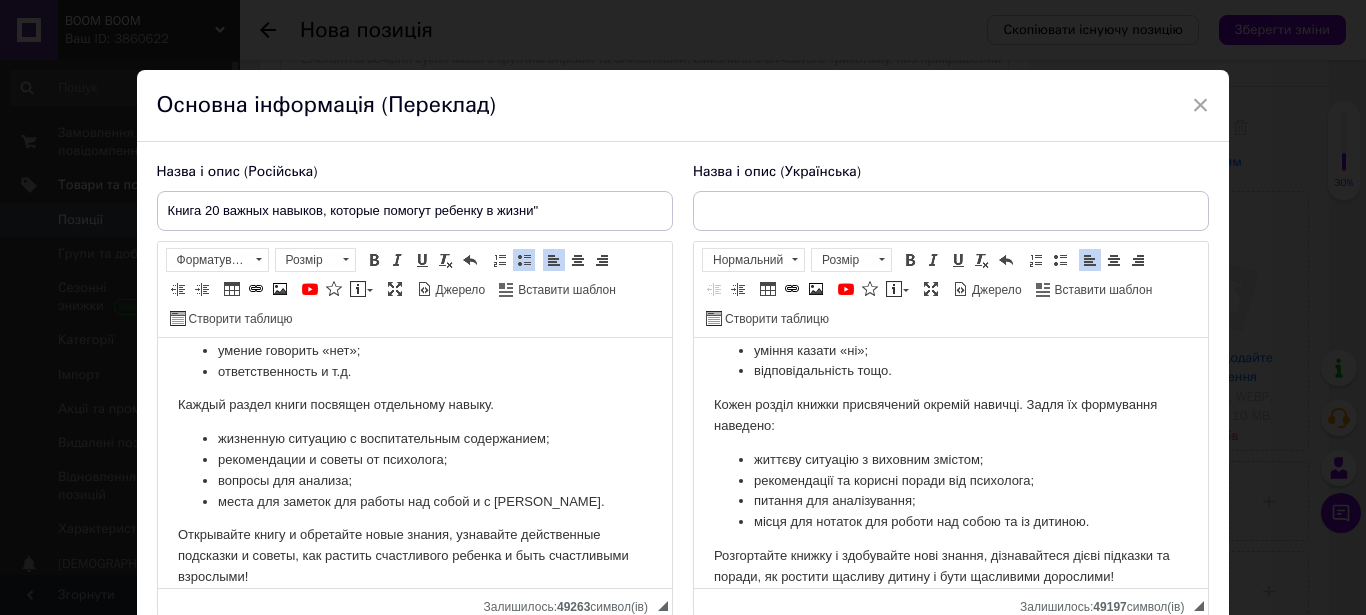 click on "рекомендации и советы от психолога;" at bounding box center [414, 460] 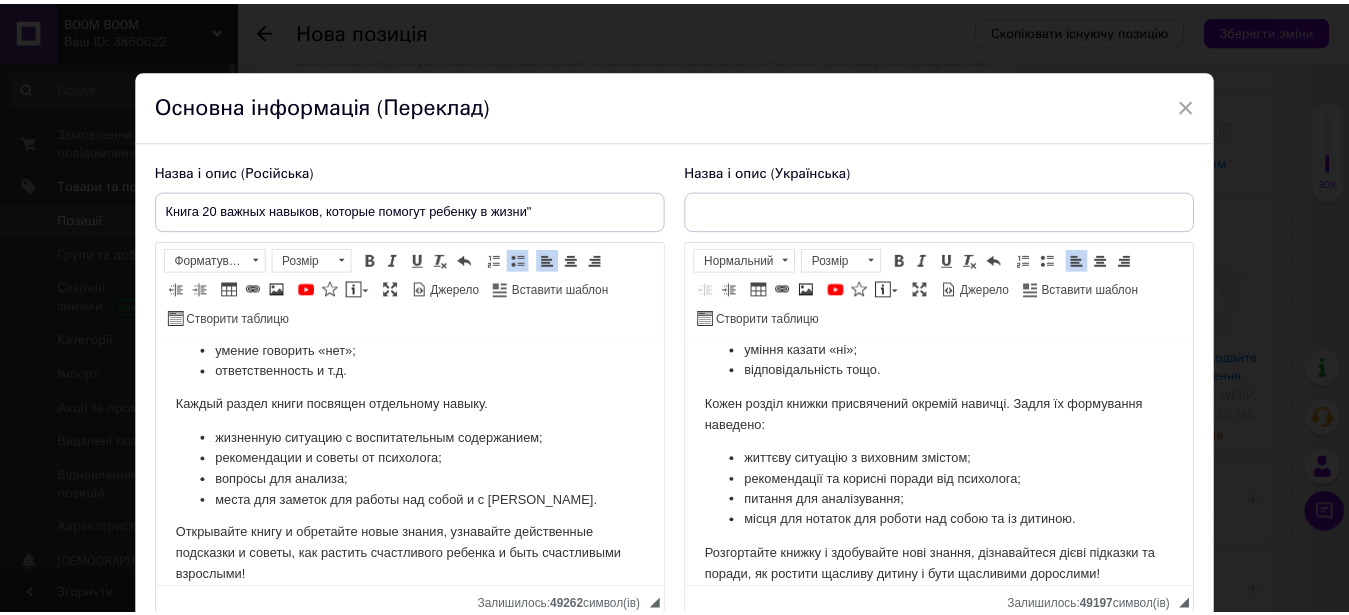 scroll, scrollTop: 168, scrollLeft: 0, axis: vertical 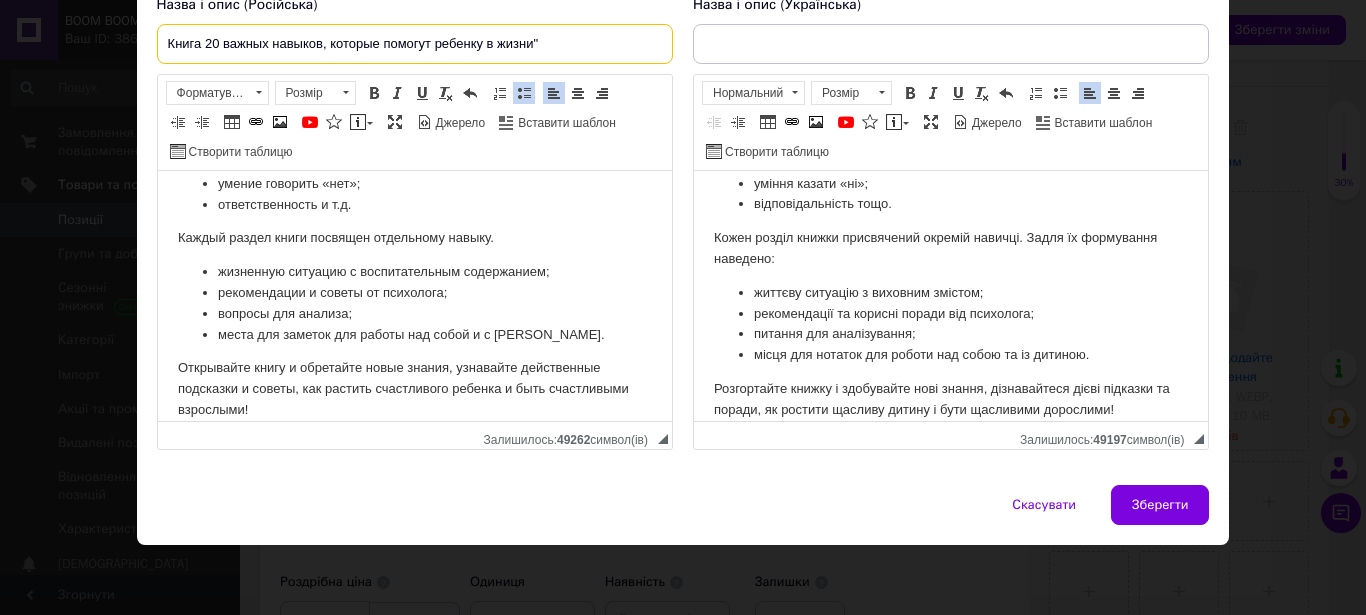 click on "Книга 20 важных навыков, которые помогут ребенку в жизни"" at bounding box center (415, 44) 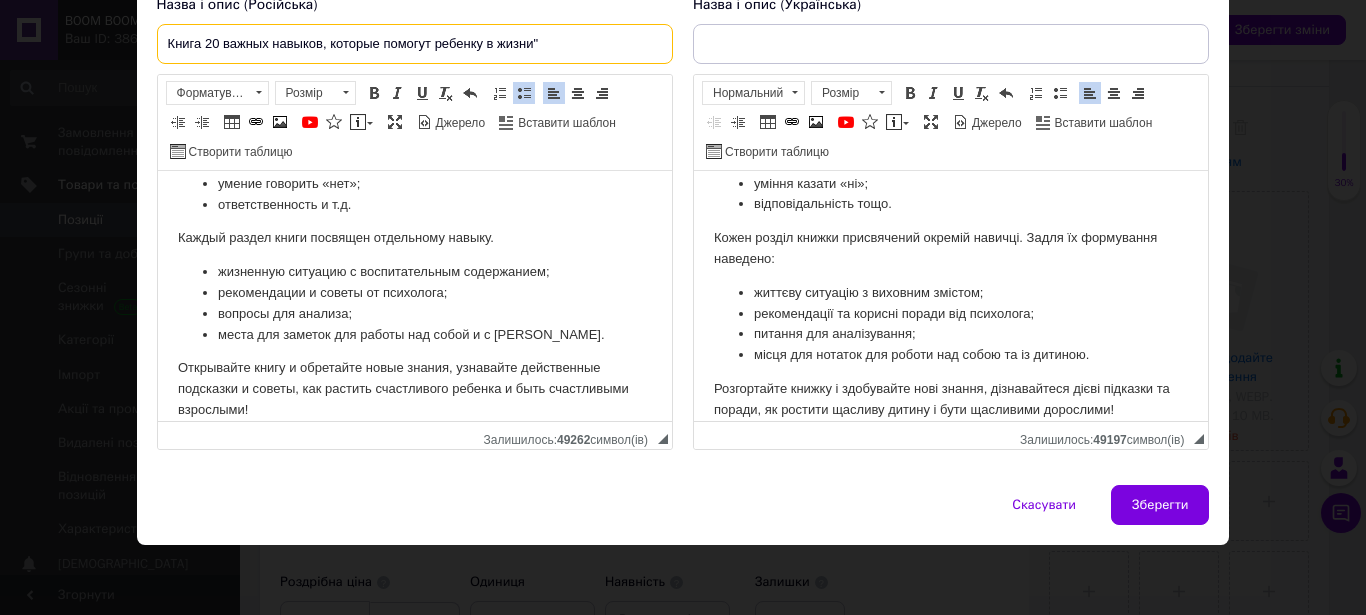 click on "Книга 20 важных навыков, которые помогут ребенку в жизни"" at bounding box center (415, 44) 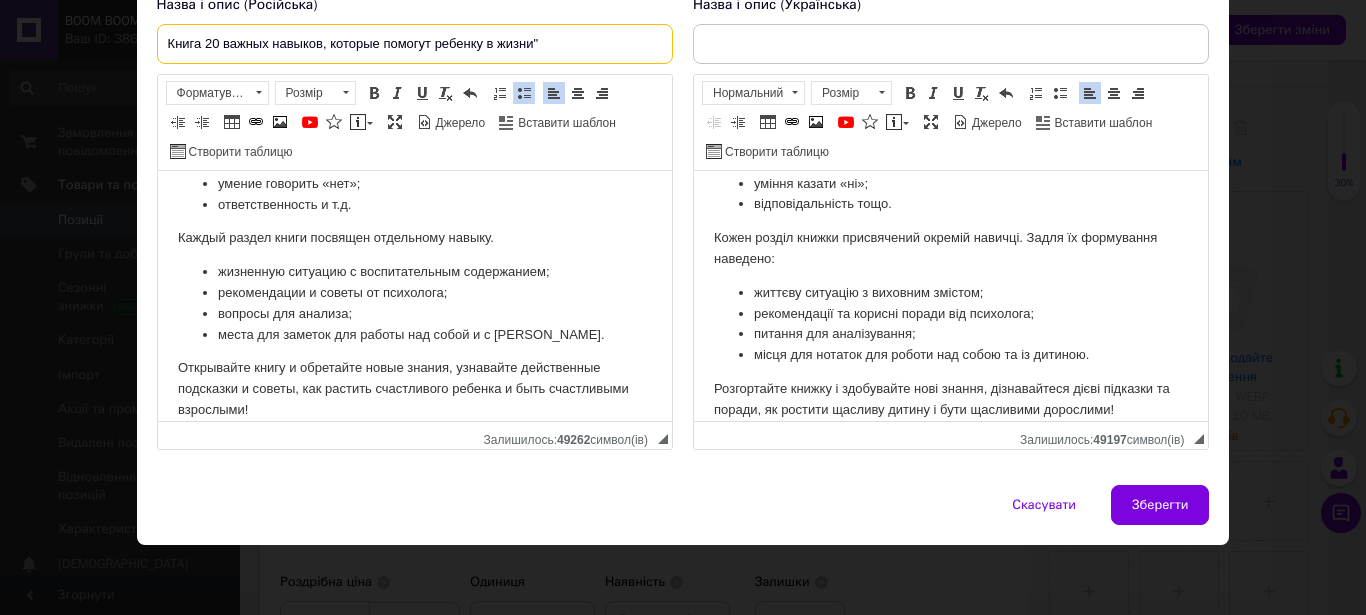 click on "Книга 20 важных навыков, которые помогут ребенку в жизни"" at bounding box center (415, 44) 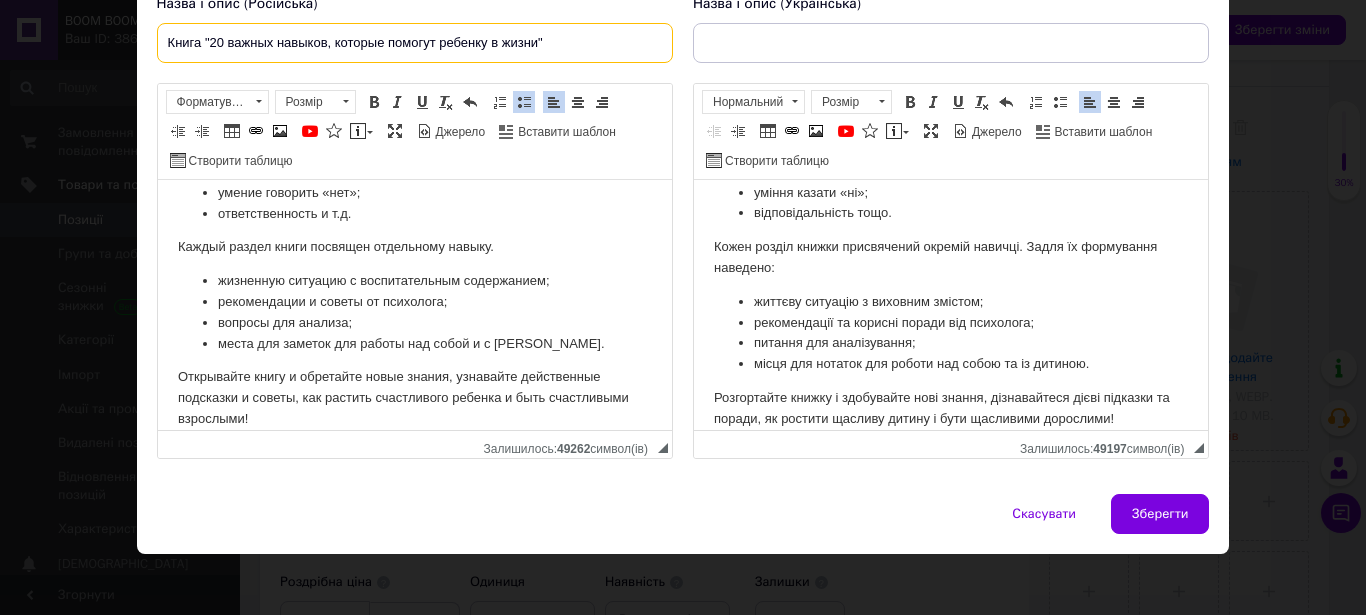 type on "Книга "20 важных навыков, которые помогут ребенку в жизни"" 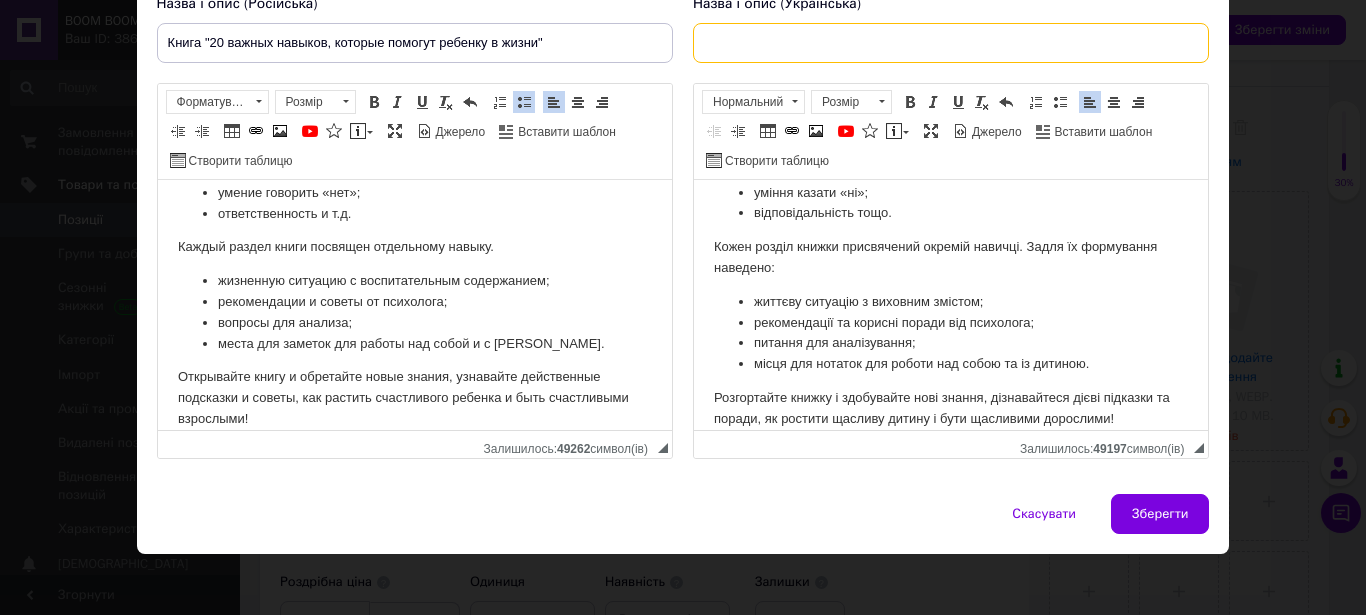 click at bounding box center [951, 43] 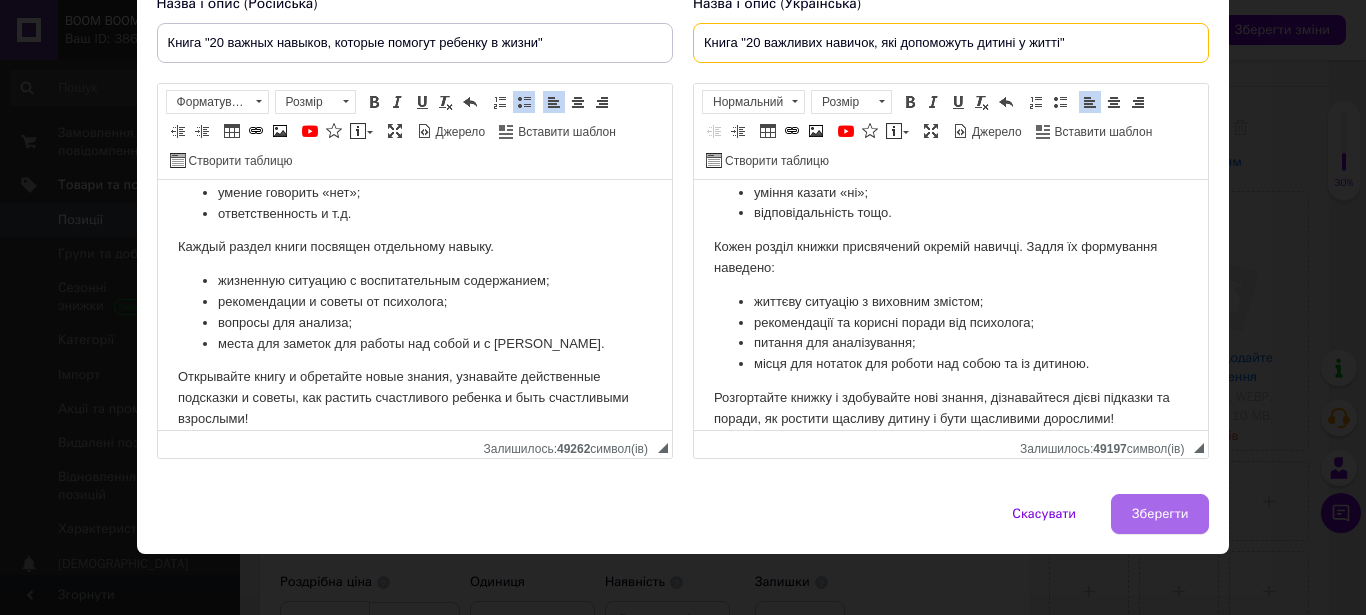 type on "Книга "20 важливих навичок, які допоможуть дитині у житті"" 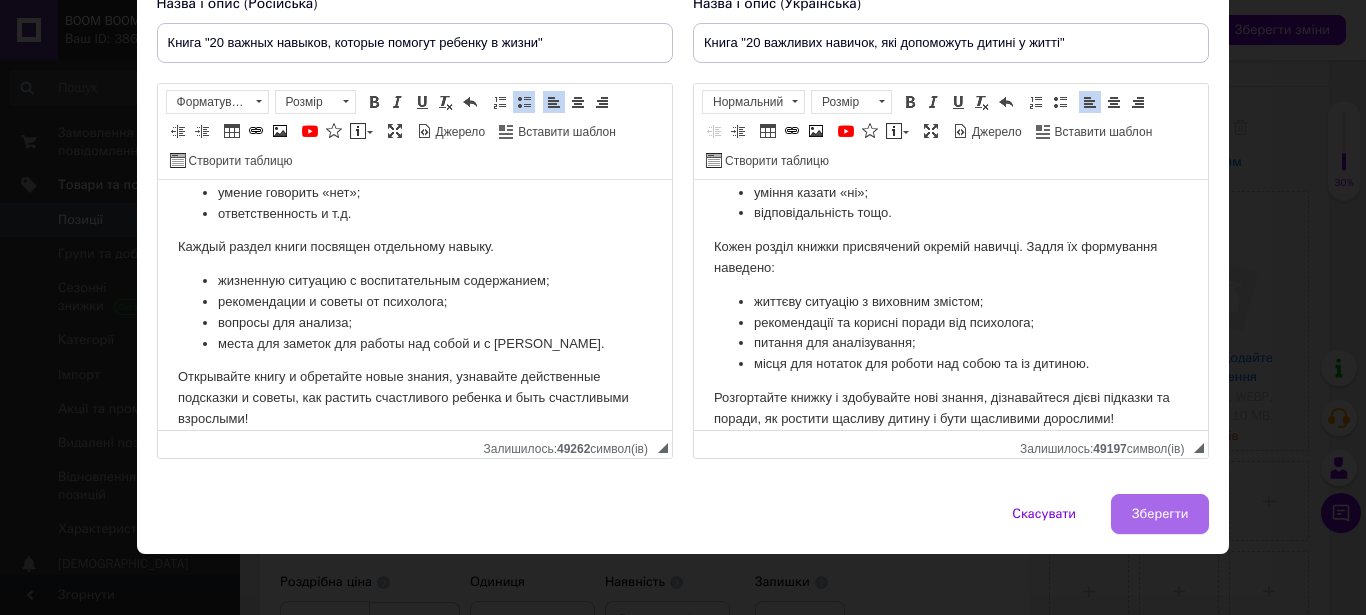 click on "Зберегти" at bounding box center (1160, 514) 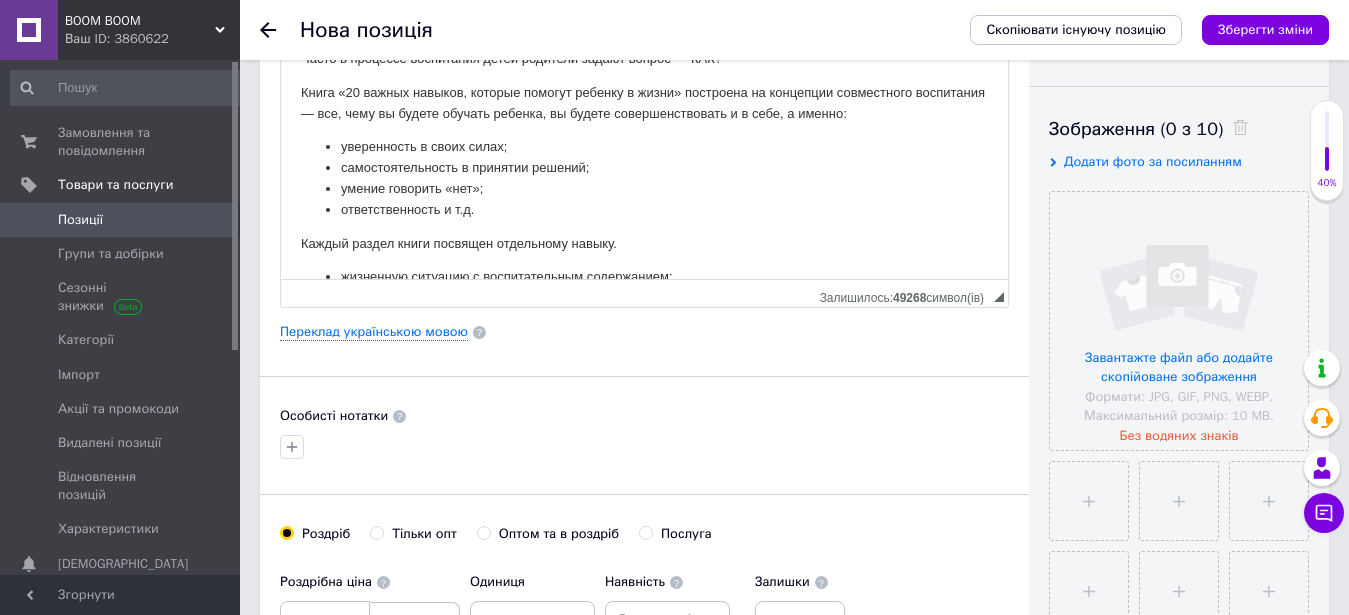 scroll, scrollTop: 0, scrollLeft: 0, axis: both 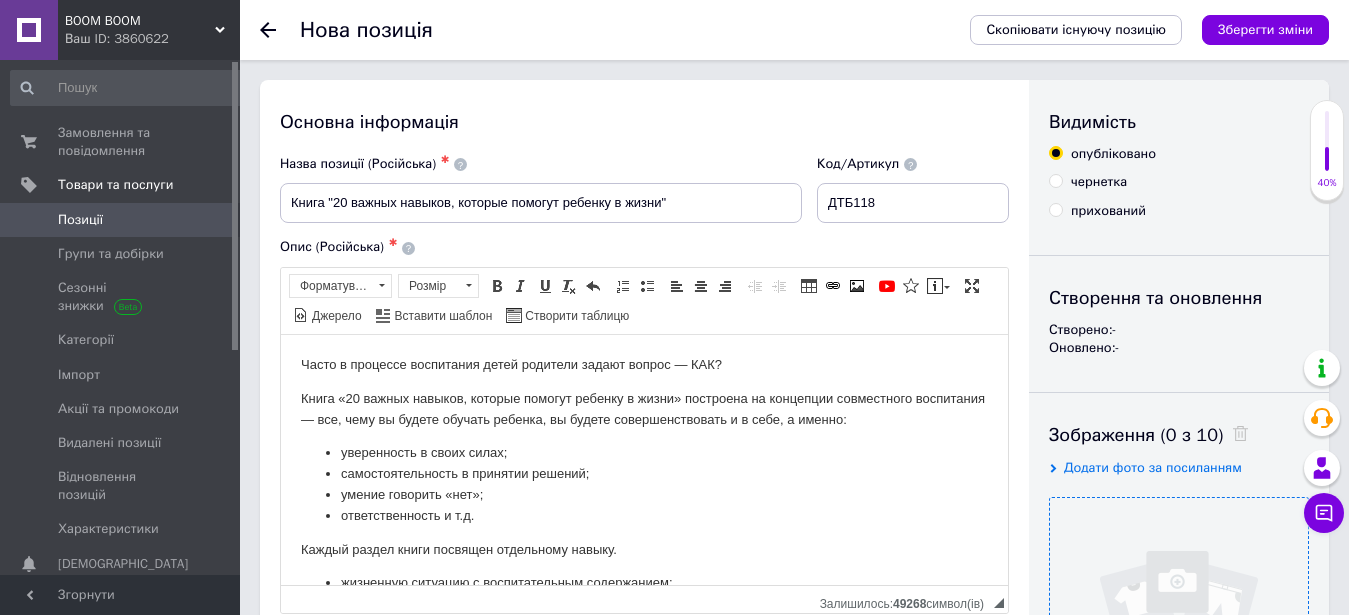 click at bounding box center (1179, 627) 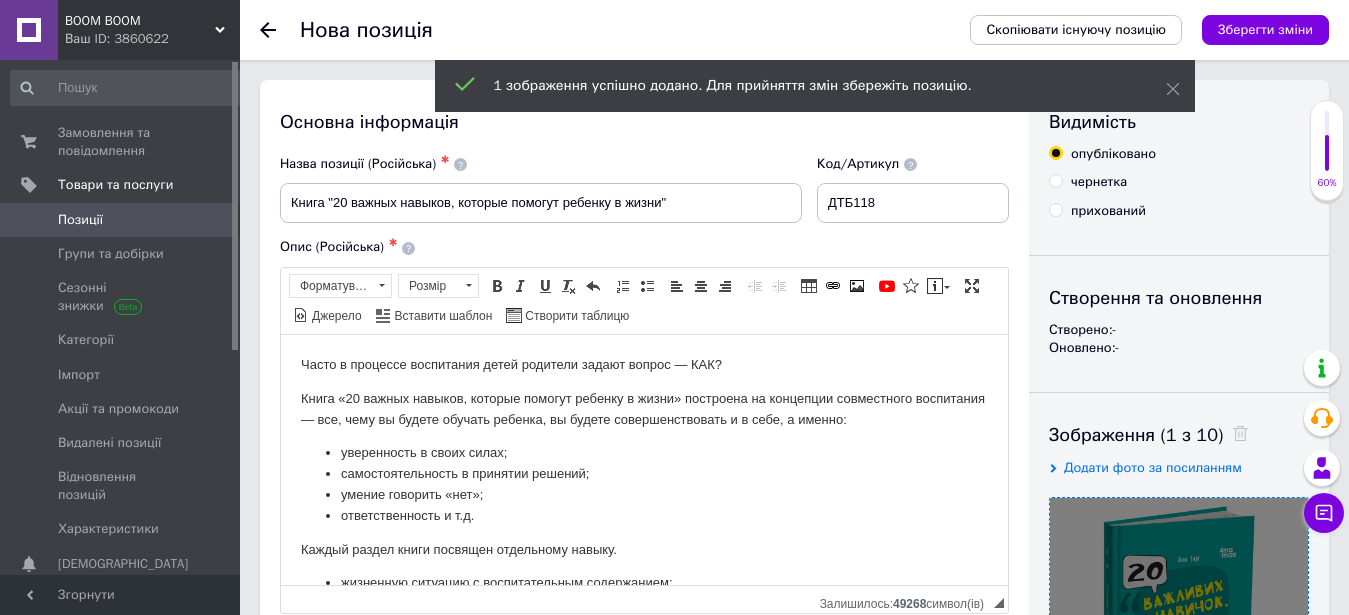 scroll, scrollTop: 126, scrollLeft: 0, axis: vertical 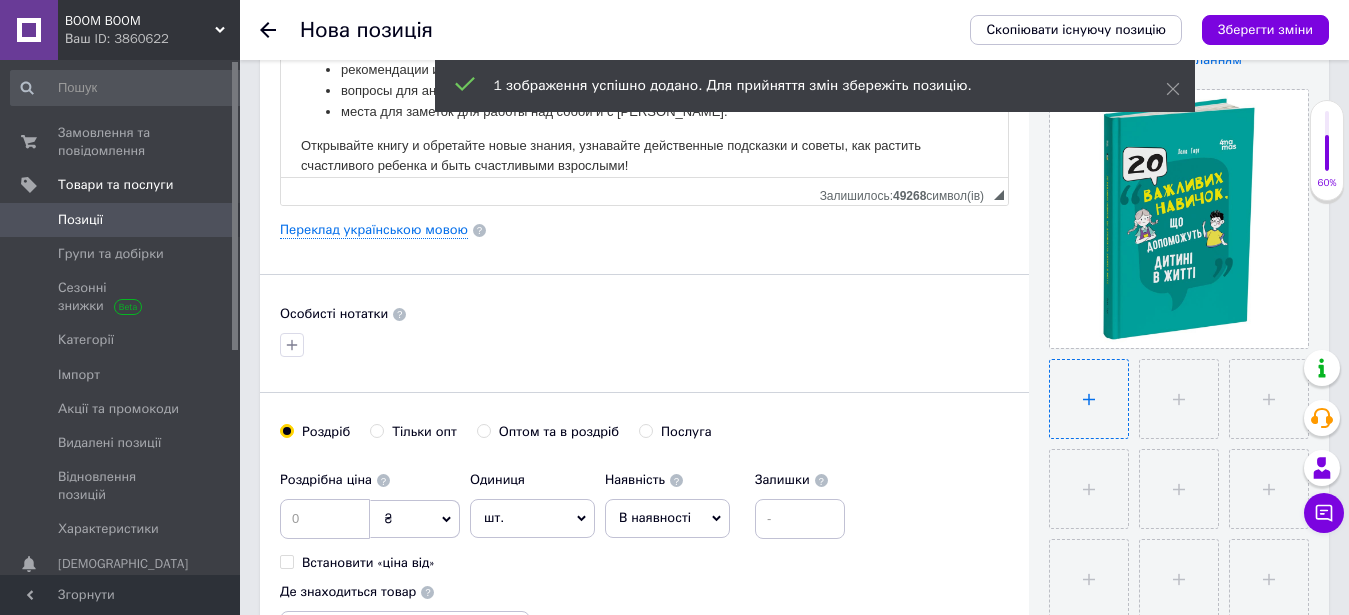 click at bounding box center [1089, 399] 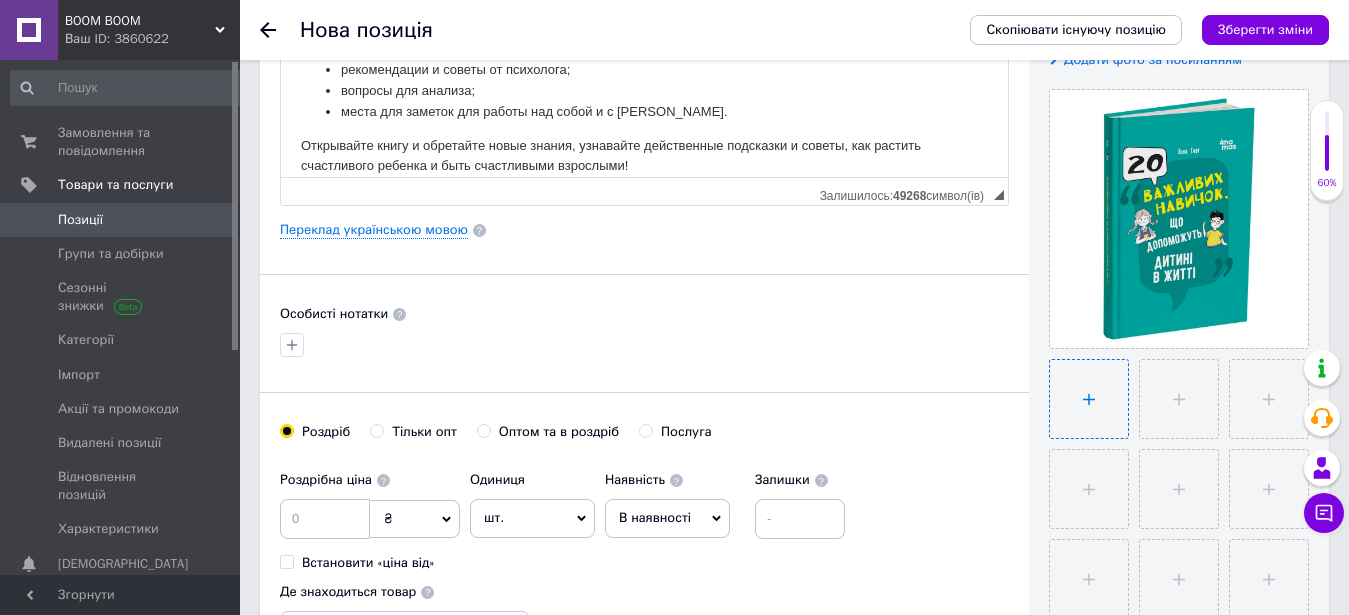 type on "C:\fakepath\20 навичок 2.jpg" 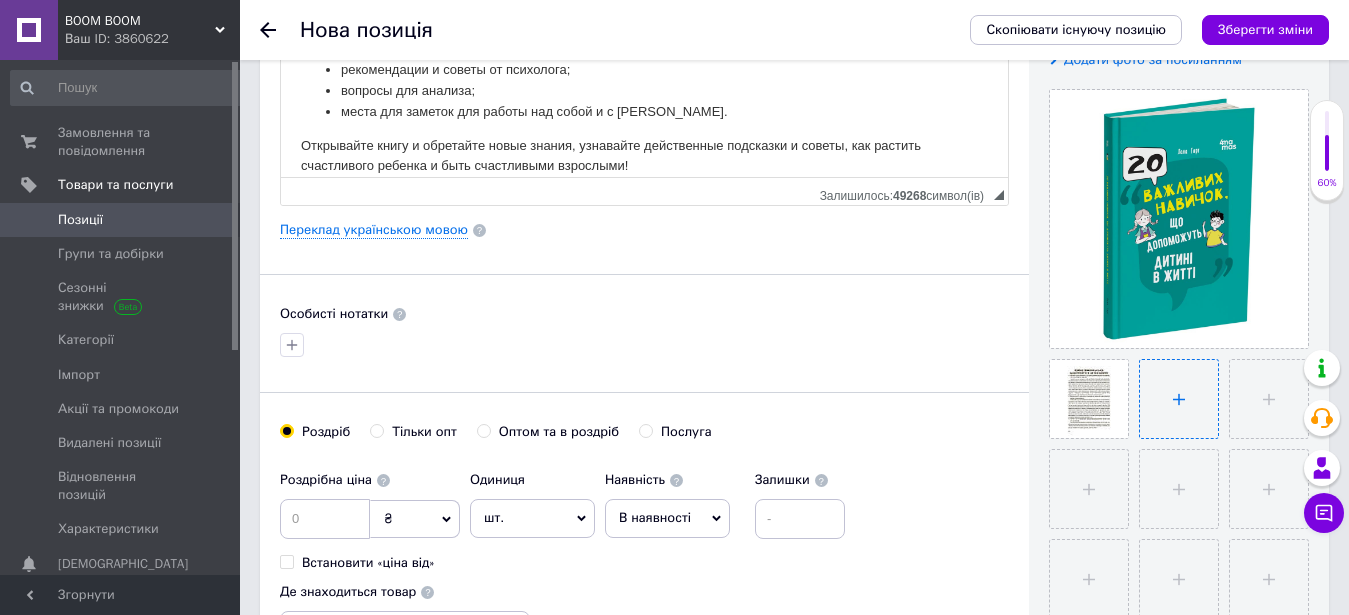 click at bounding box center [1179, 399] 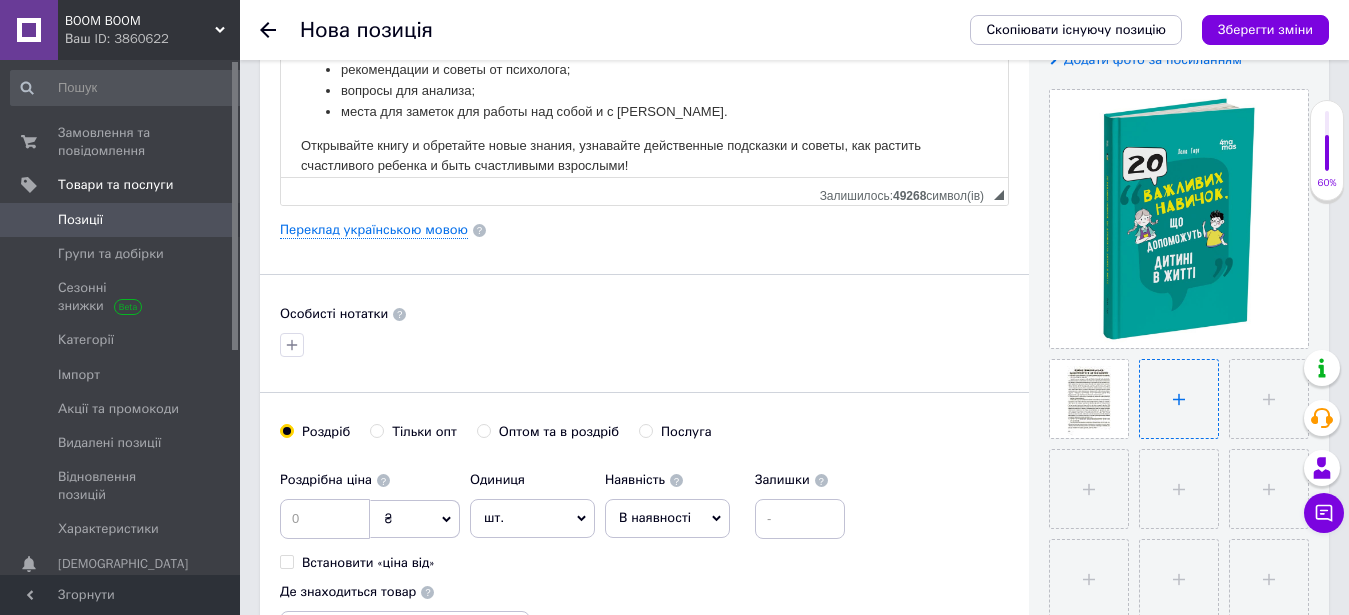 type on "C:\fakepath\20 навичок 3.jpg" 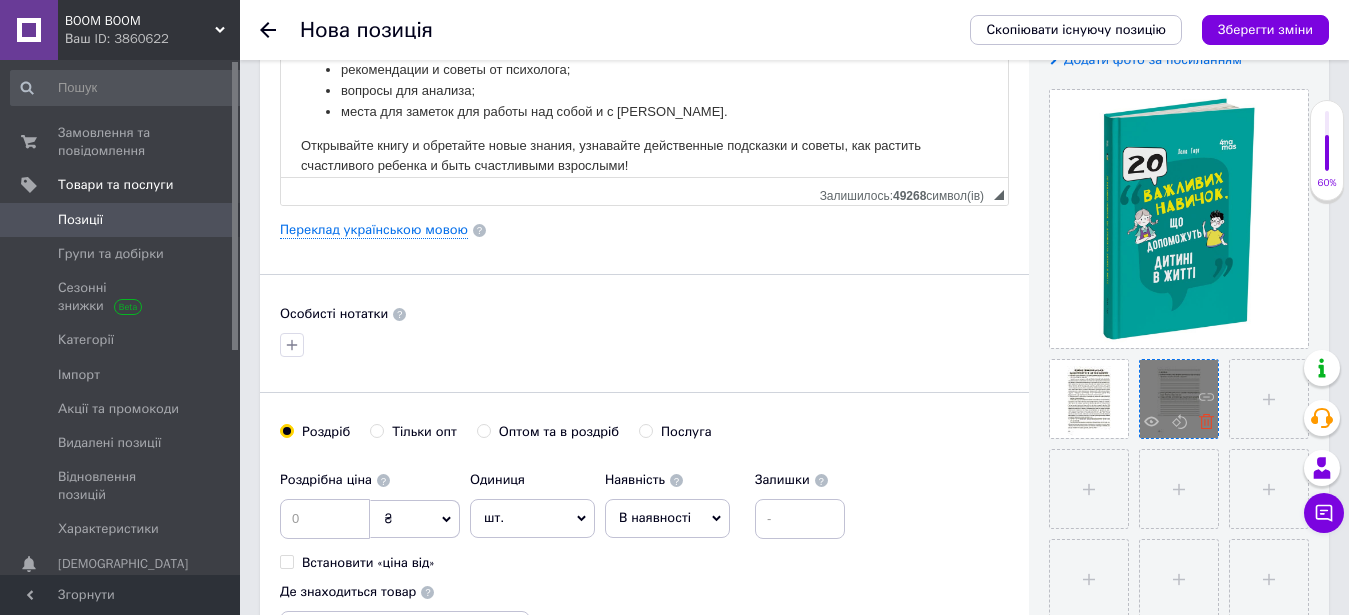 click 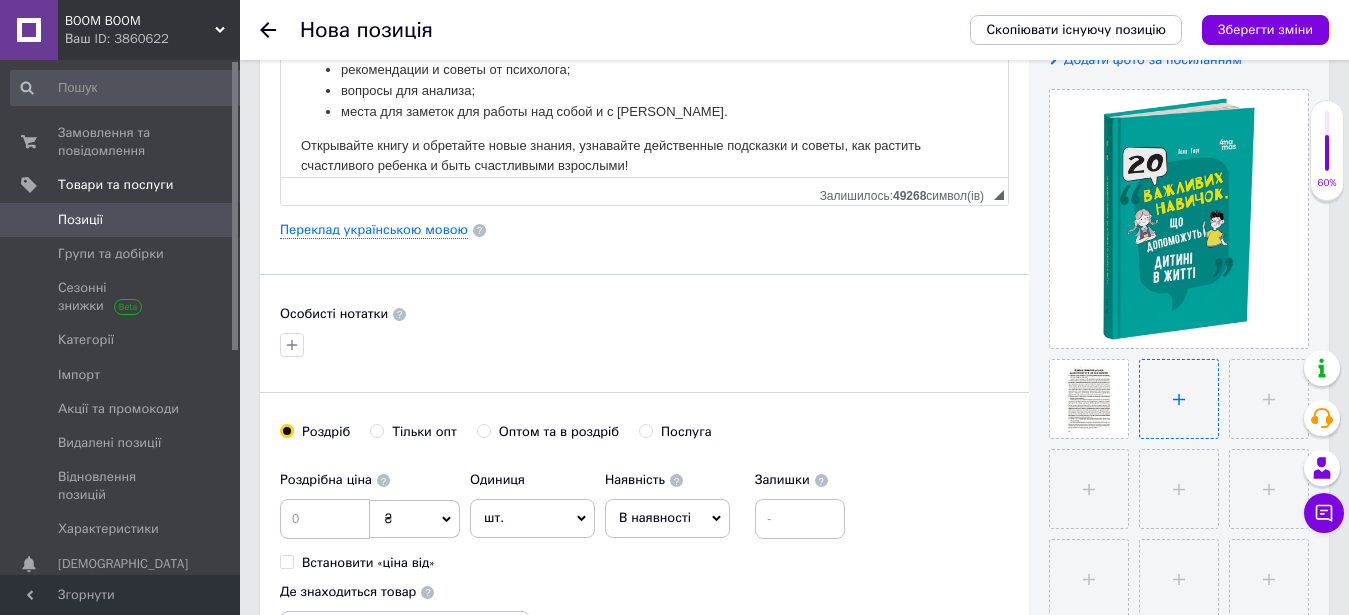 click at bounding box center (1179, 399) 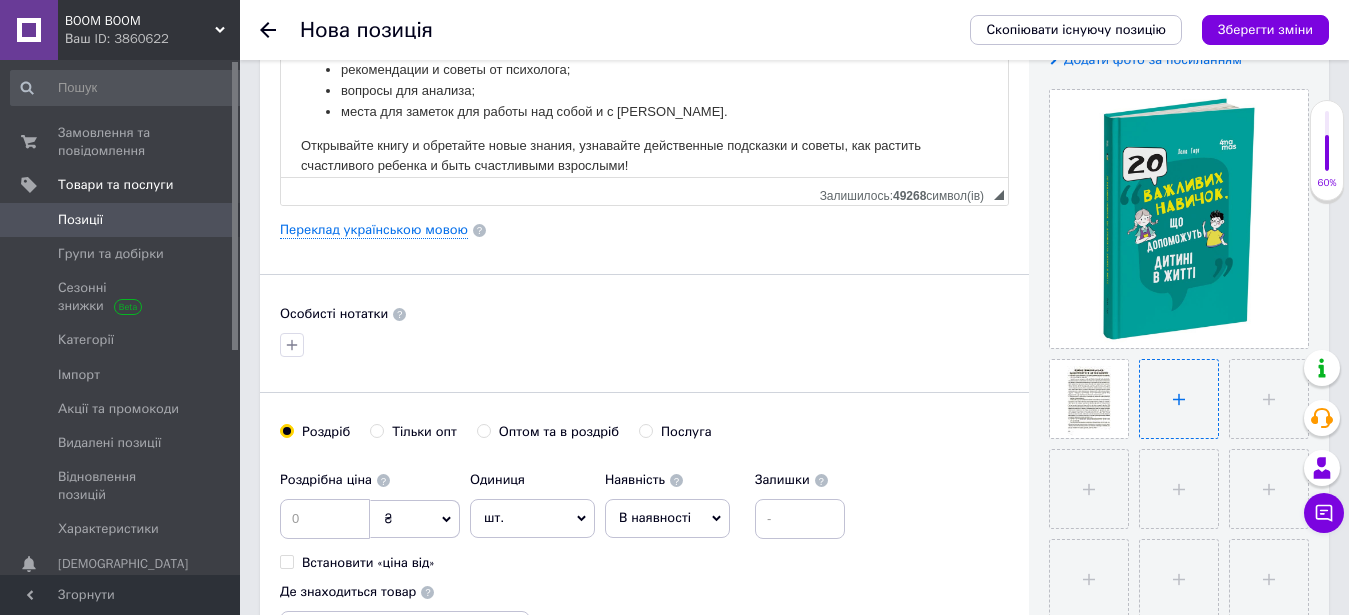type on "C:\fakepath\20 навичок 3.jpg" 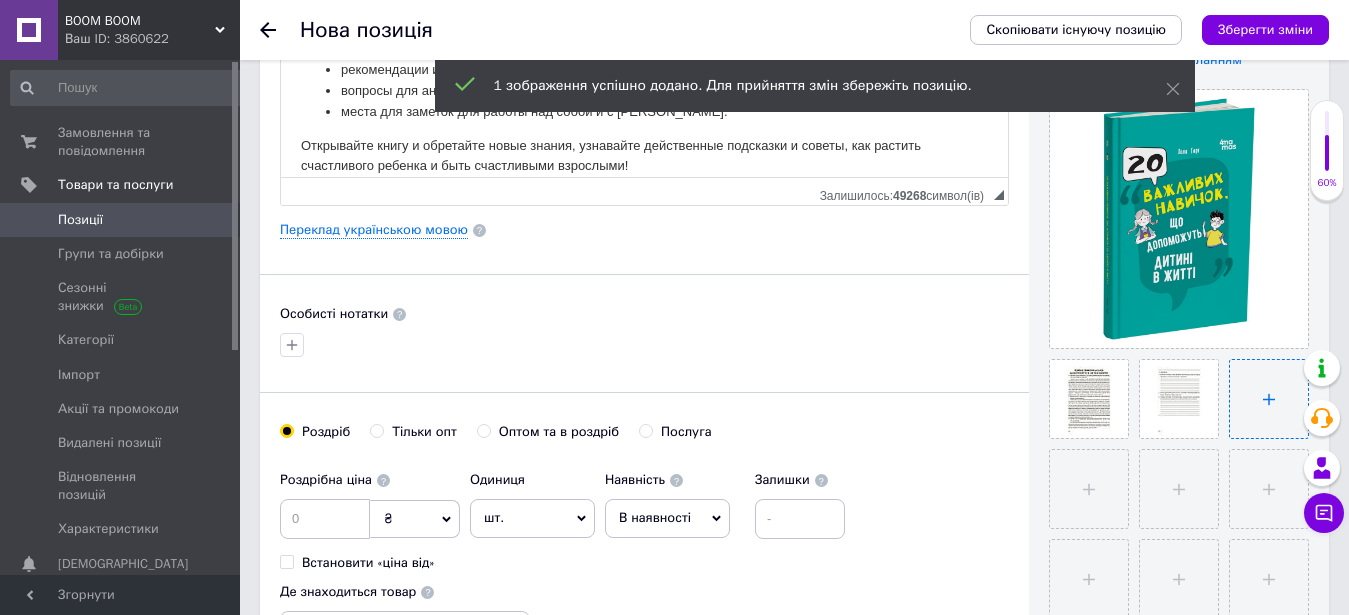 click at bounding box center [1269, 399] 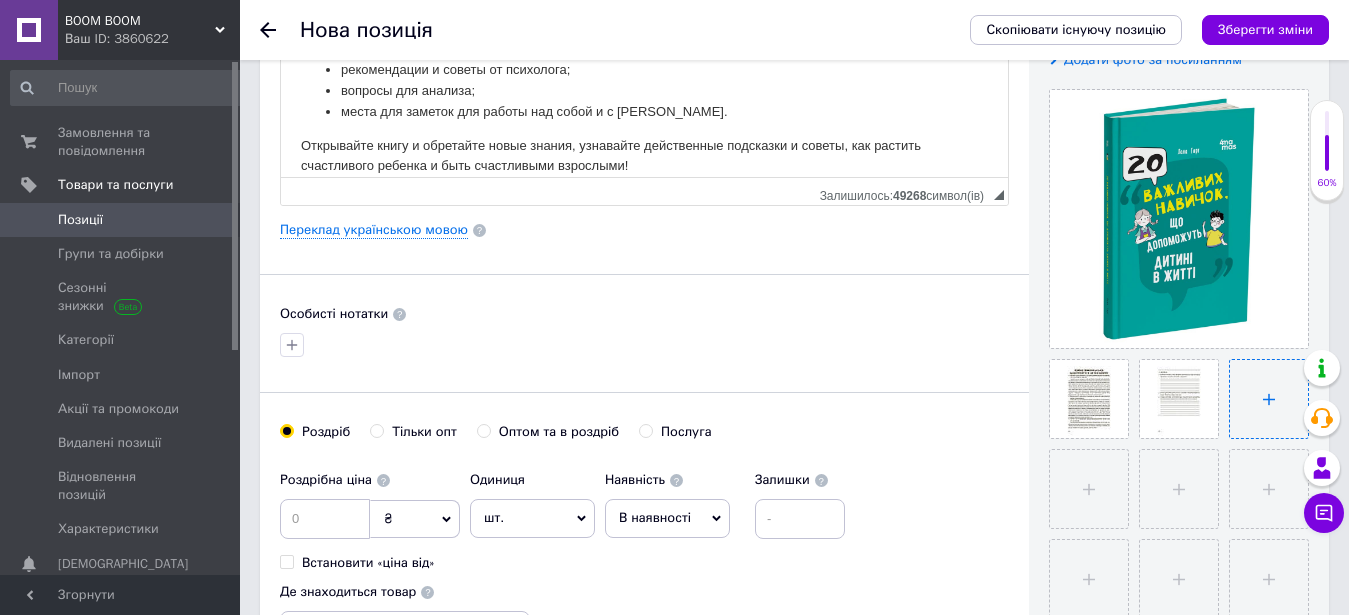 type on "C:\fakepath\20 навичок 4.jpg" 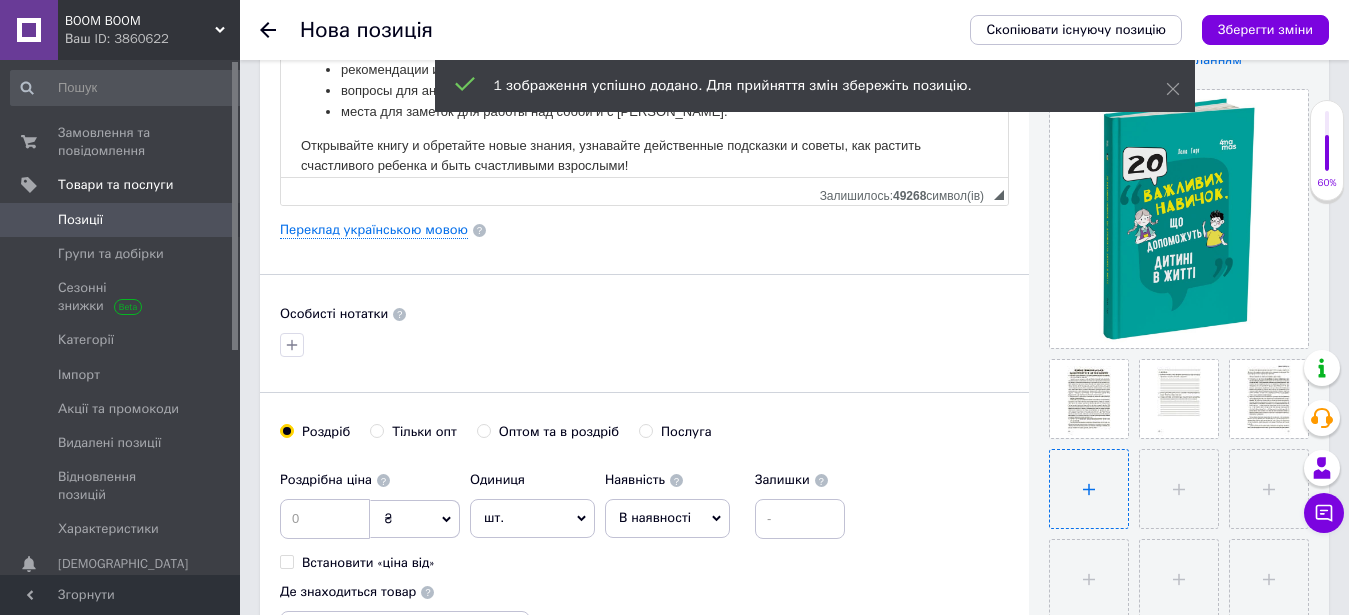 click at bounding box center (1089, 489) 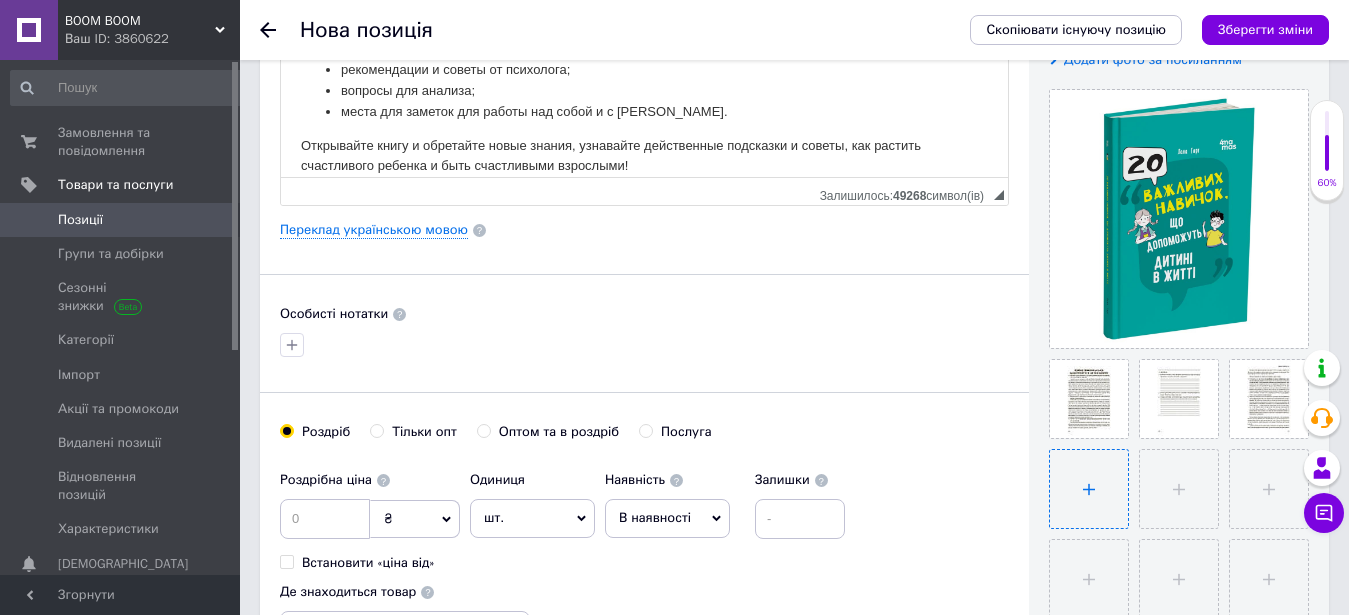 type on "C:\fakepath\20 навичок 5.jpg" 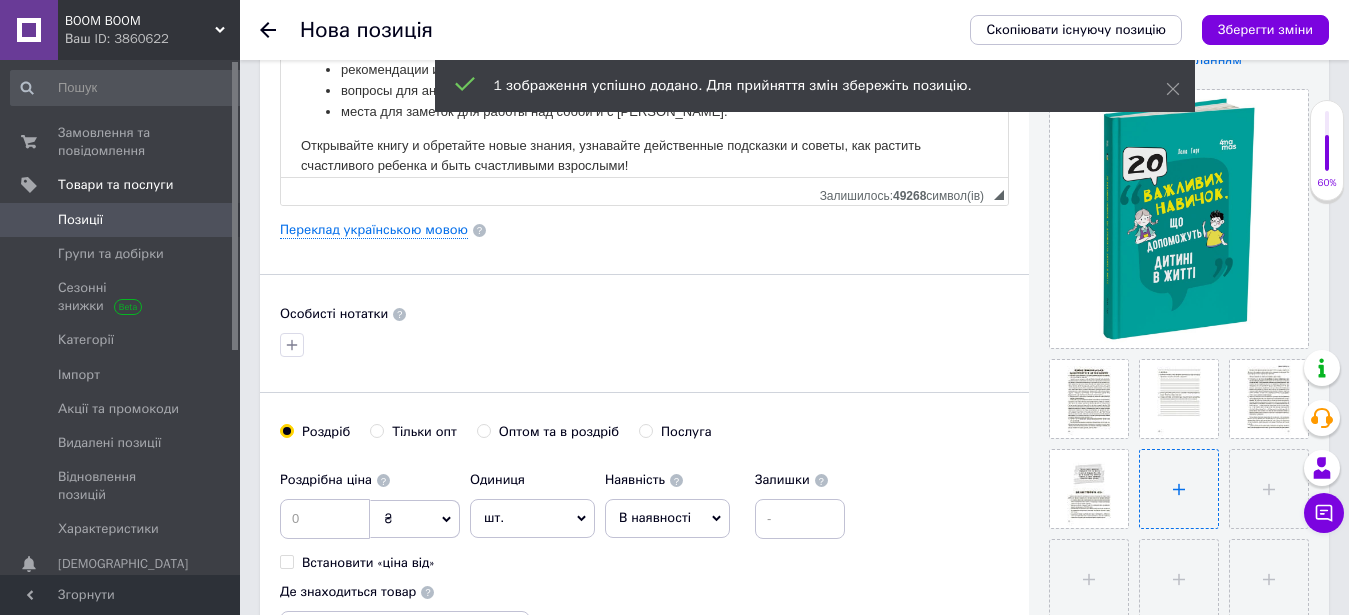 click at bounding box center [1179, 489] 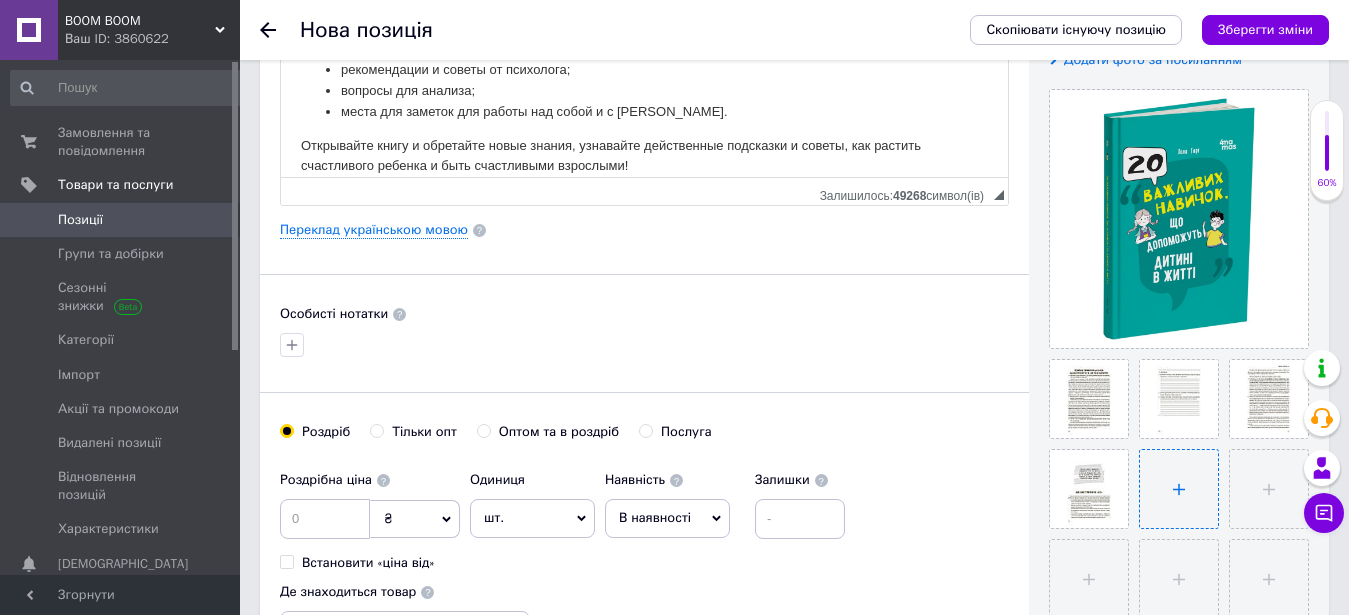type on "C:\fakepath\20 навичок 6.jpg" 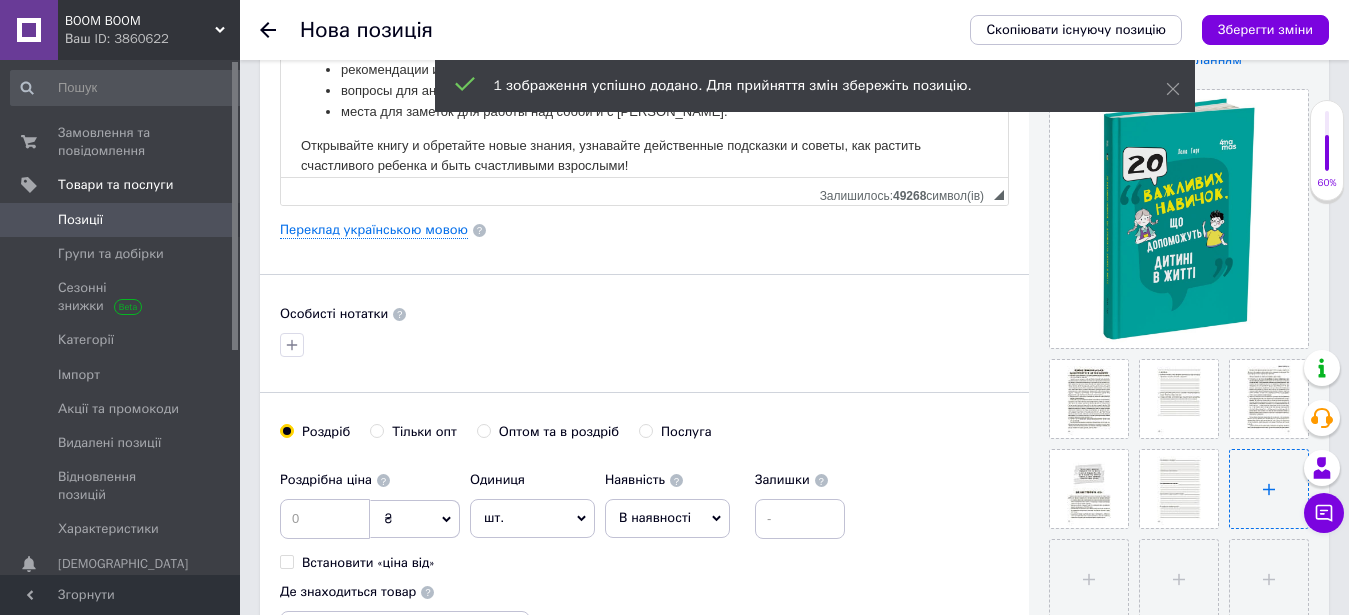 click at bounding box center [1269, 489] 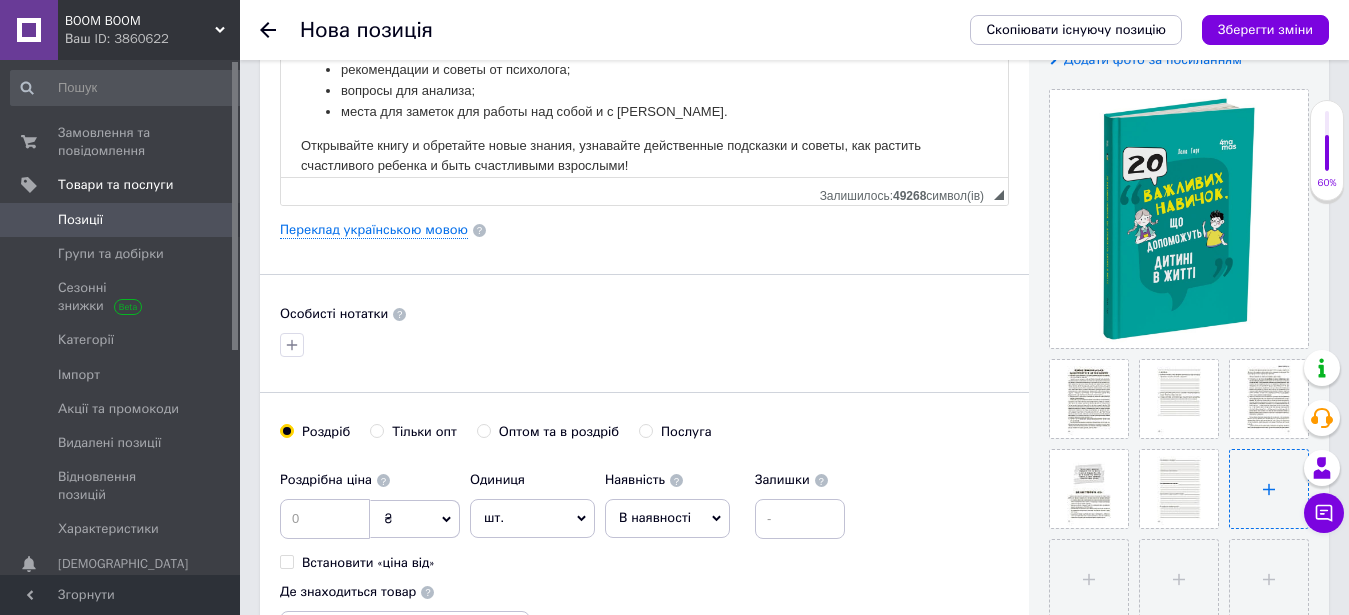 type on "C:\fakepath\20 навичок 7.jpg" 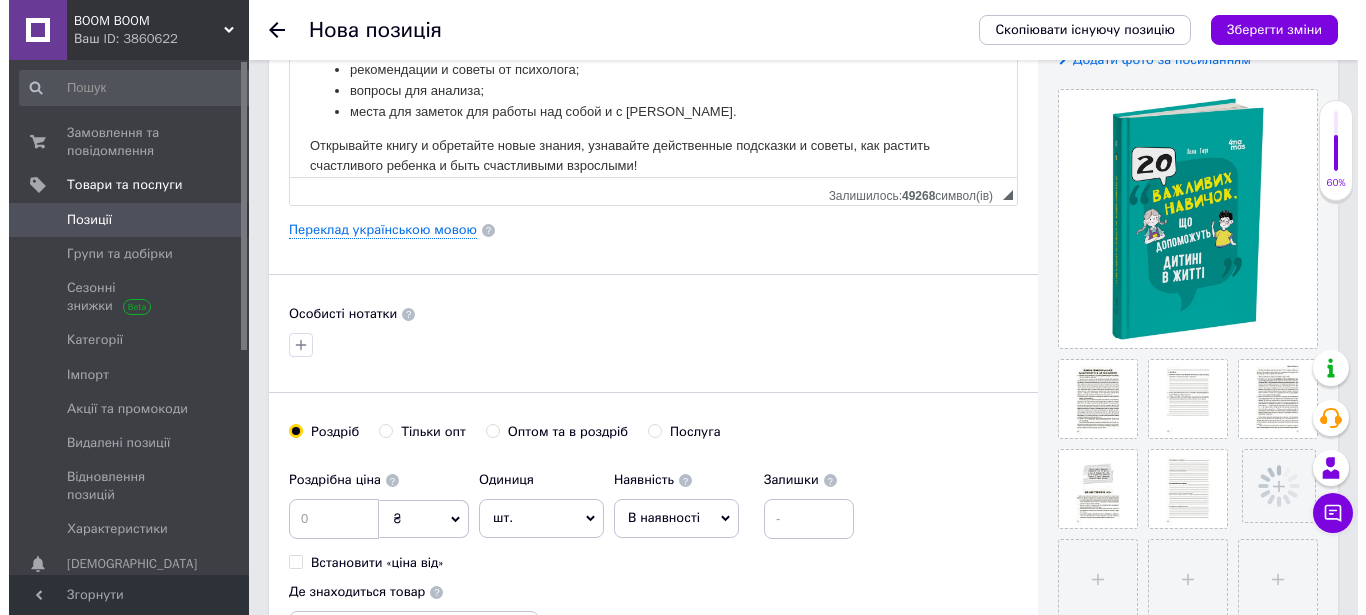 scroll, scrollTop: 612, scrollLeft: 0, axis: vertical 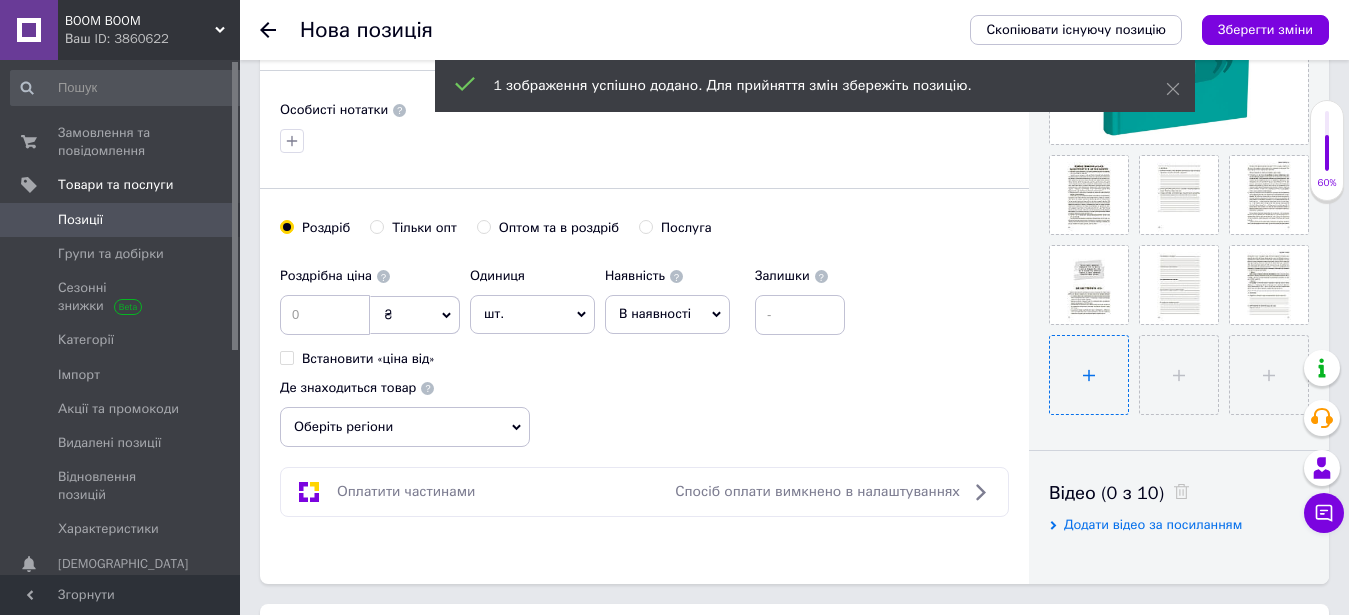 click at bounding box center (1089, 375) 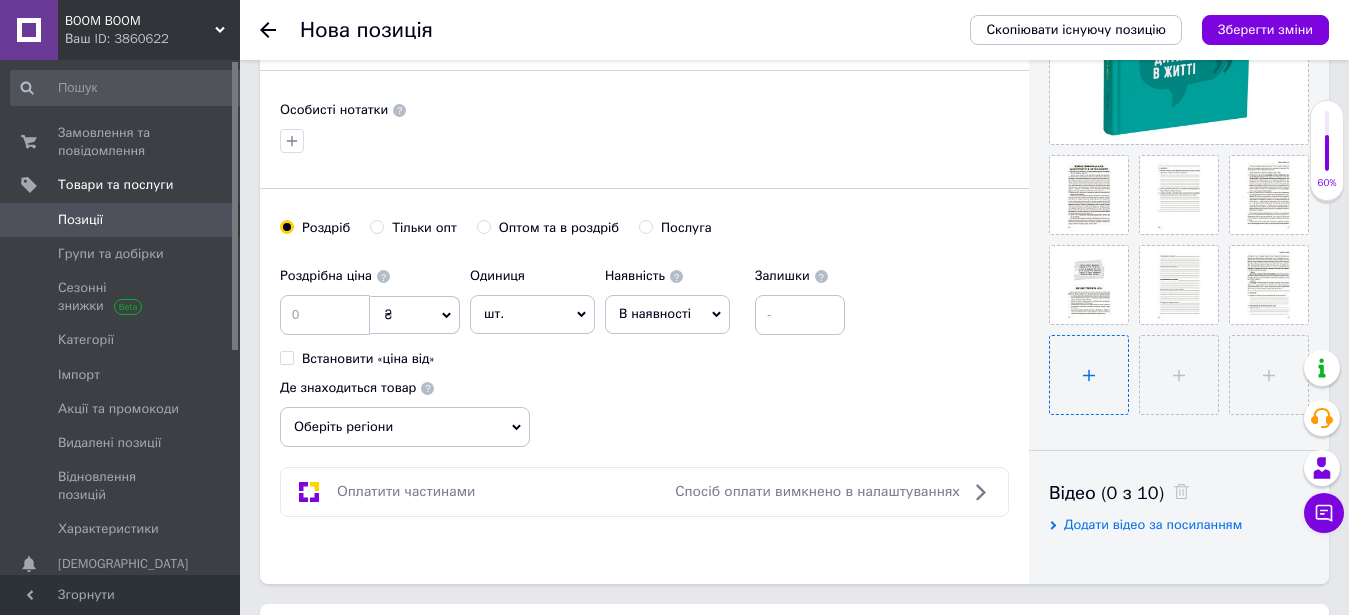 type on "C:\fakepath\20 навичок 8.jpg" 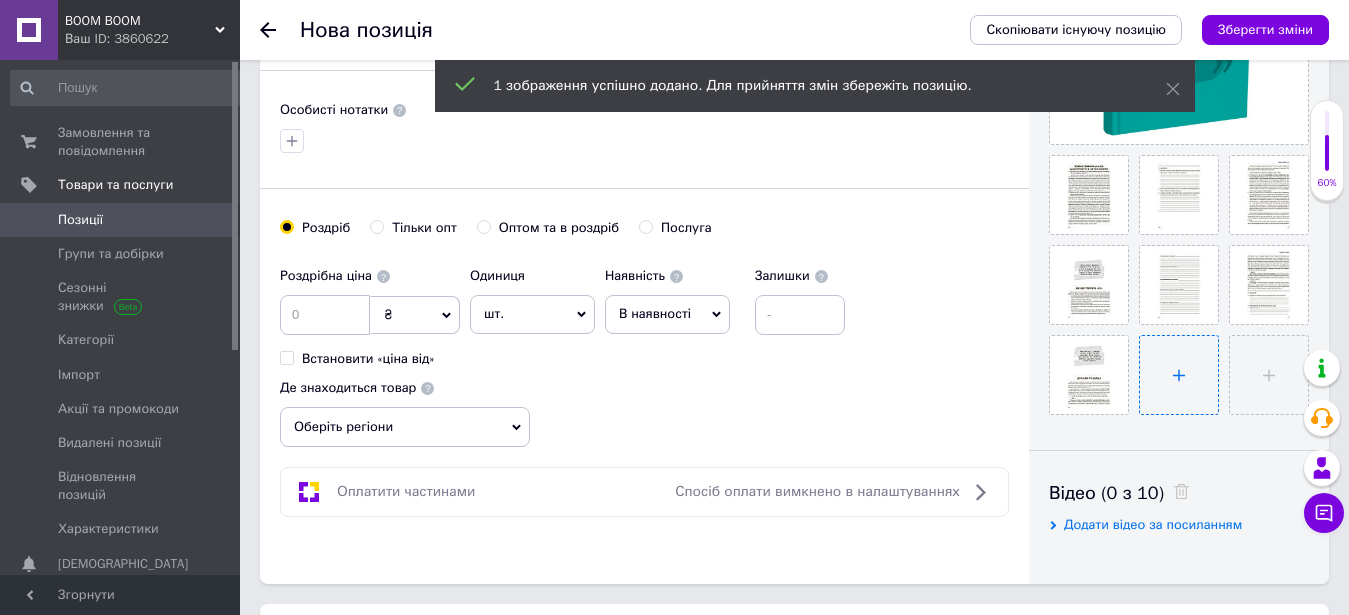 click at bounding box center (1179, 375) 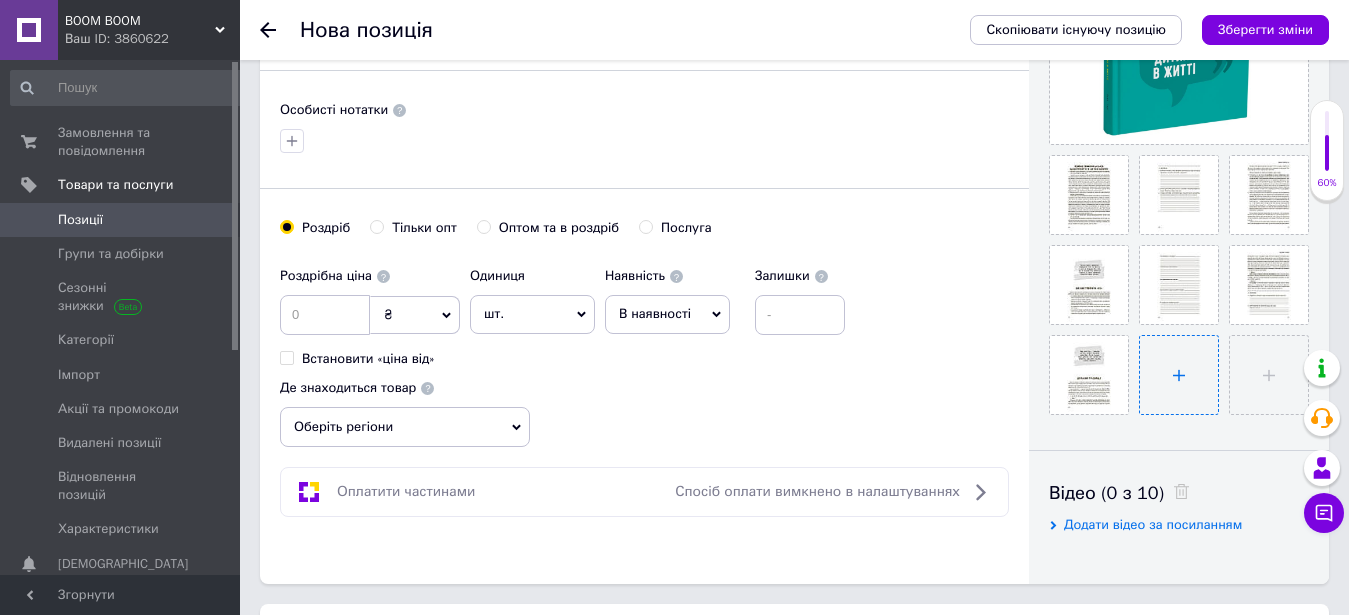 type on "C:\fakepath\20 навичков 9.jpg" 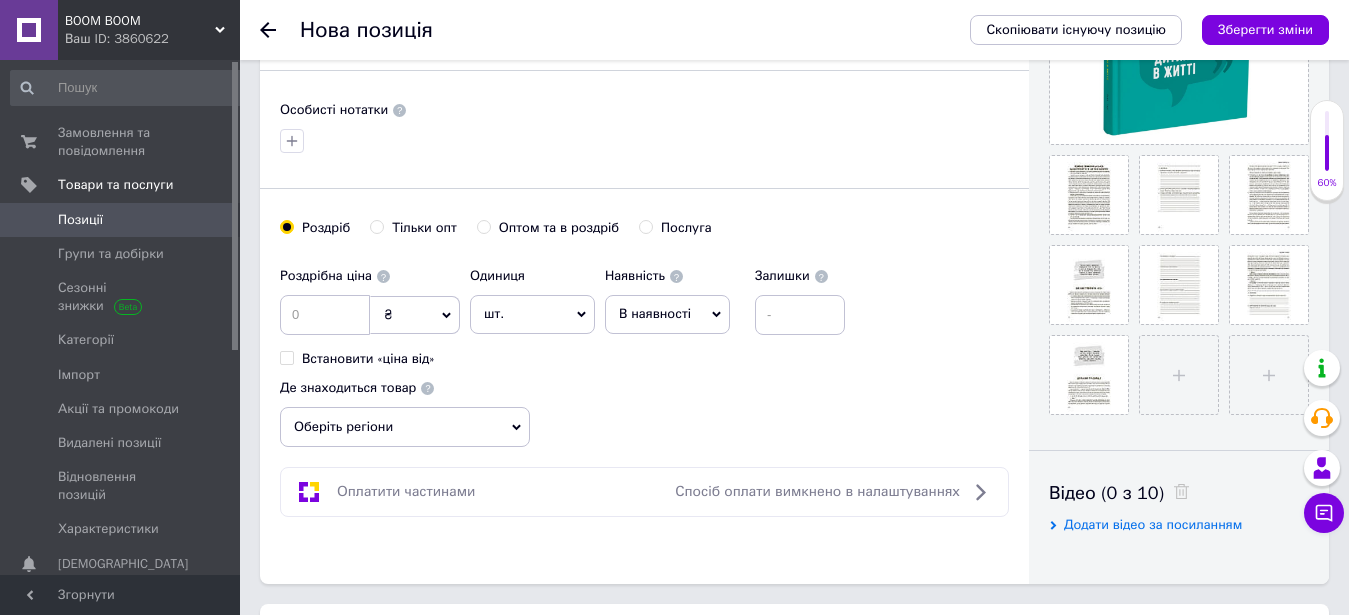 type 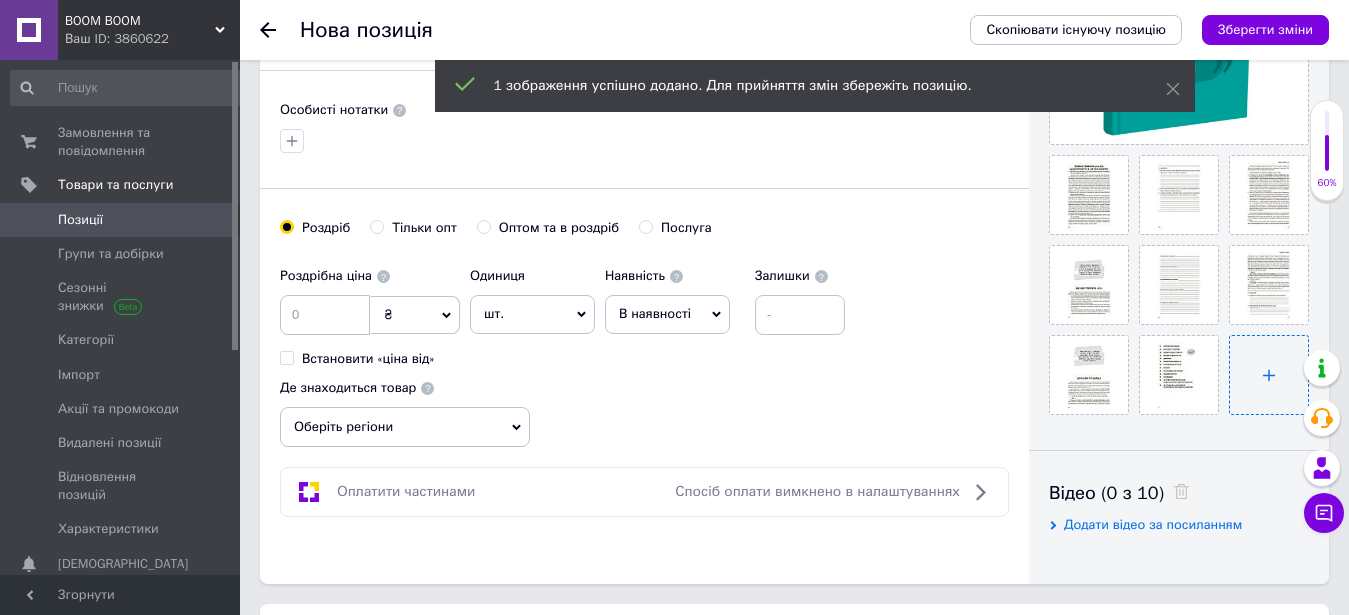 click at bounding box center [1269, 375] 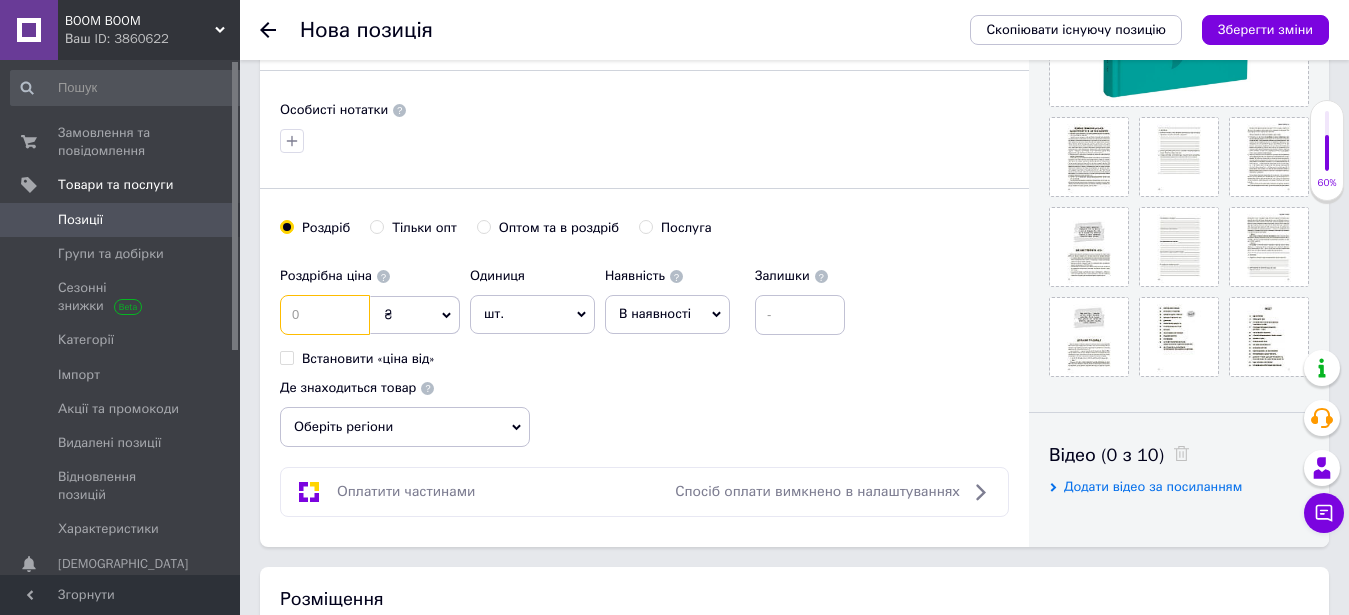 click at bounding box center [325, 315] 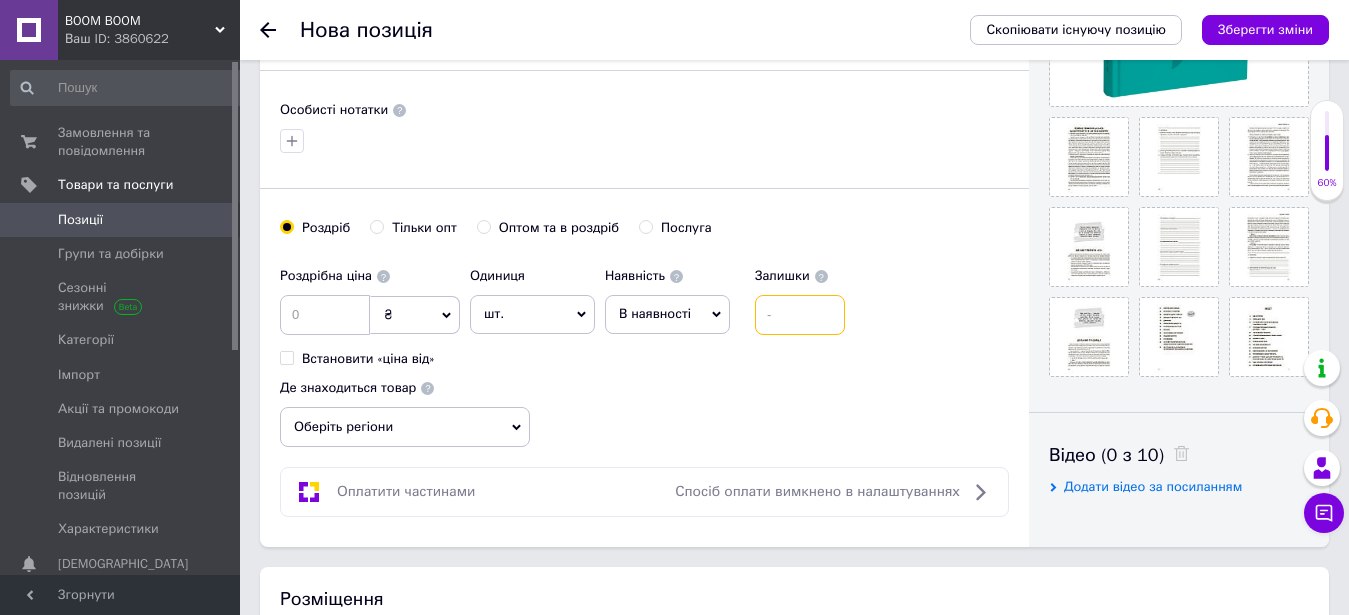 click at bounding box center (800, 315) 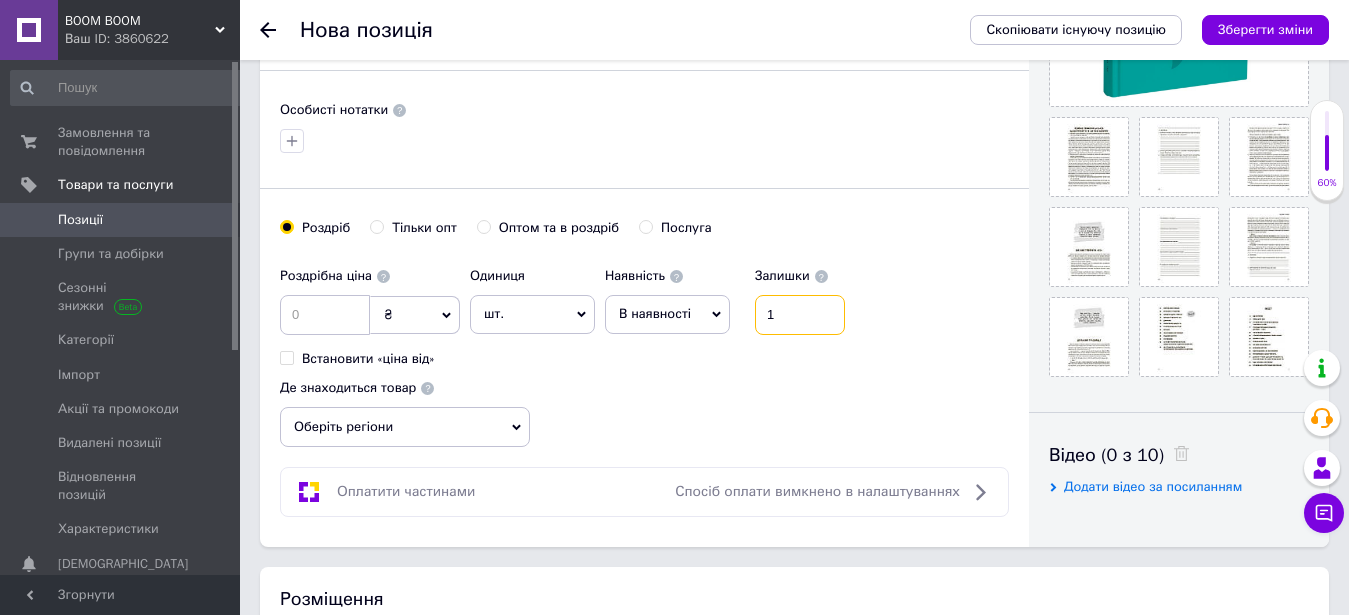 type on "1" 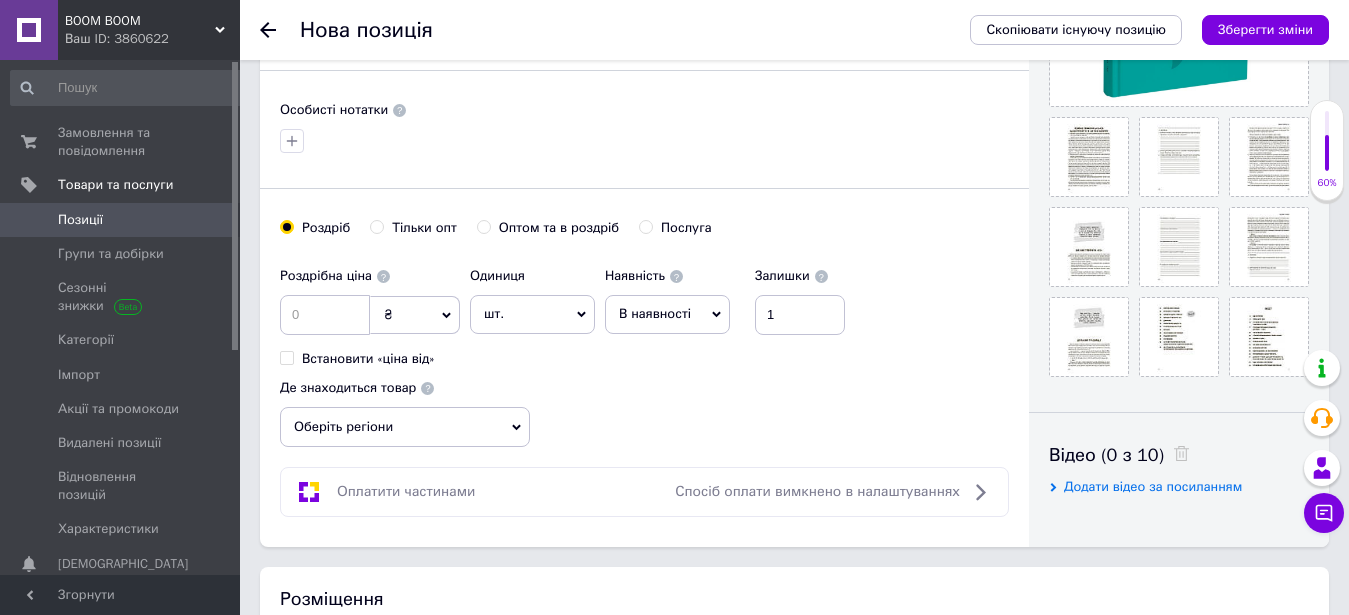 click on "В наявності" at bounding box center [655, 313] 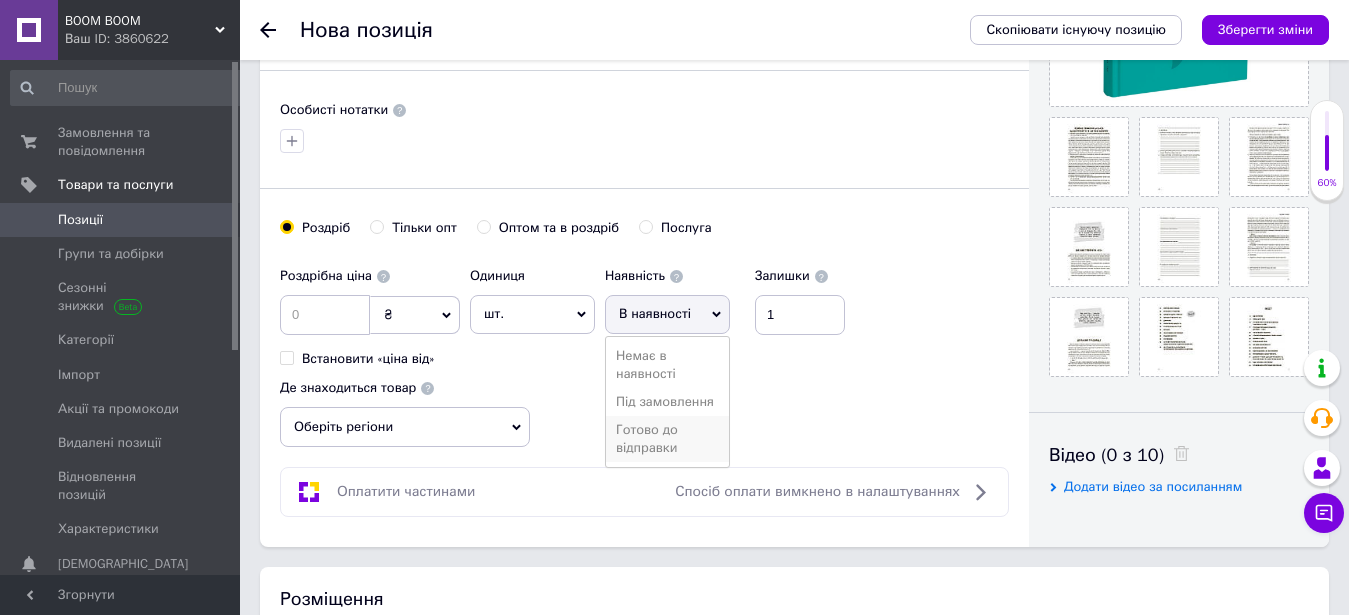 click on "Готово до відправки" at bounding box center (667, 439) 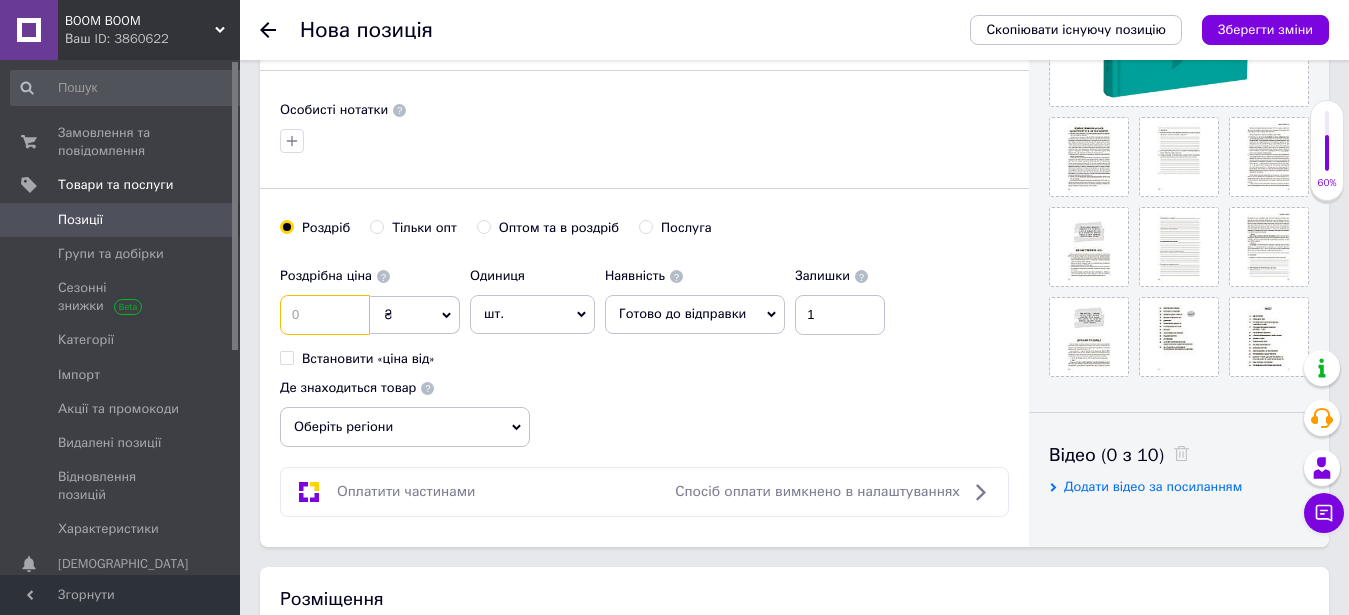 click at bounding box center [325, 315] 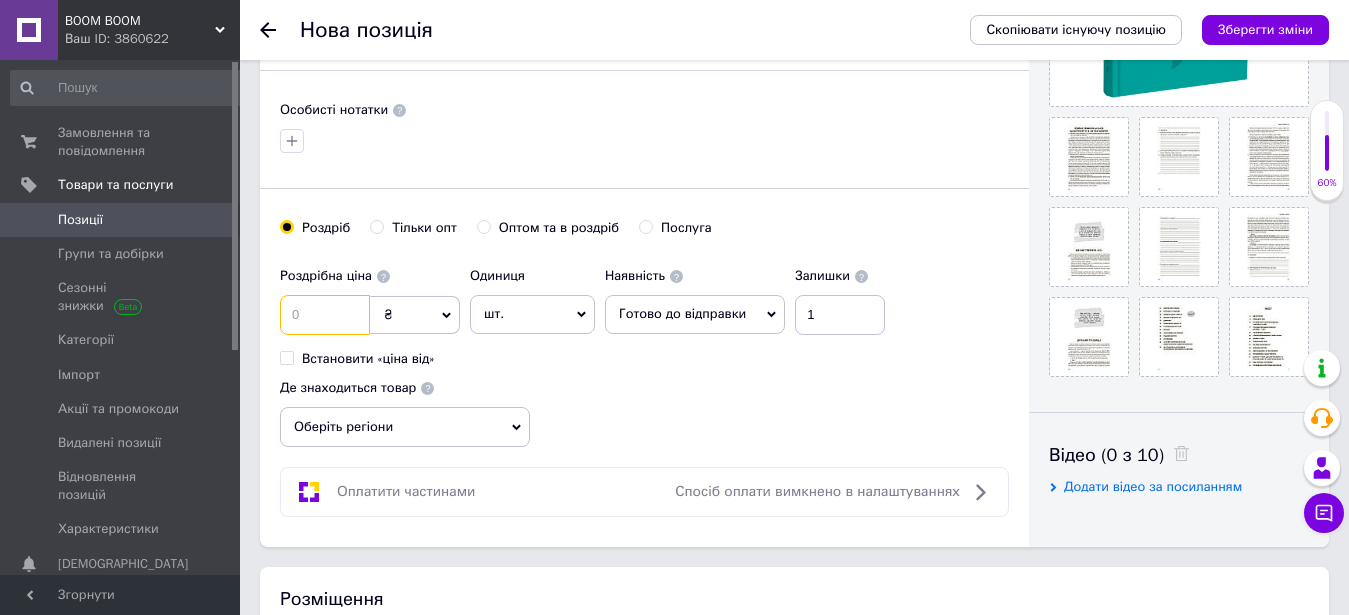 type on "0" 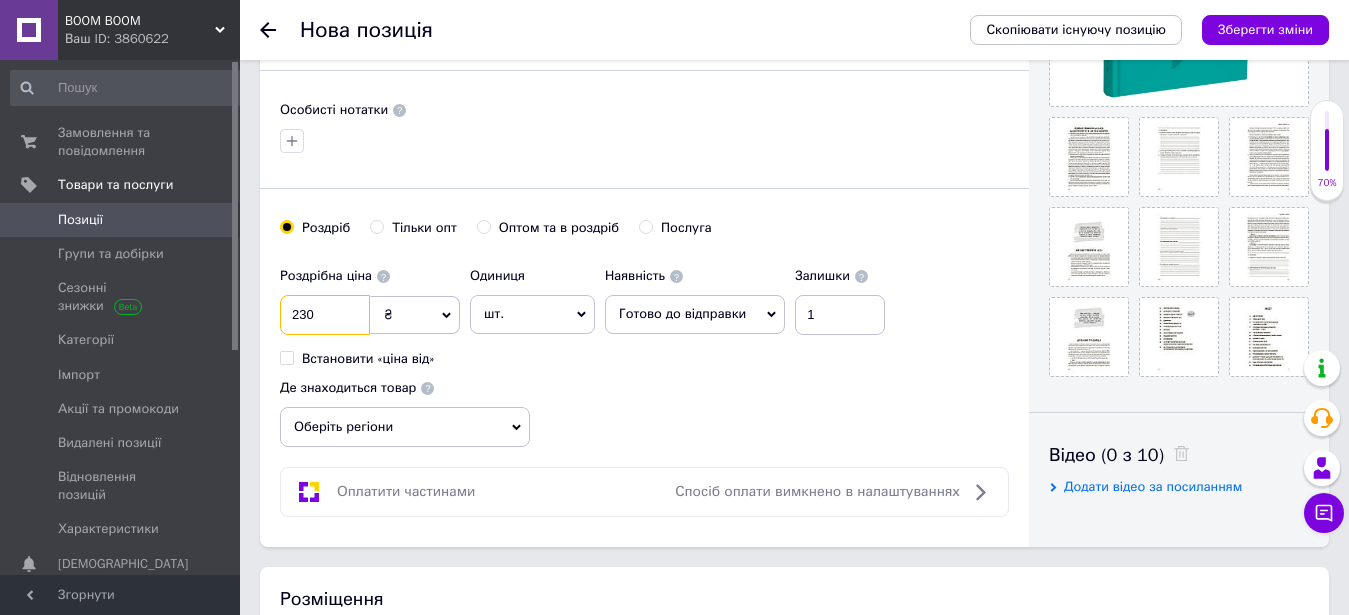 type on "230" 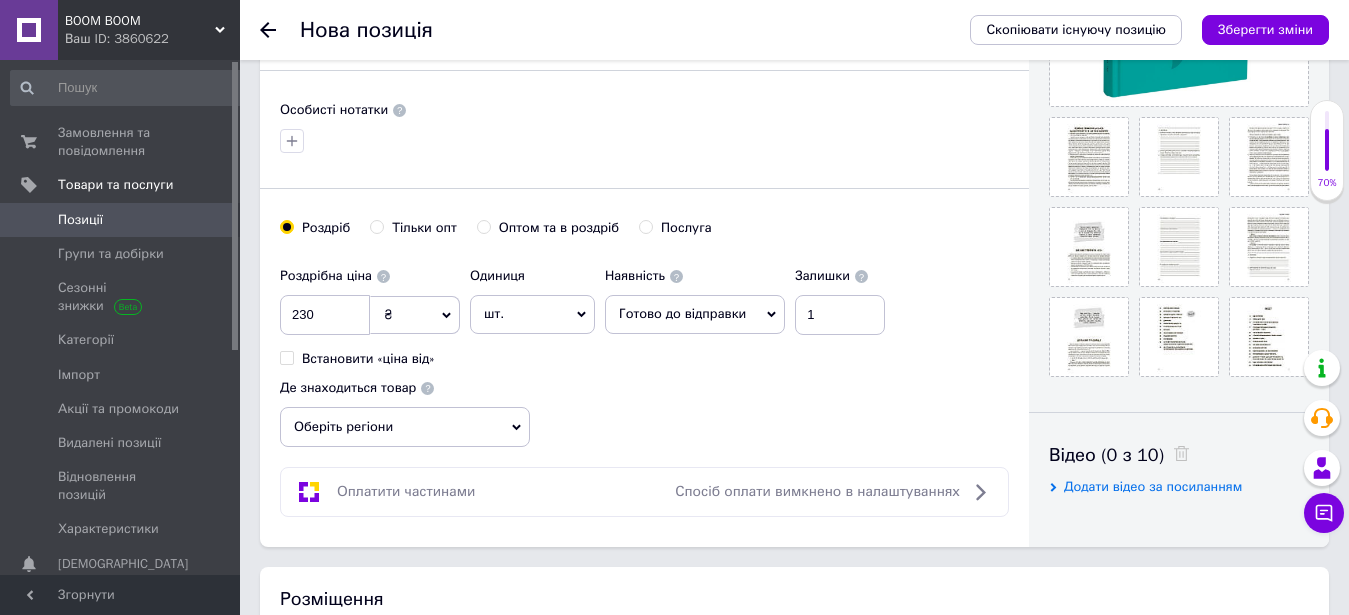 click on "Оберіть регіони" at bounding box center [405, 427] 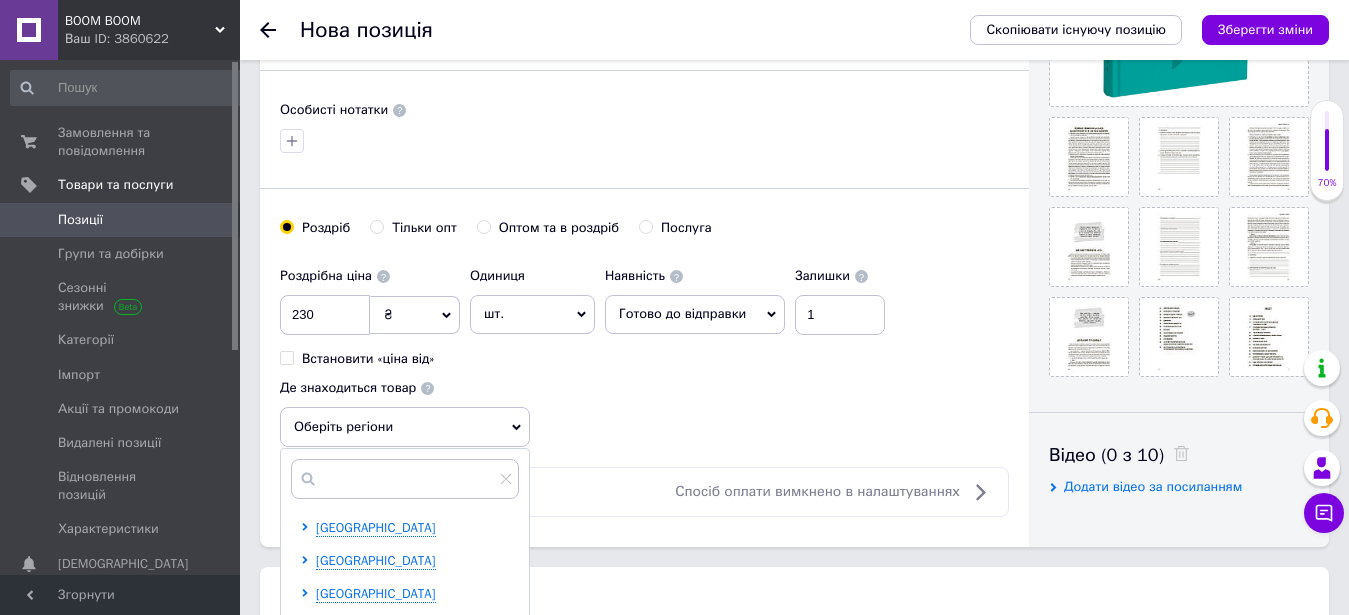 drag, startPoint x: 441, startPoint y: 456, endPoint x: 435, endPoint y: 470, distance: 15.231546 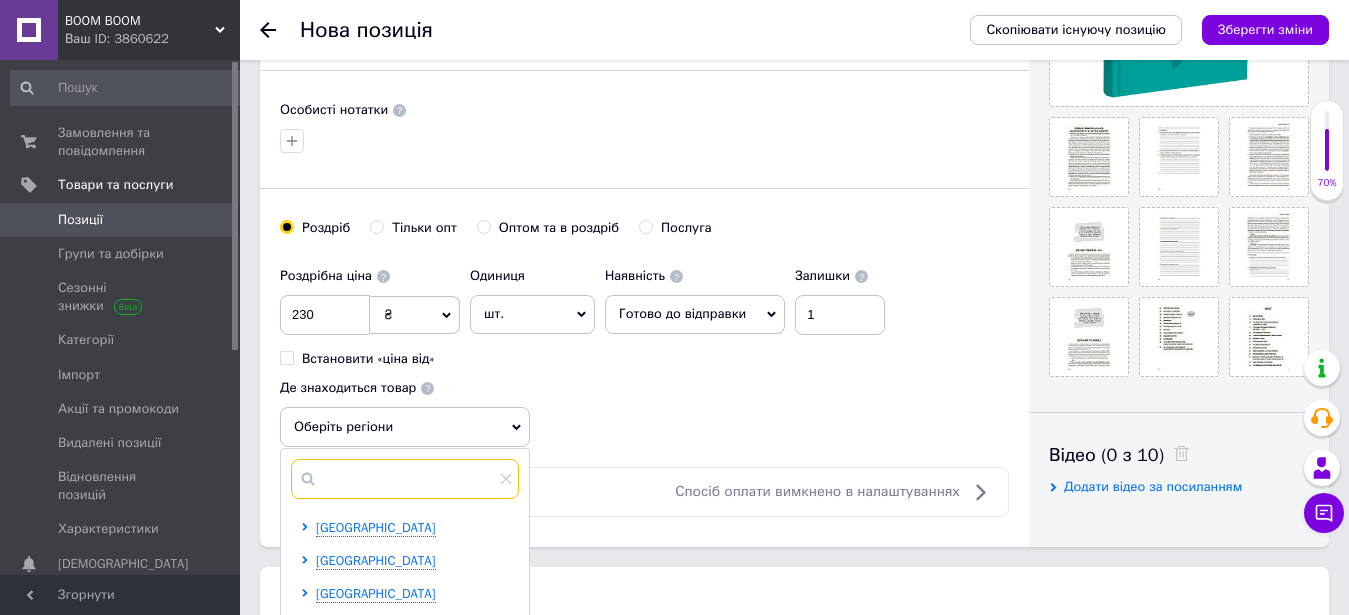 click at bounding box center [405, 479] 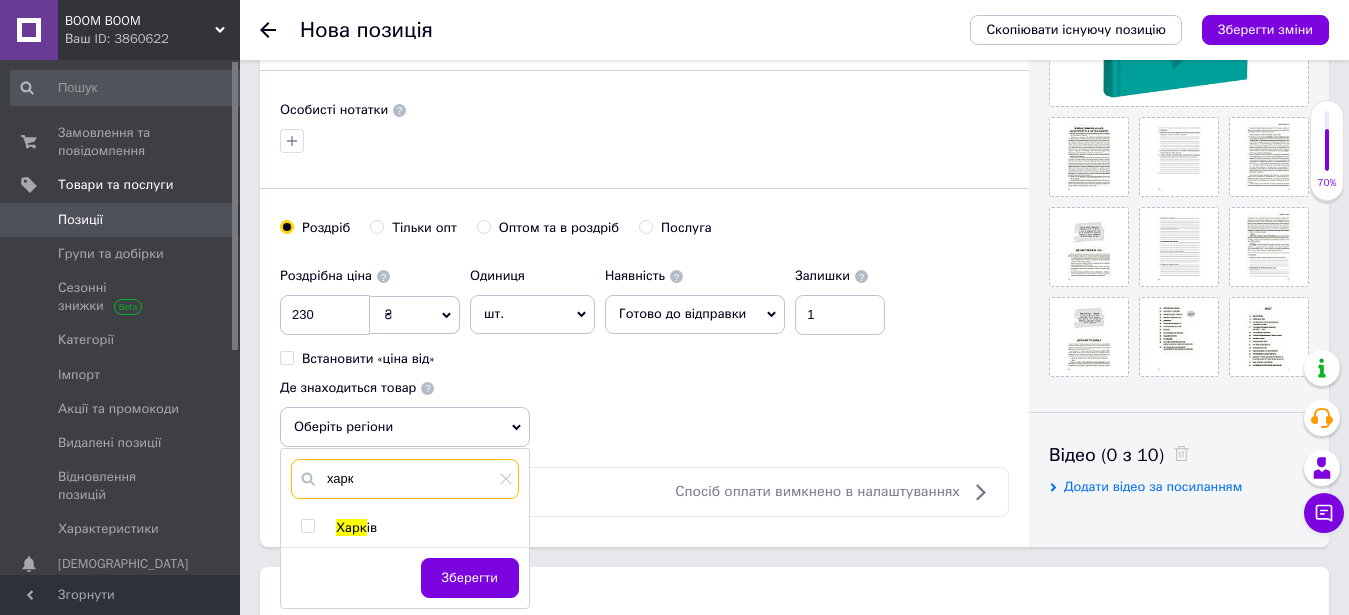 type on "харк" 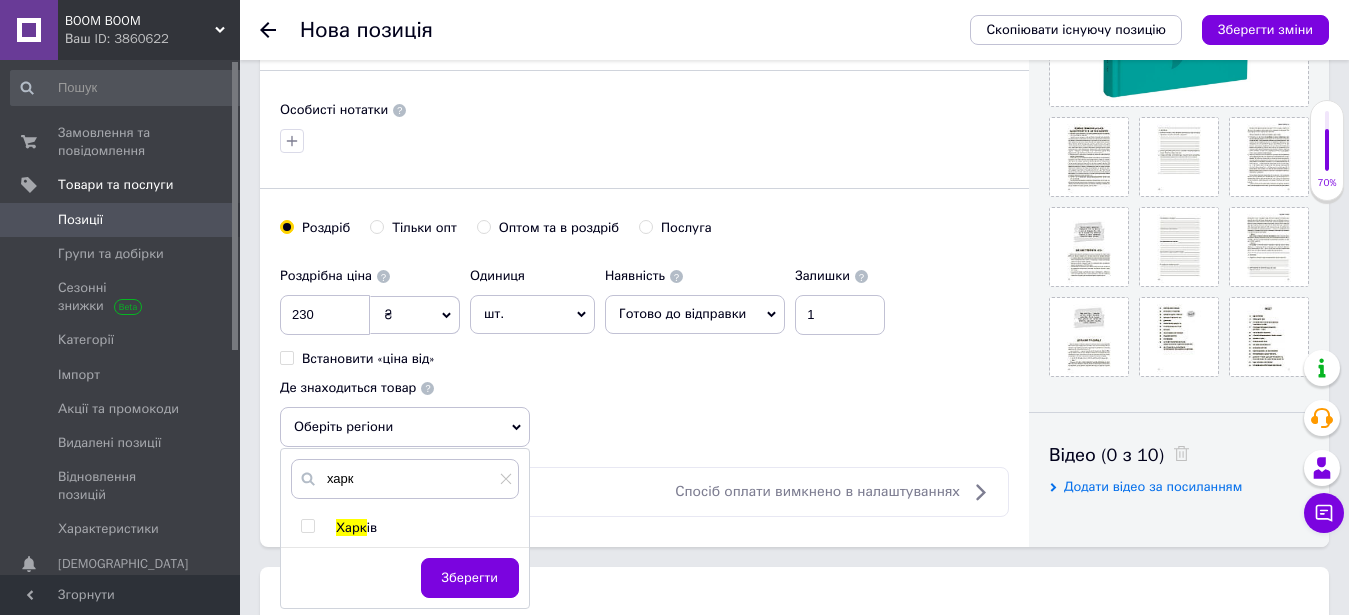 click at bounding box center (307, 526) 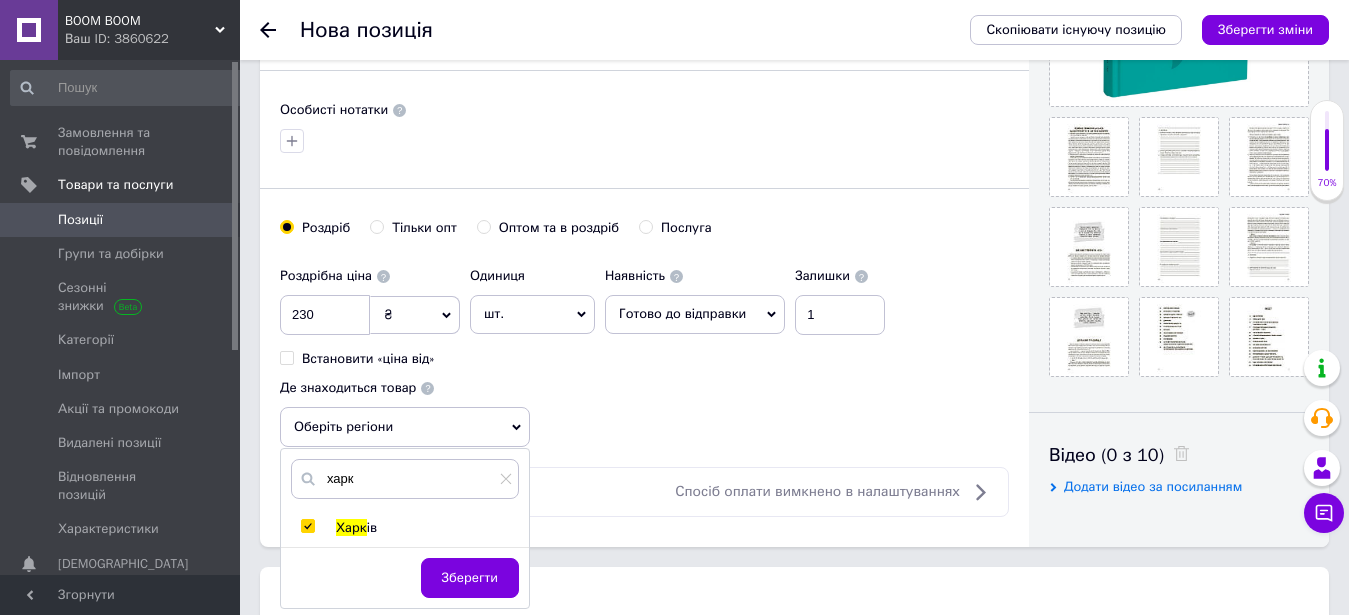checkbox on "true" 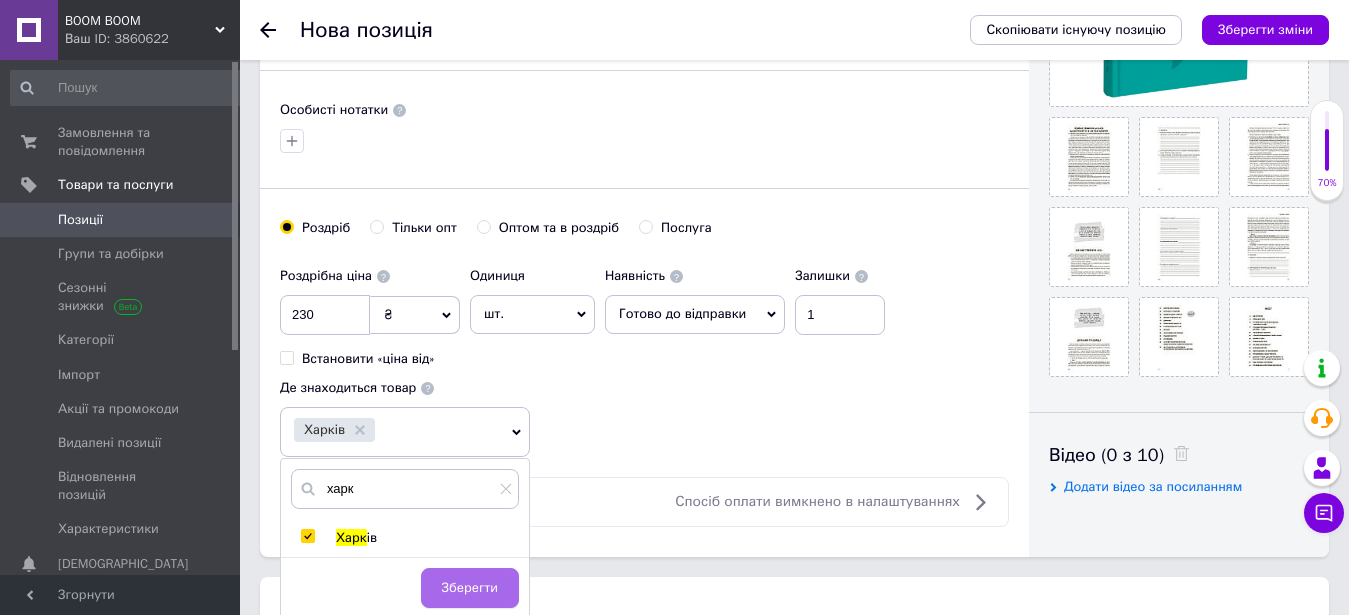 click on "Зберегти" at bounding box center [470, 588] 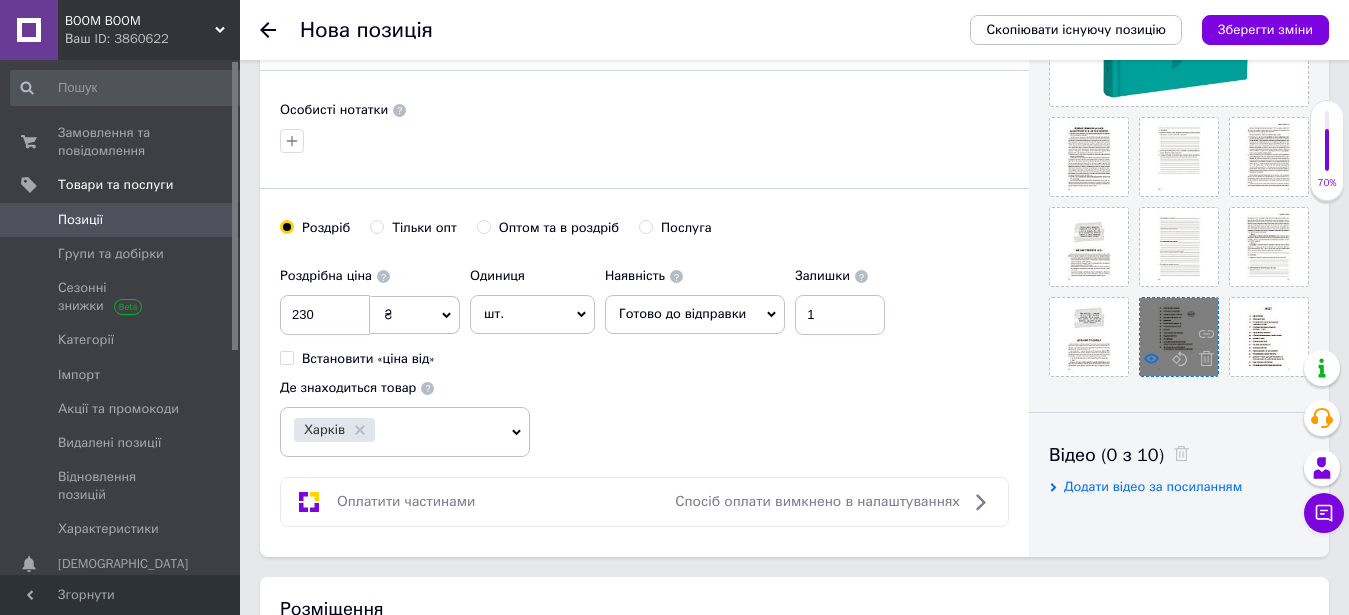 click 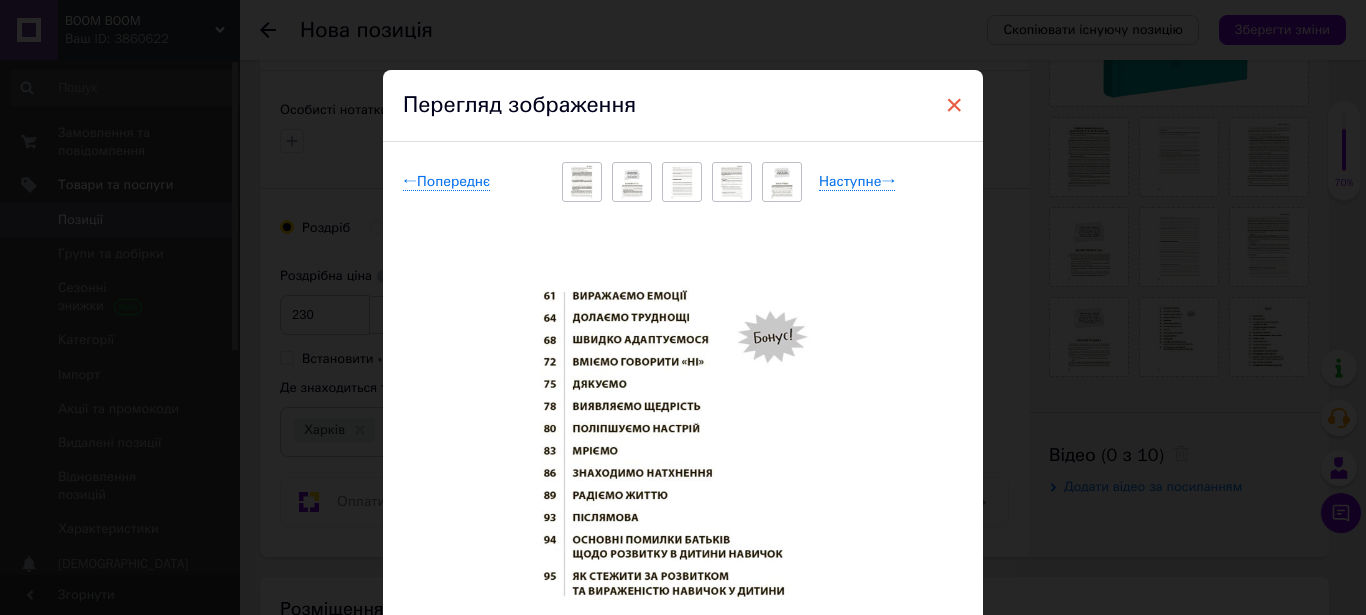 click on "×" at bounding box center (954, 105) 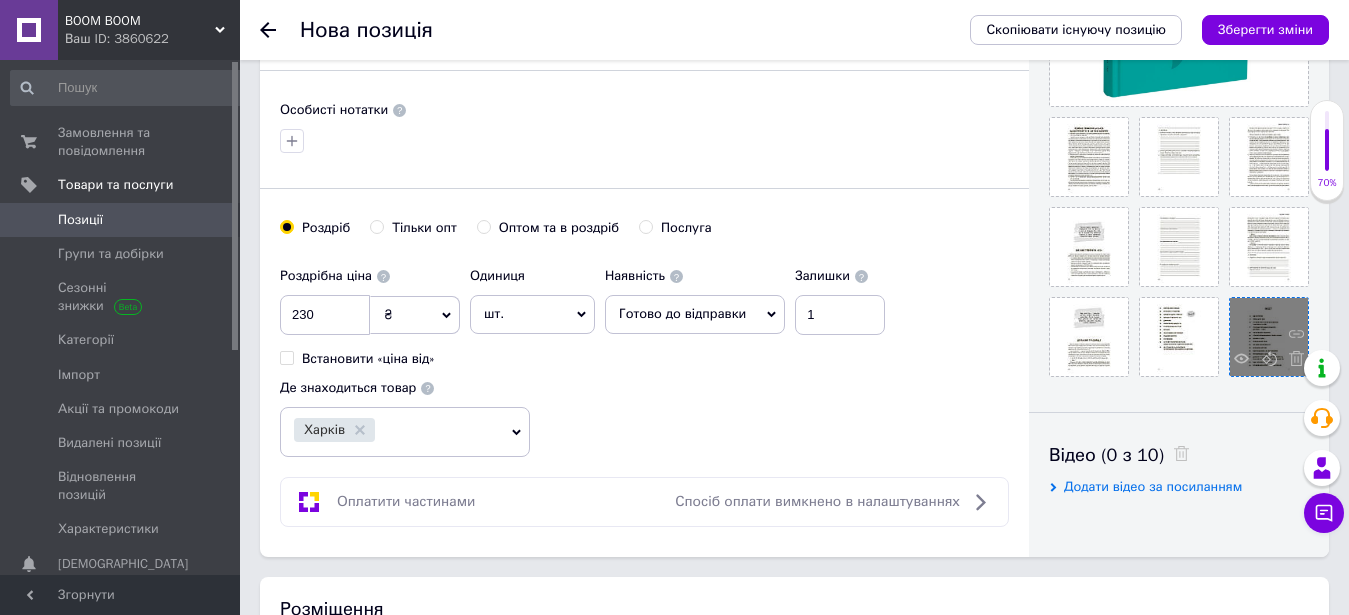 click at bounding box center (1269, 337) 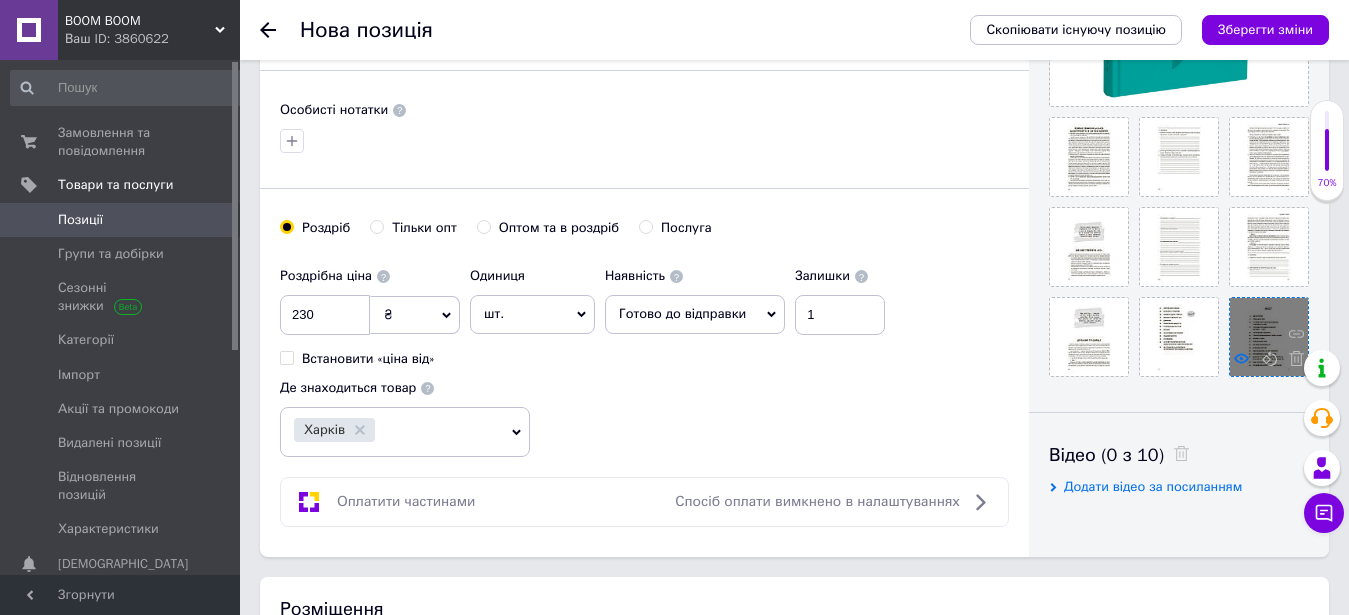 click 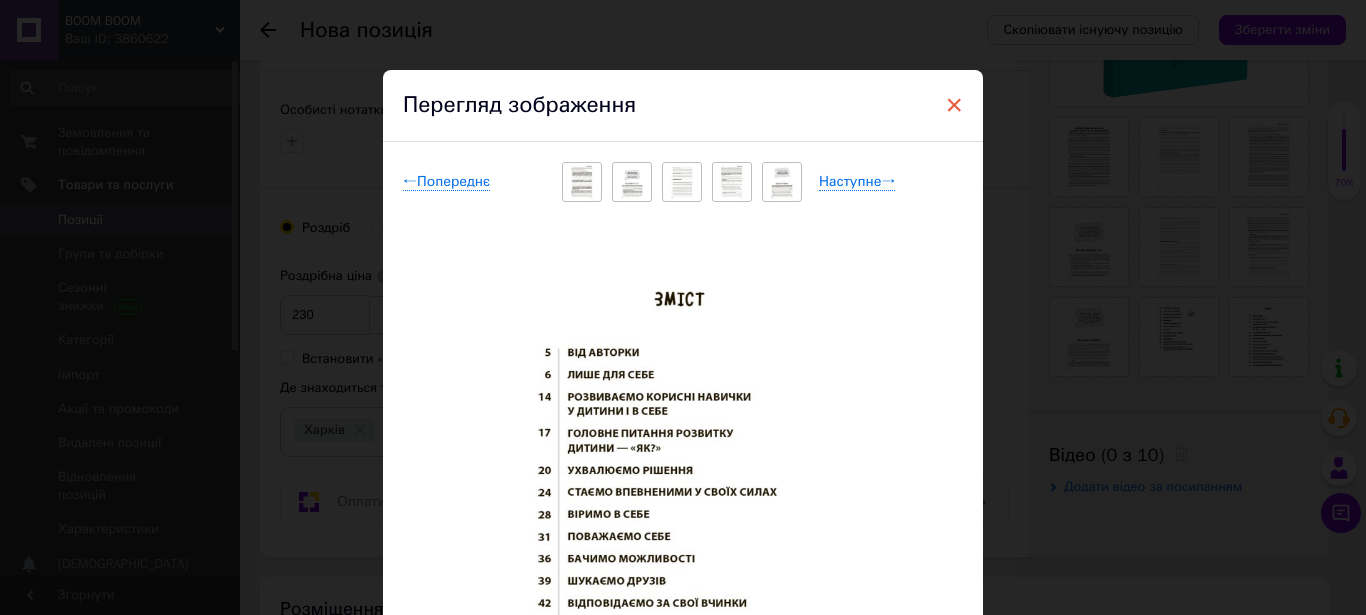 click on "×" at bounding box center (954, 105) 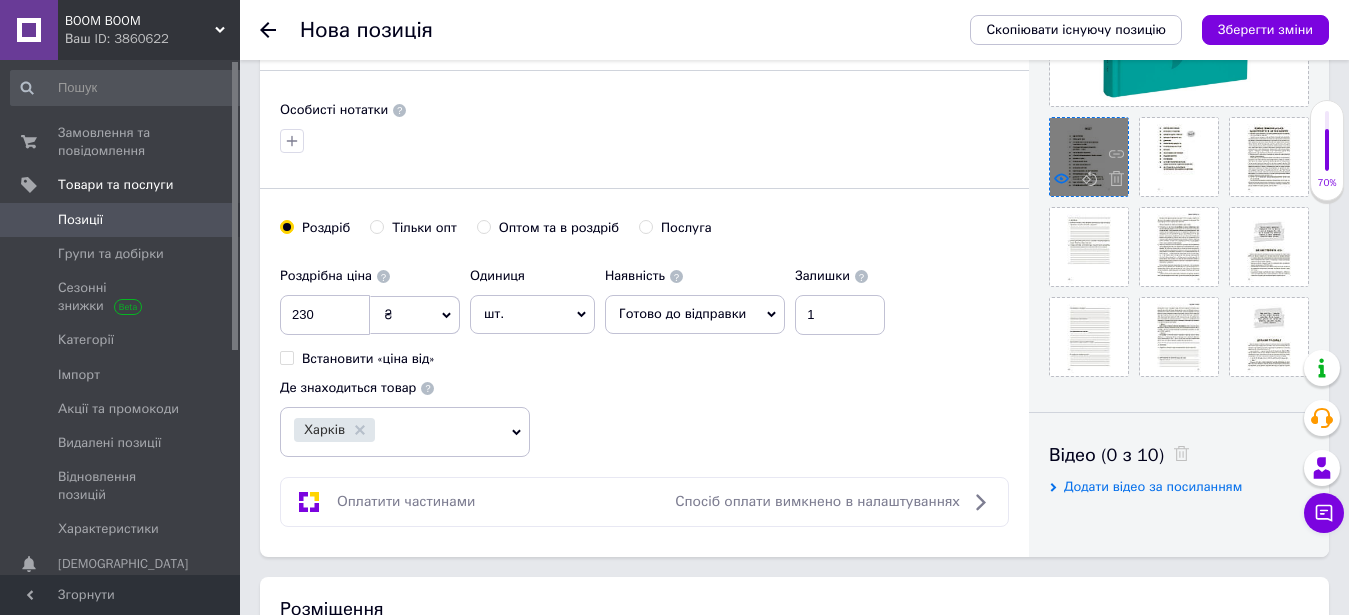 click 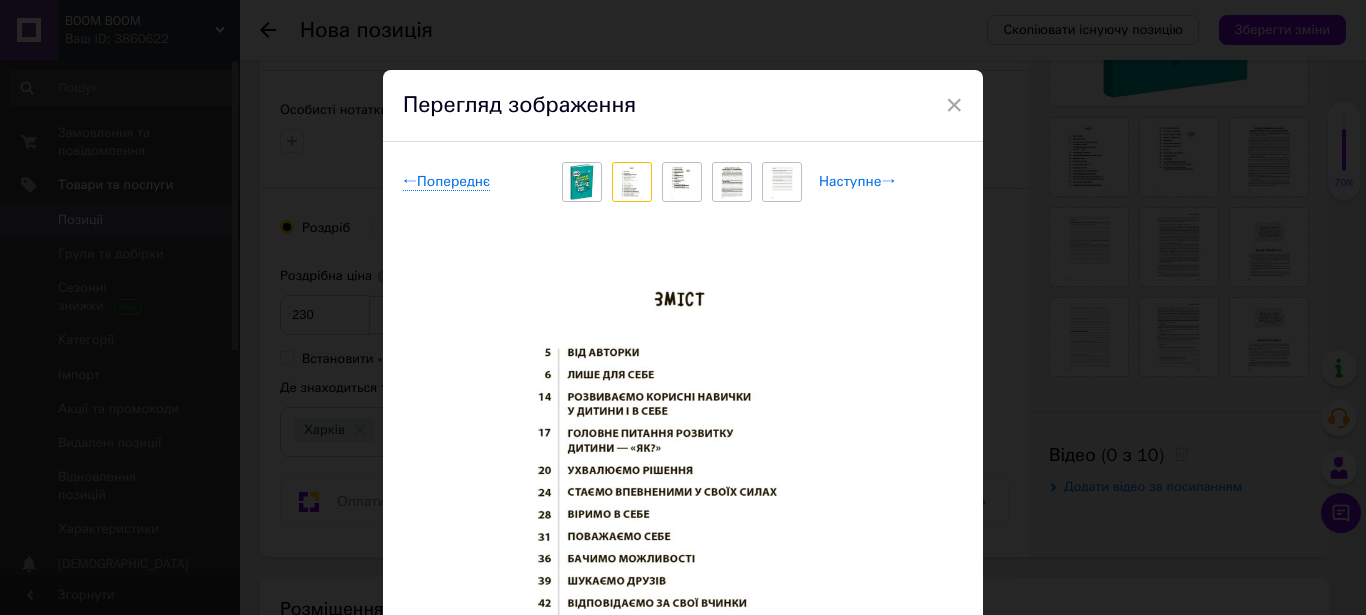 click on "Наступне →" at bounding box center (857, 182) 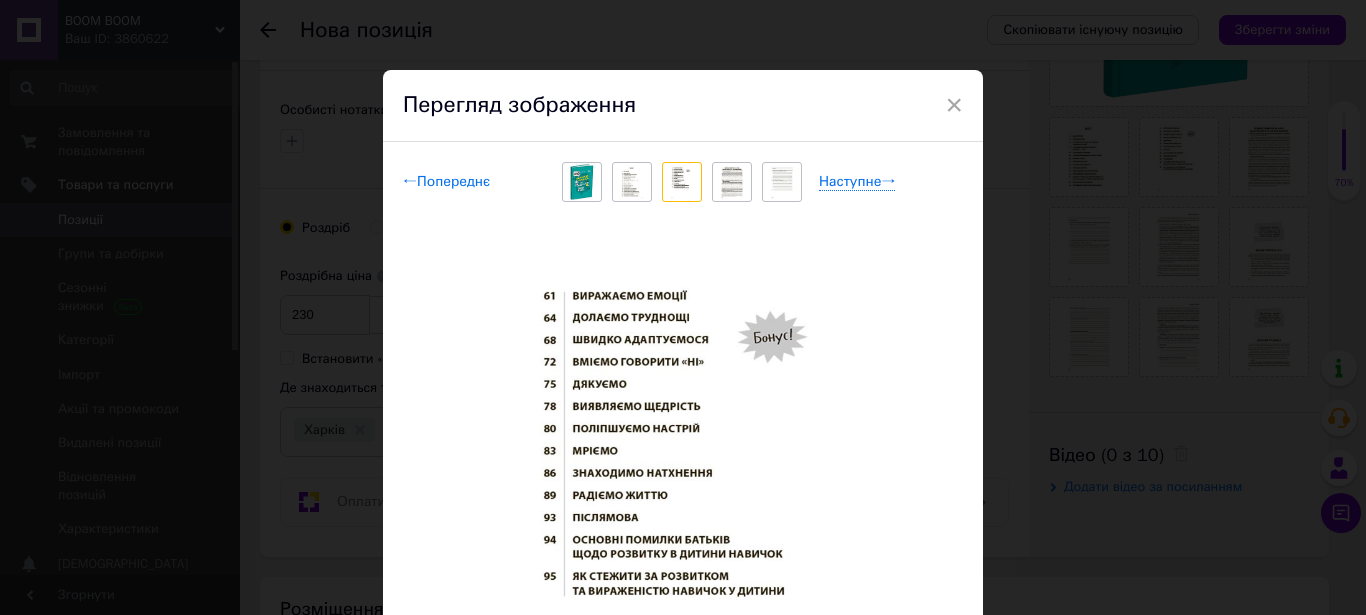 click on "← Попереднє" at bounding box center (446, 182) 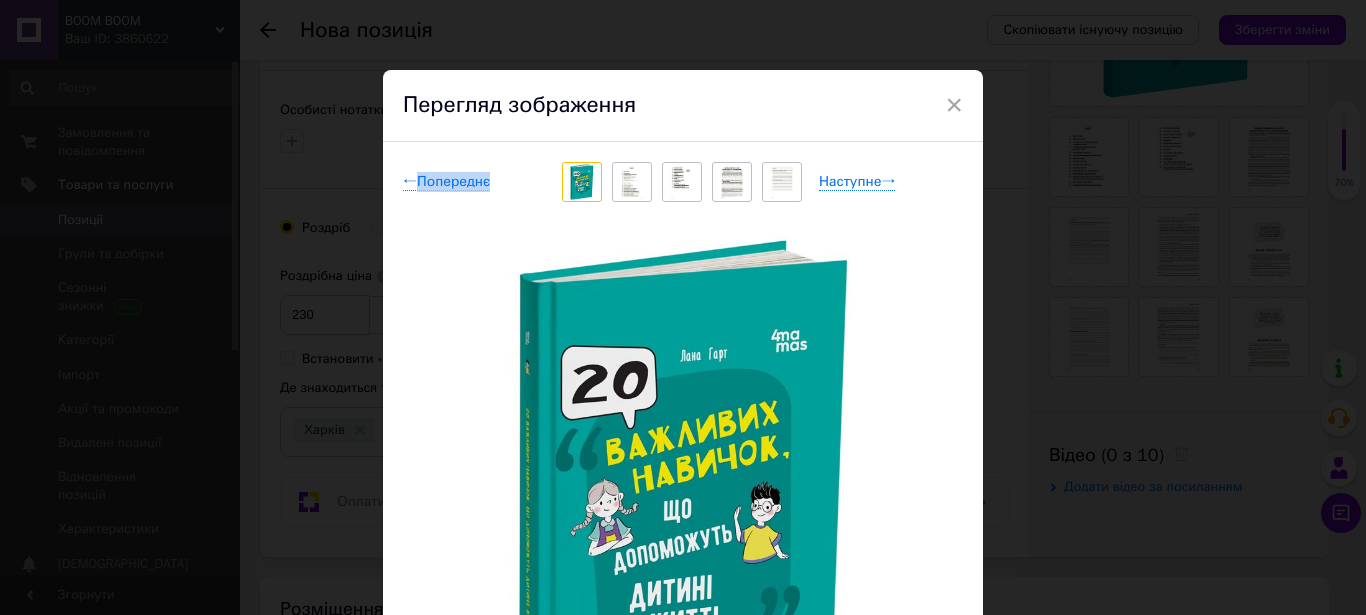 click at bounding box center [632, 182] 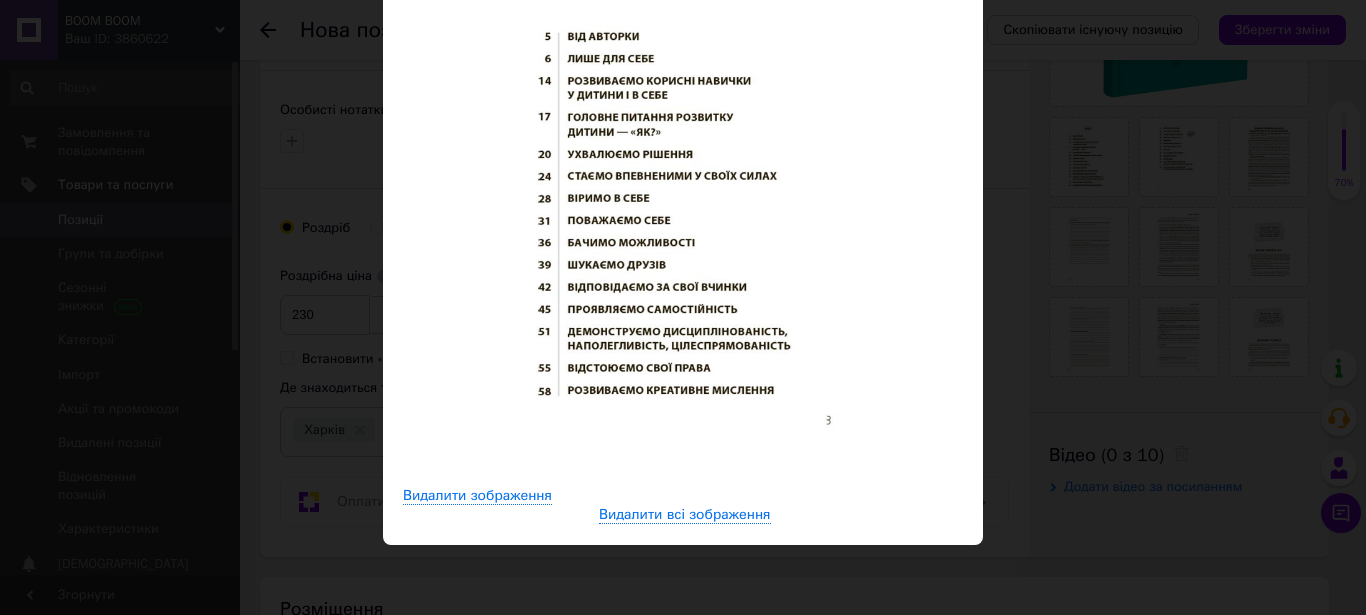 scroll, scrollTop: 88, scrollLeft: 0, axis: vertical 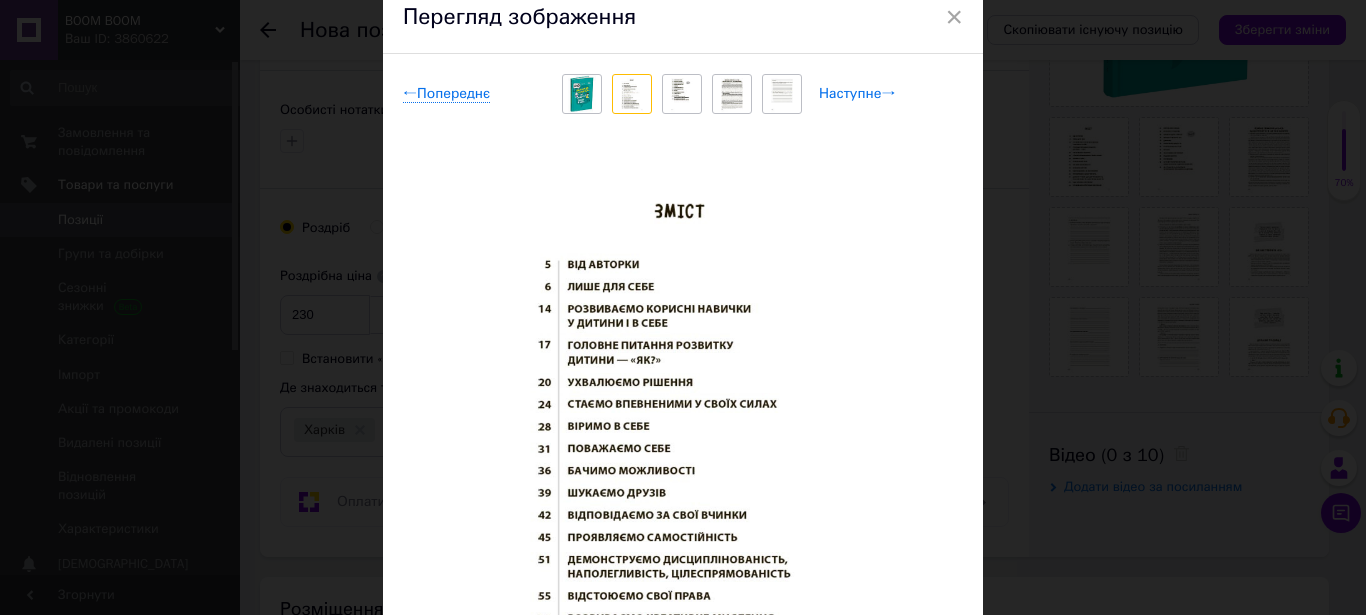 click on "Наступне →" at bounding box center (857, 94) 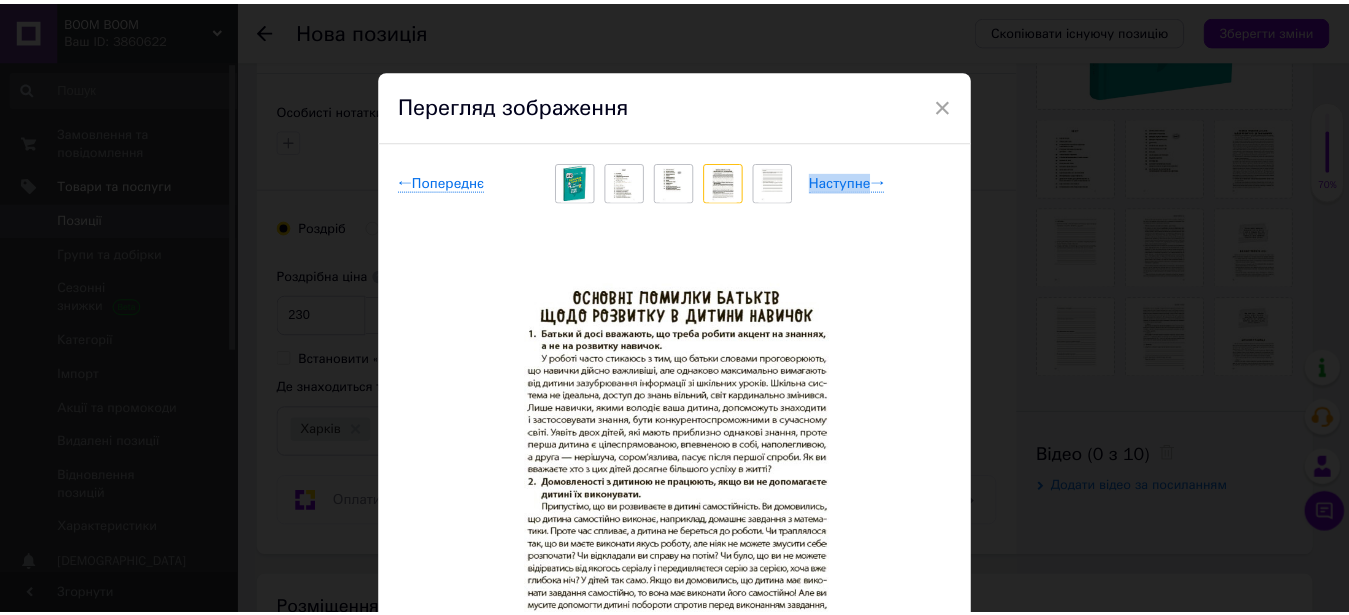 scroll, scrollTop: 114, scrollLeft: 0, axis: vertical 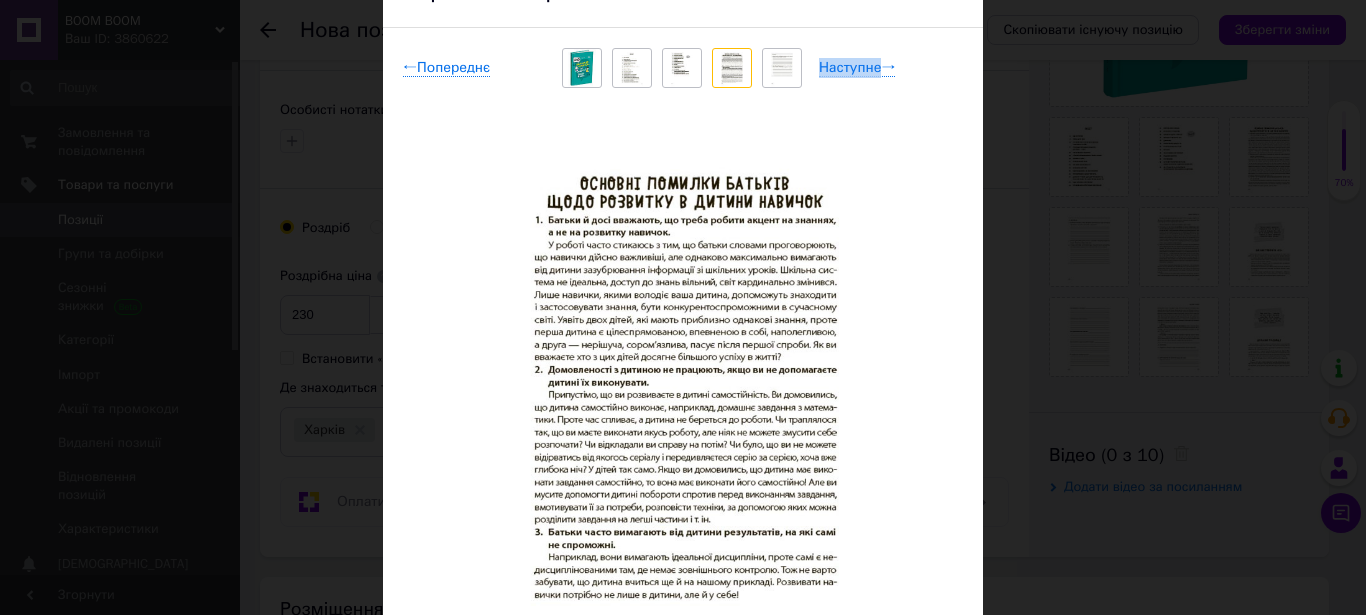 click at bounding box center [682, 68] 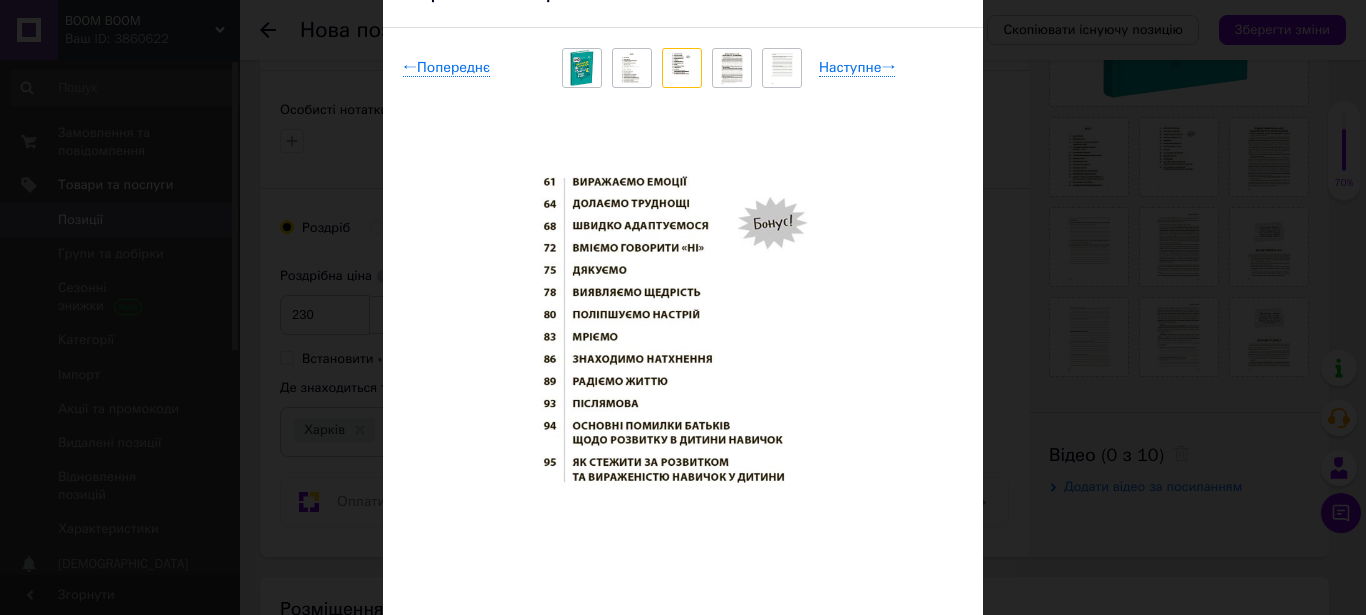 click on "× Перегляд зображення ← Попереднє Наступне → Видалити зображення Видалити всі зображення" at bounding box center (683, 307) 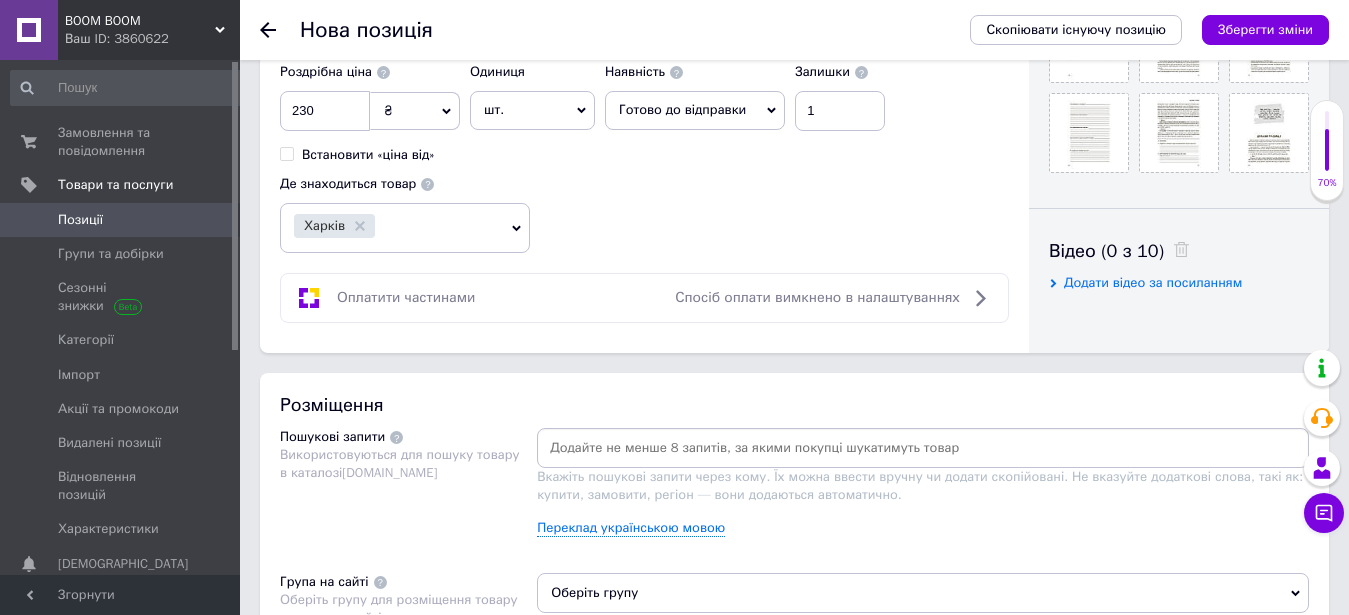 scroll, scrollTop: 918, scrollLeft: 0, axis: vertical 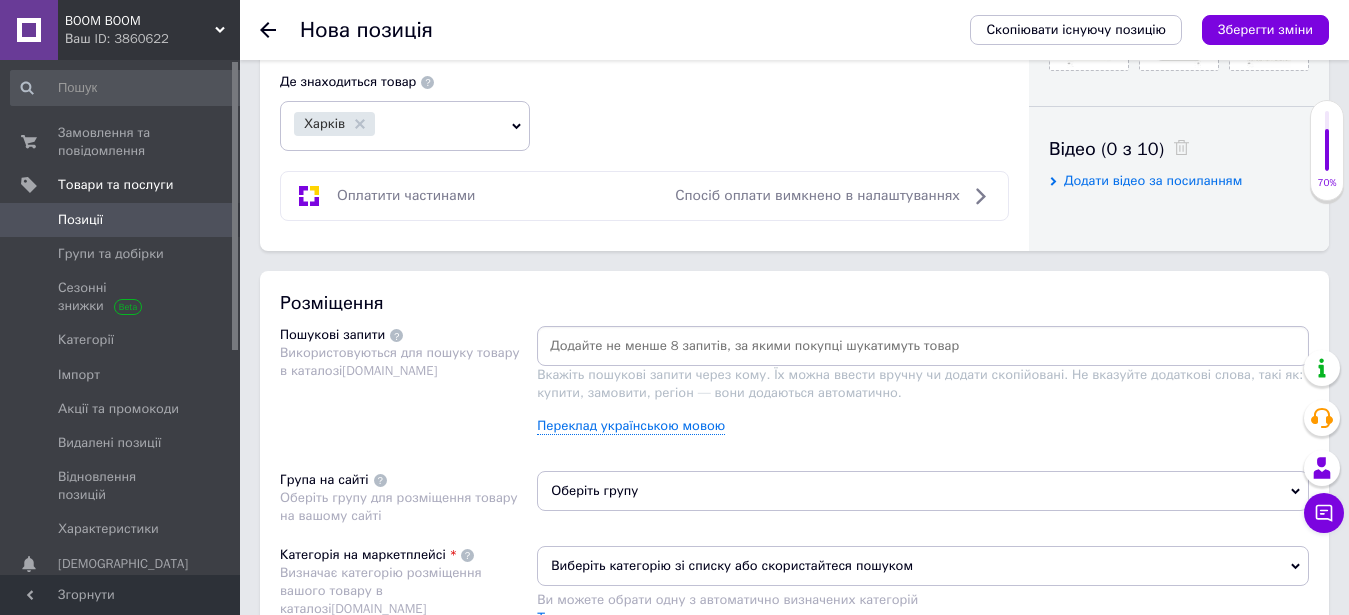 click at bounding box center [923, 346] 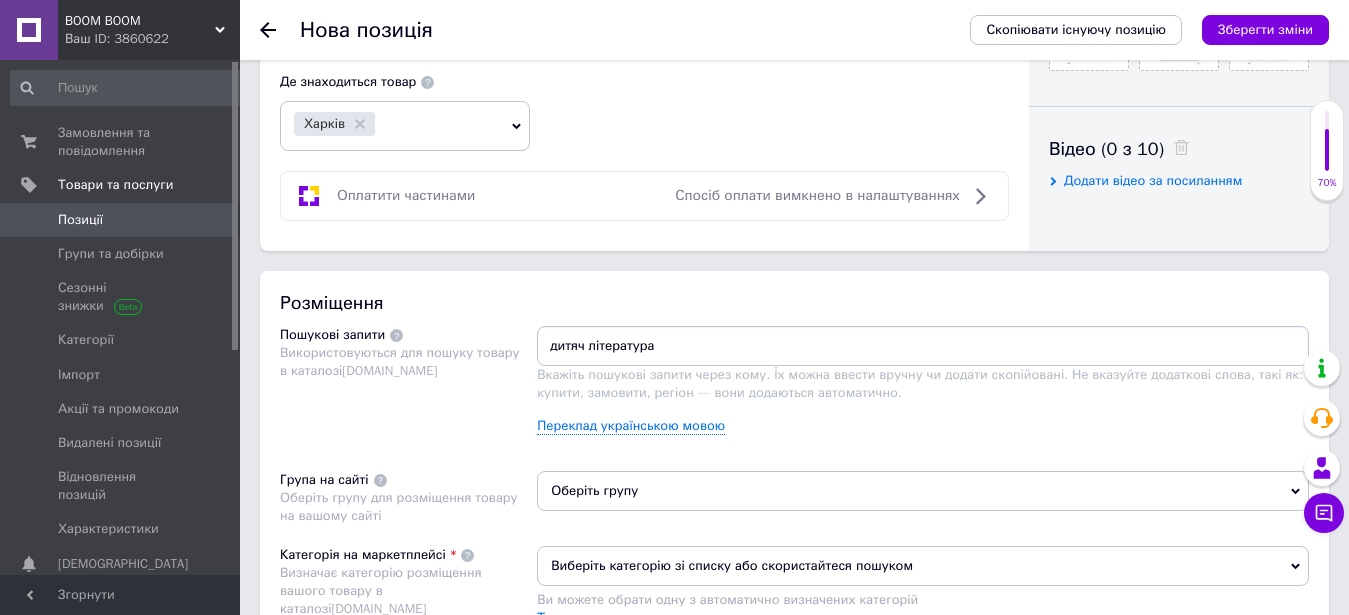 type on "дитяча література" 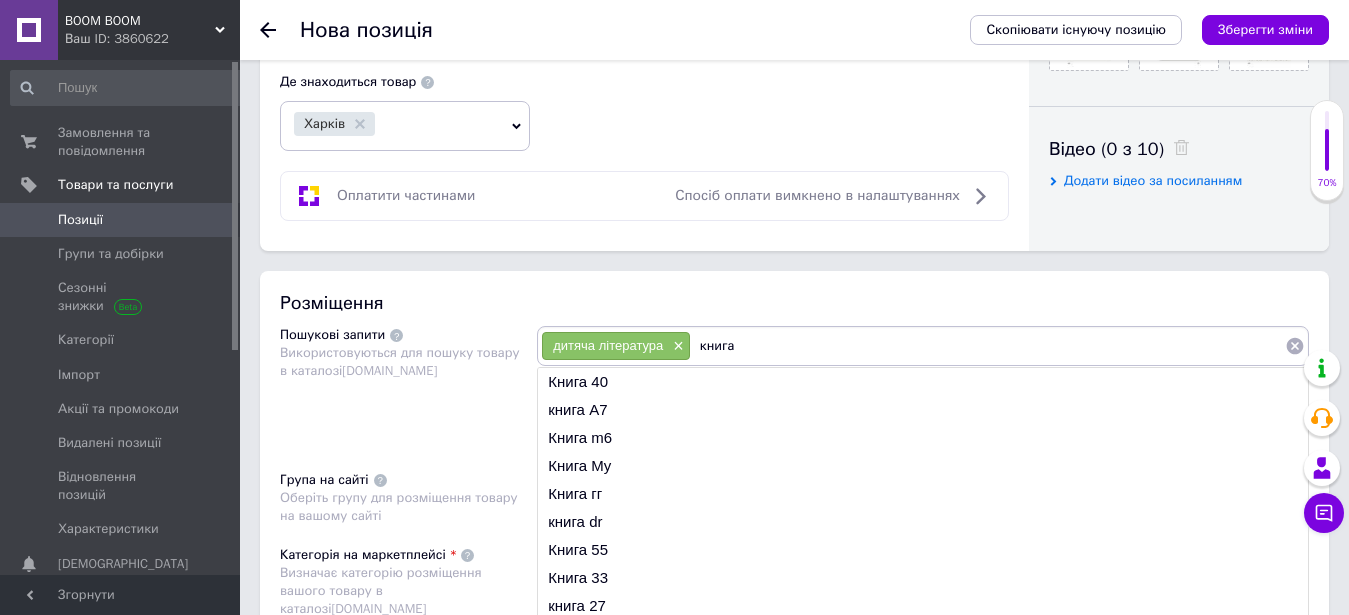 scroll, scrollTop: 1020, scrollLeft: 0, axis: vertical 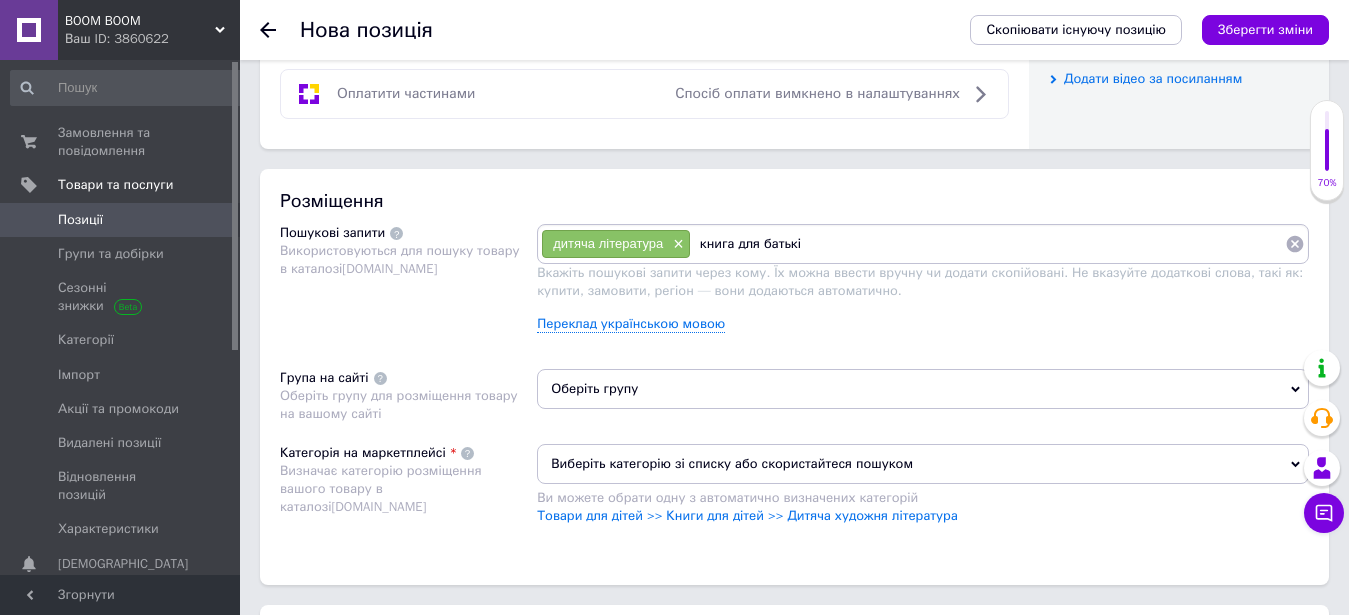 type on "книга для батьків" 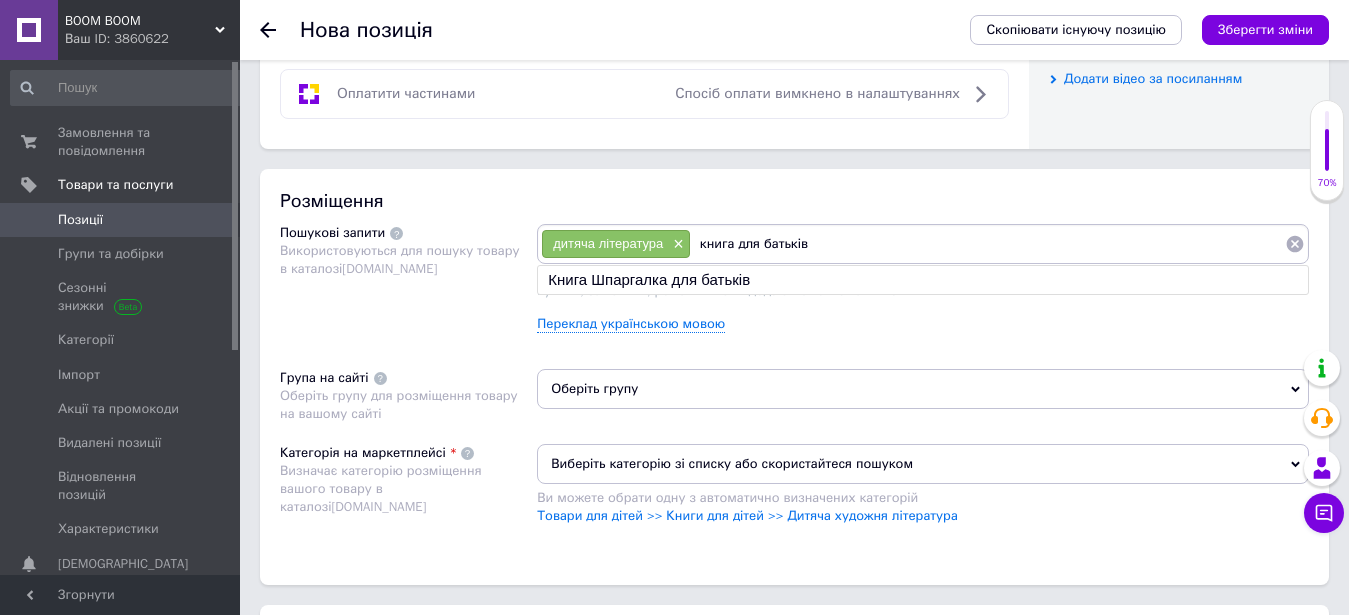 type 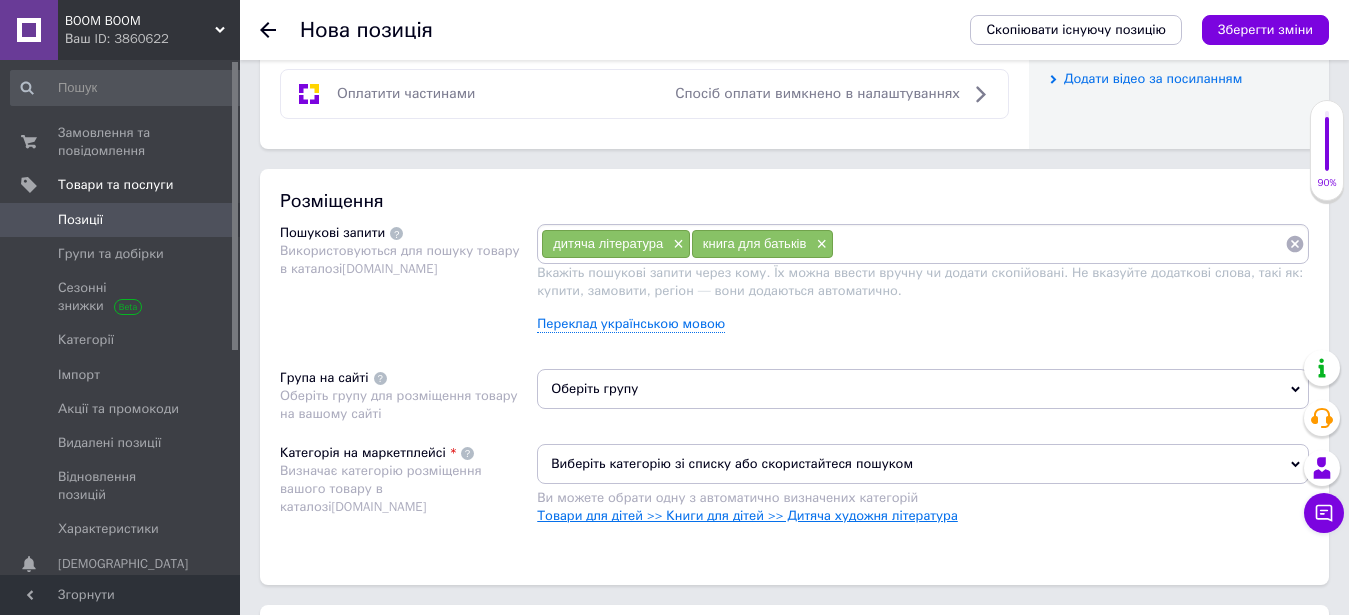 click on "Товари для дітей >> Книги для дітей >> Дитяча художня література" at bounding box center (747, 515) 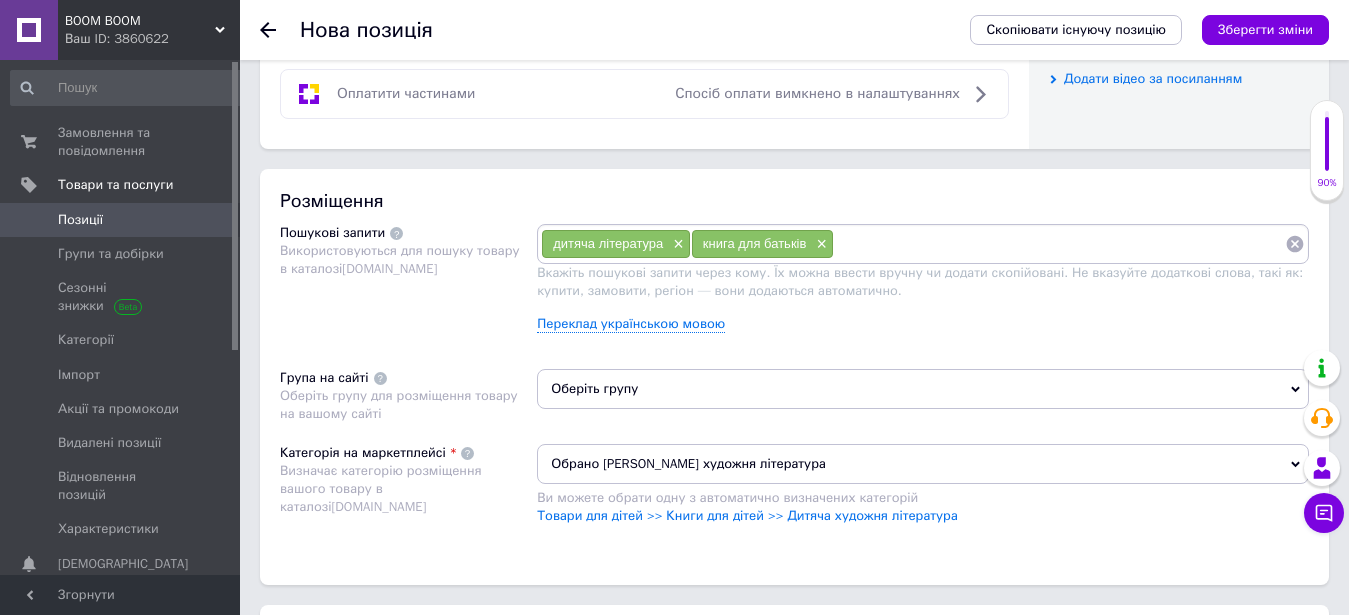 click on "Оберіть групу" at bounding box center [923, 389] 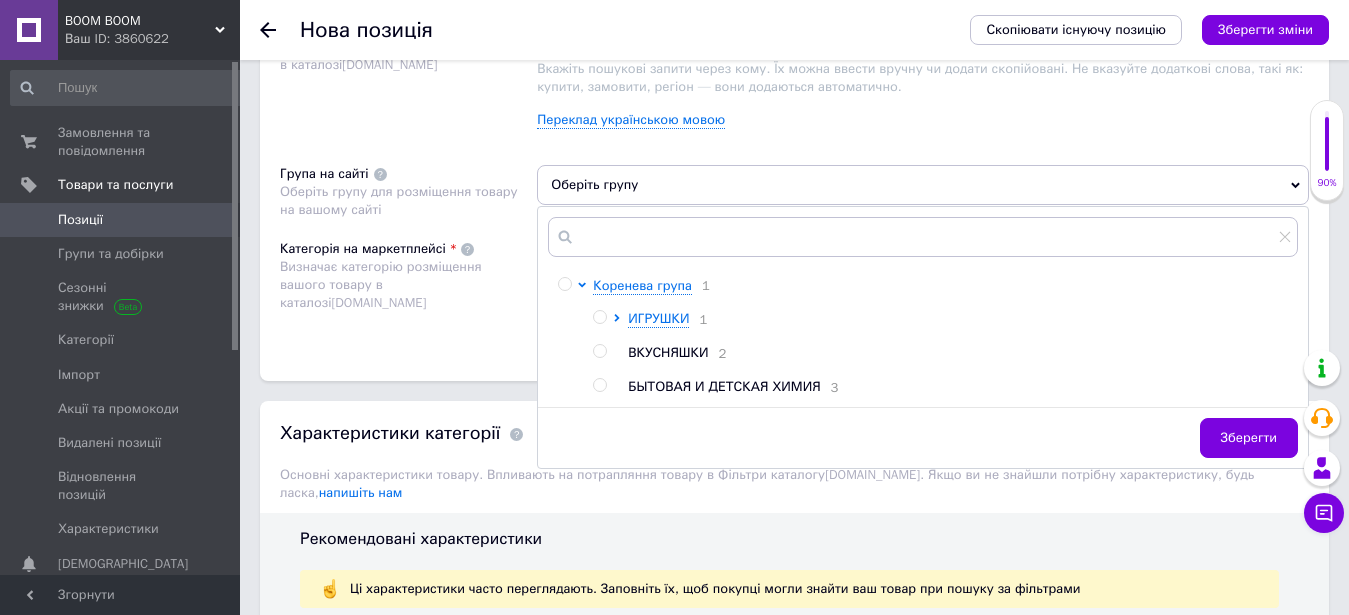 scroll, scrollTop: 1326, scrollLeft: 0, axis: vertical 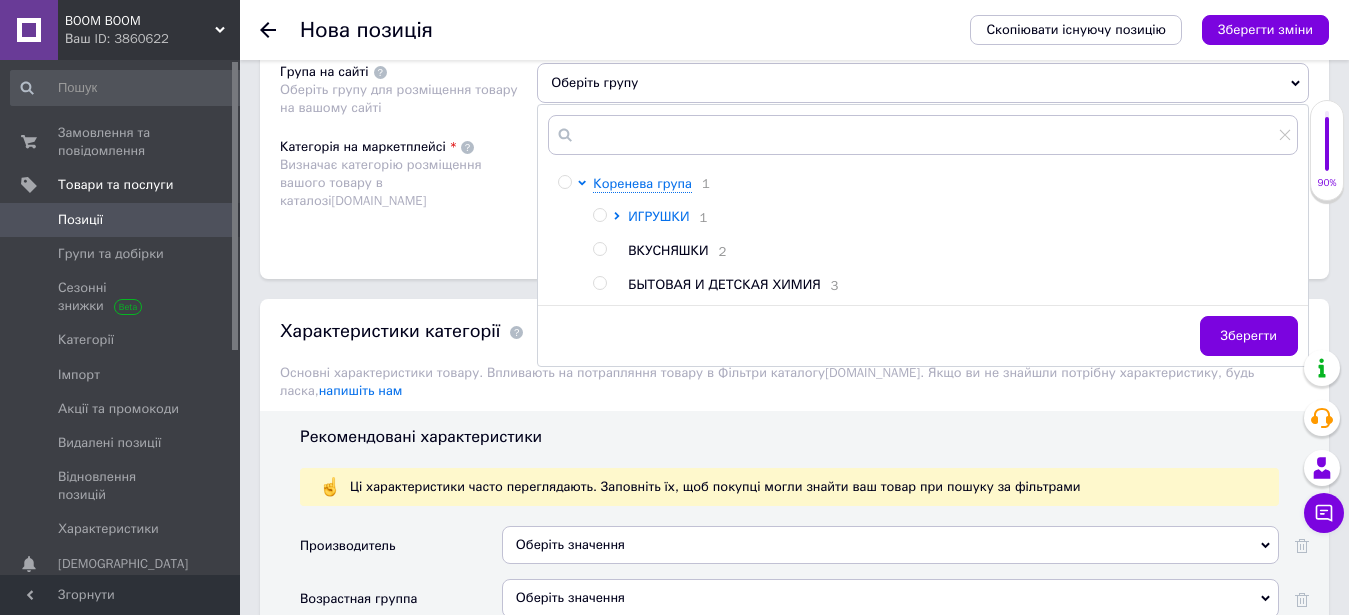 click 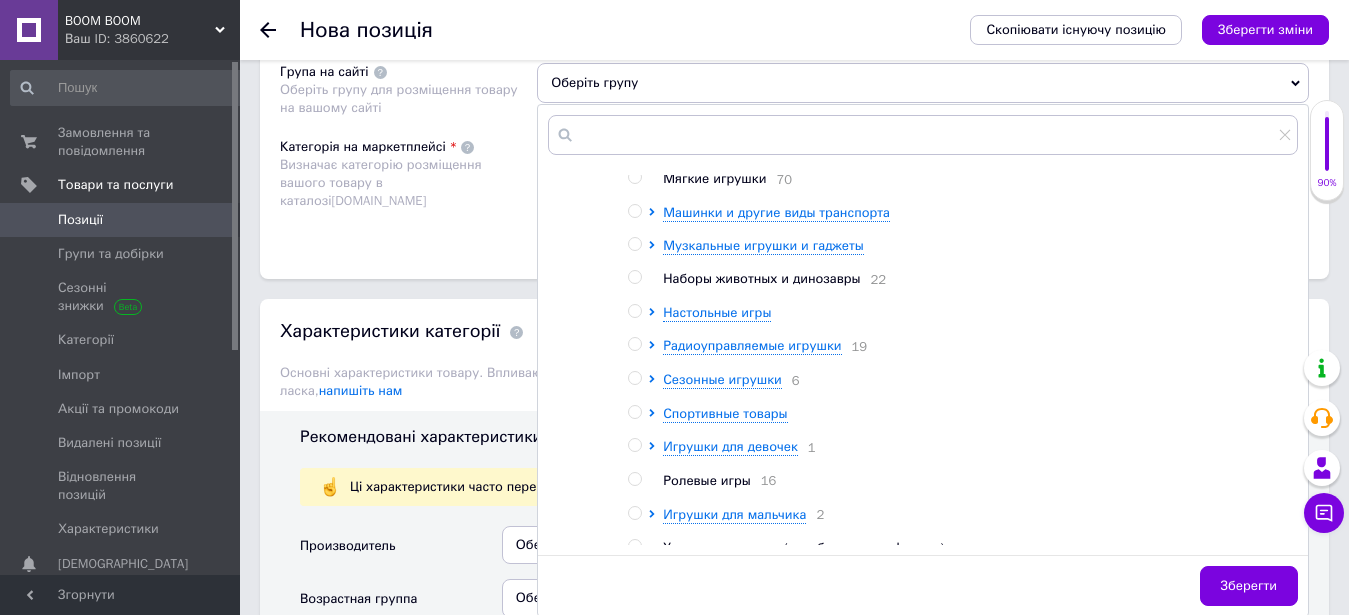 scroll, scrollTop: 443, scrollLeft: 0, axis: vertical 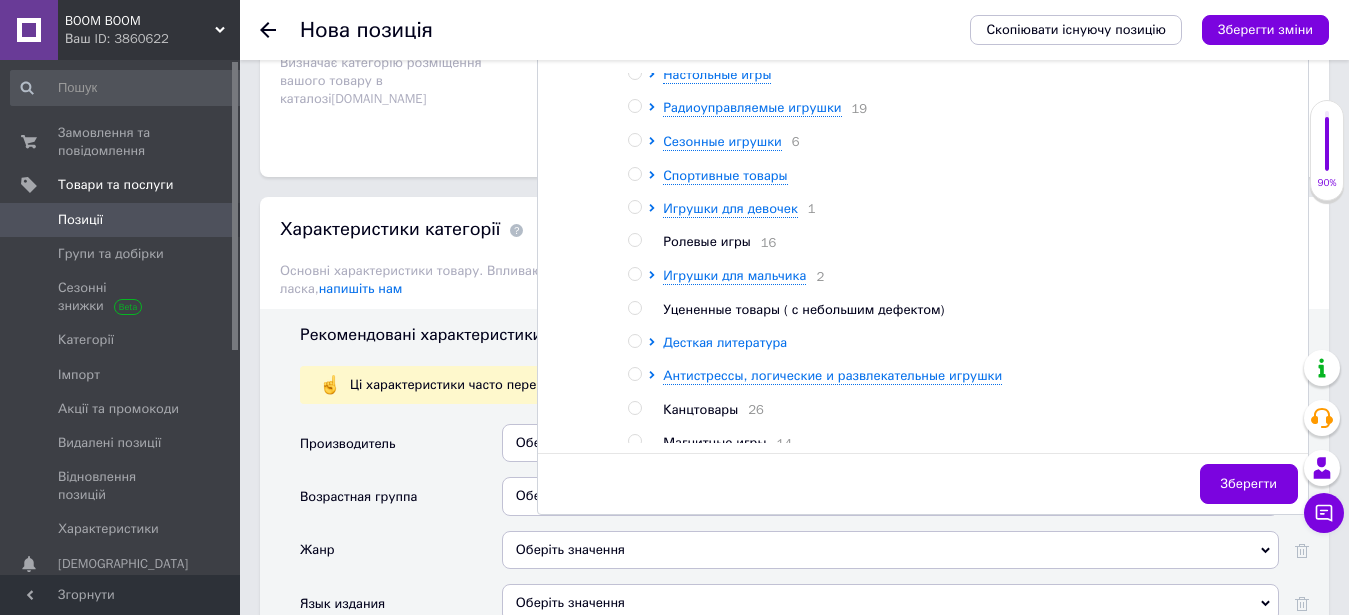 click 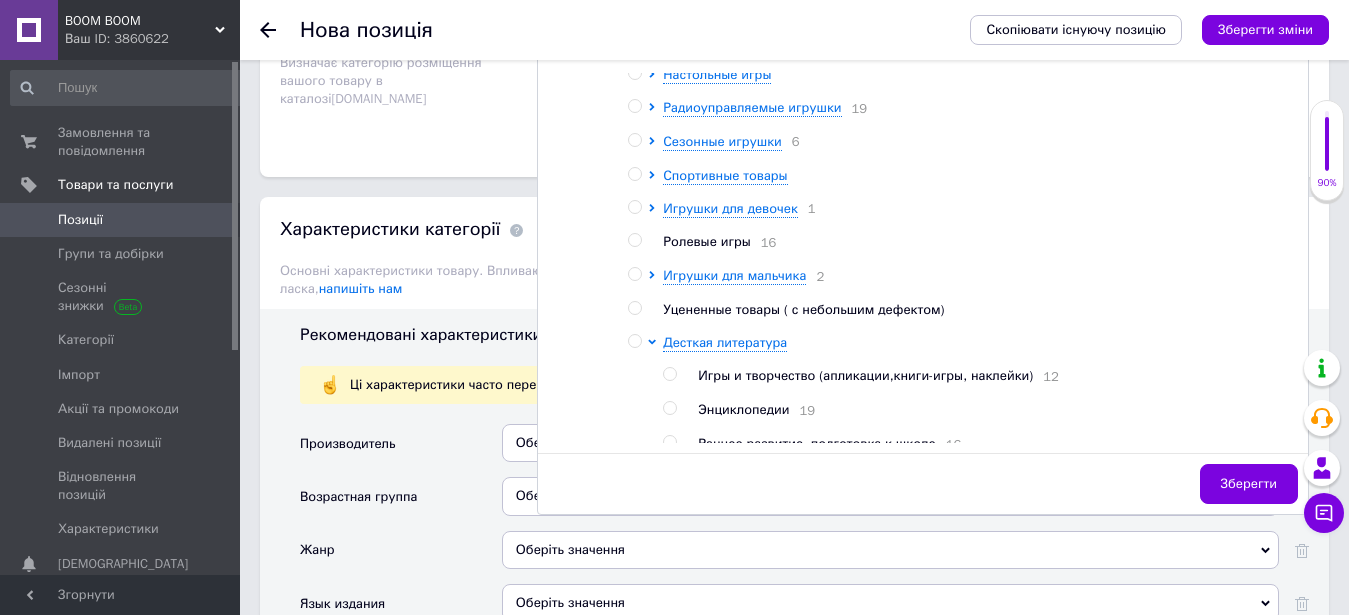 scroll, scrollTop: 749, scrollLeft: 0, axis: vertical 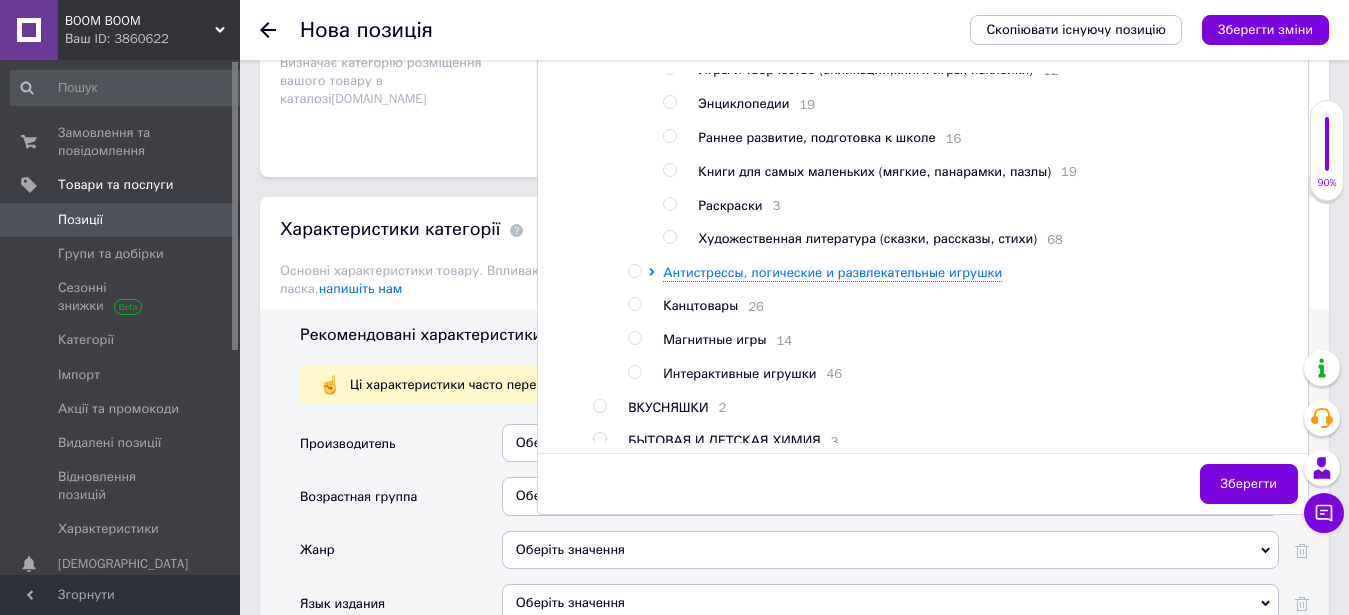 click at bounding box center (669, 237) 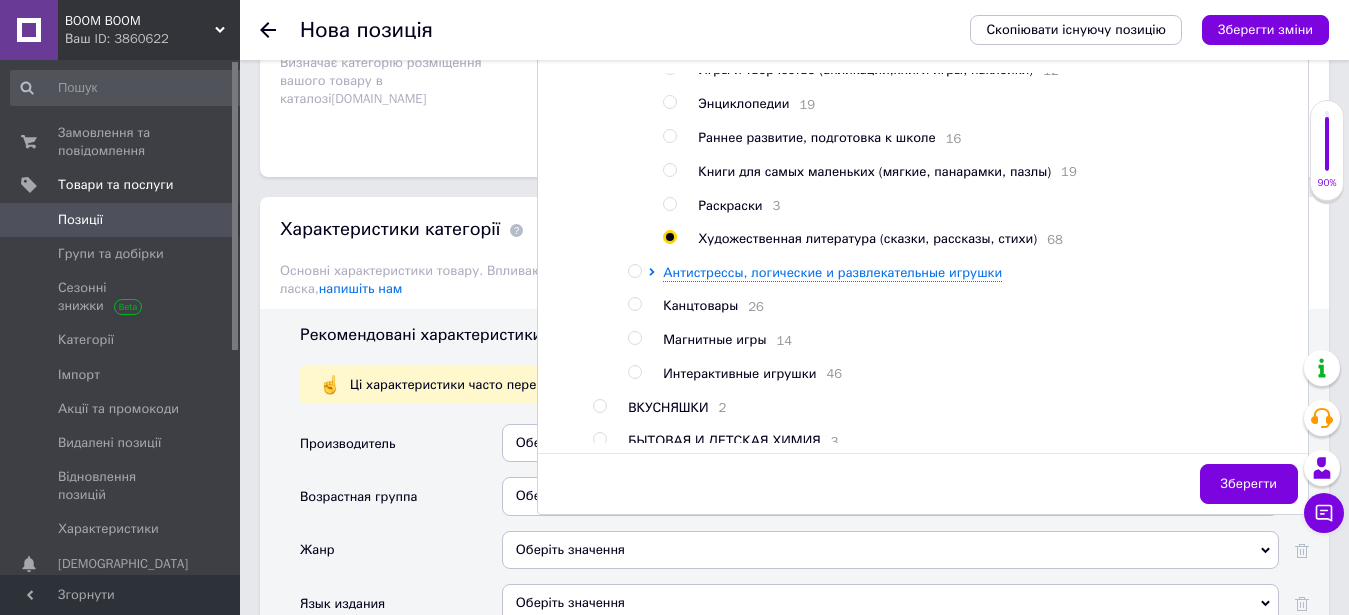 radio on "true" 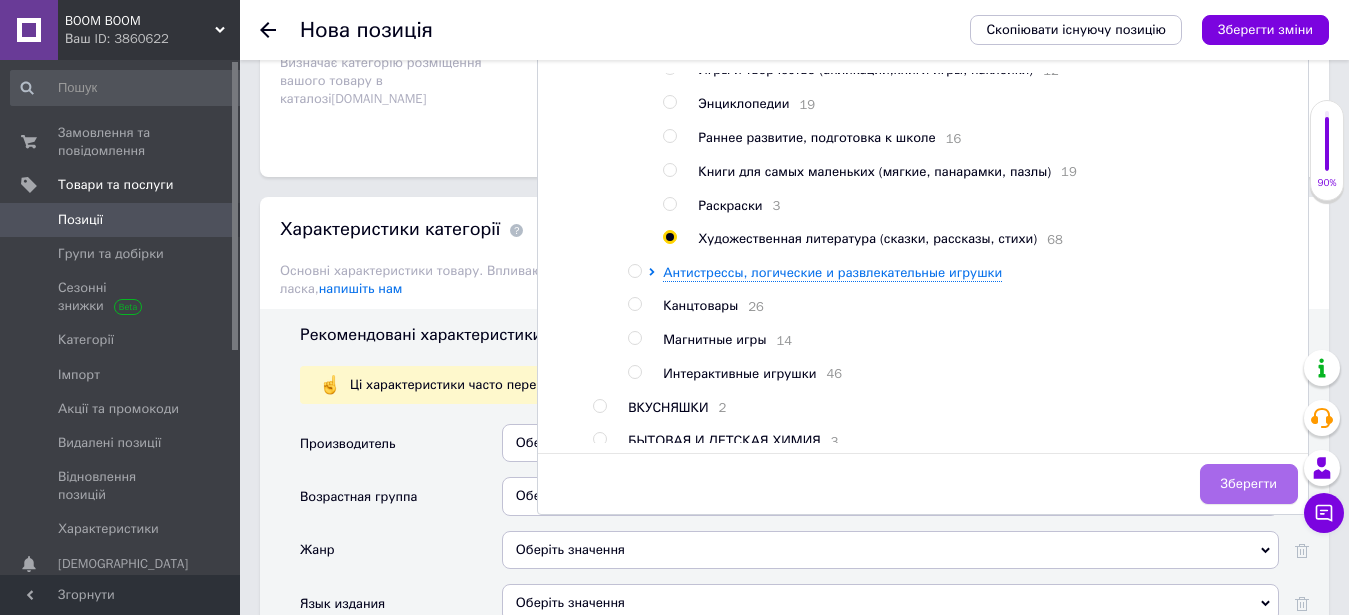 click on "Зберегти" at bounding box center (1249, 484) 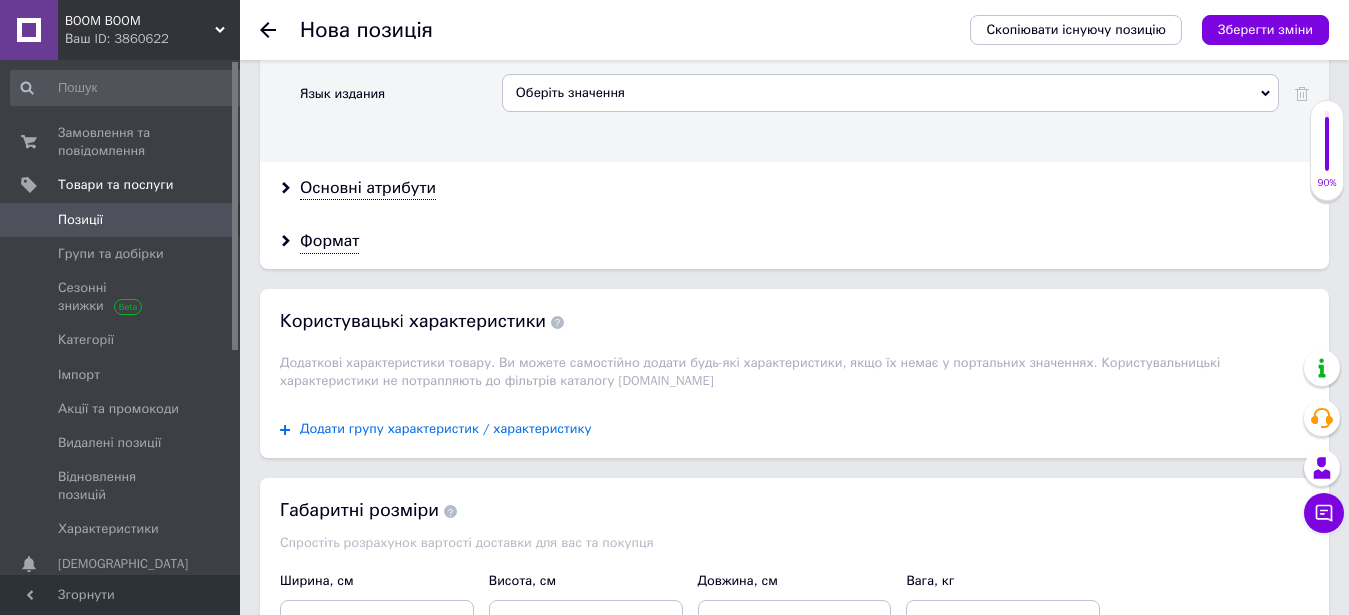 scroll, scrollTop: 2158, scrollLeft: 0, axis: vertical 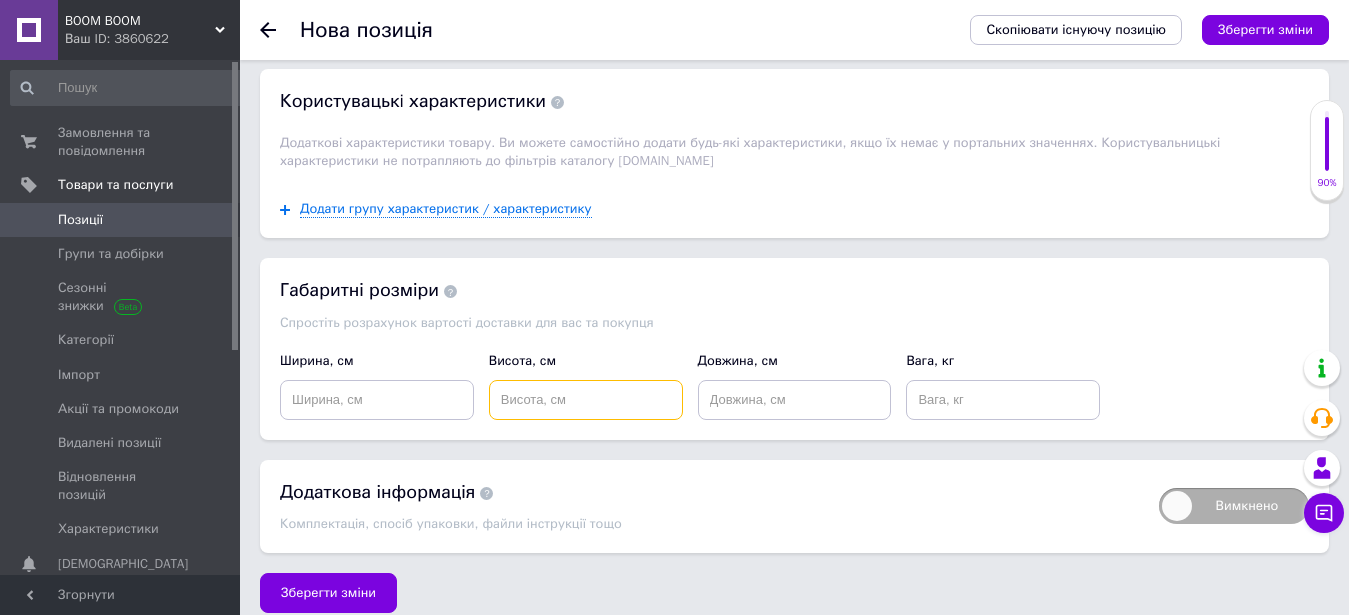click at bounding box center (586, 400) 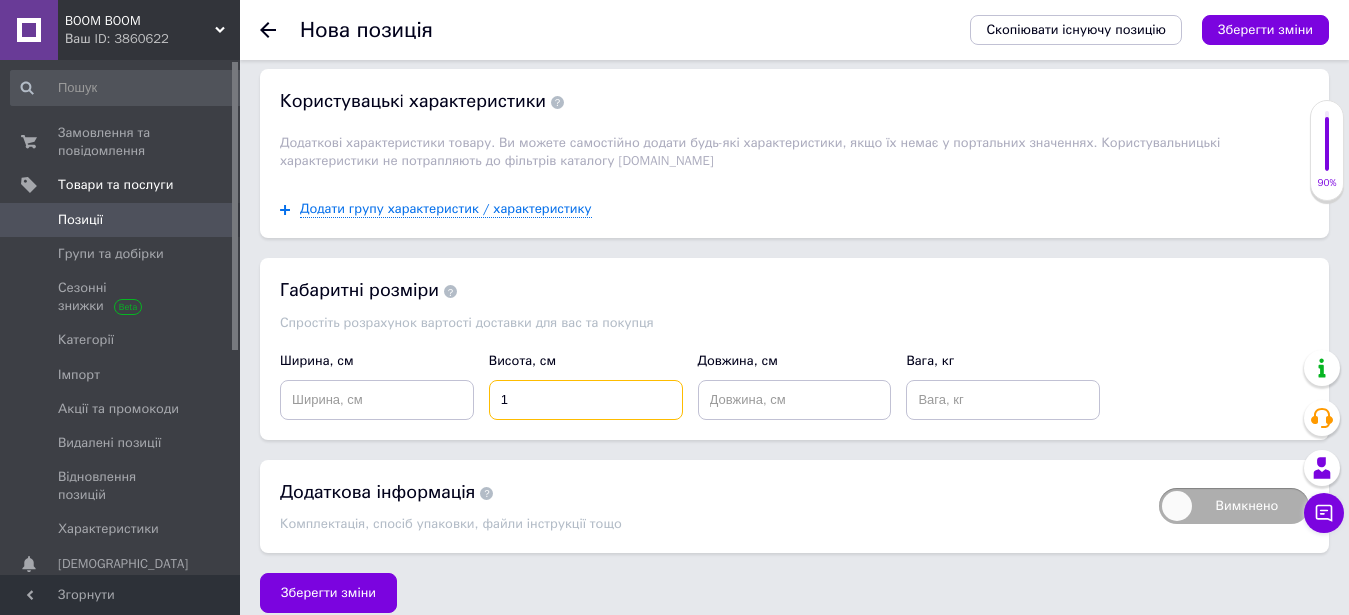 type on "1" 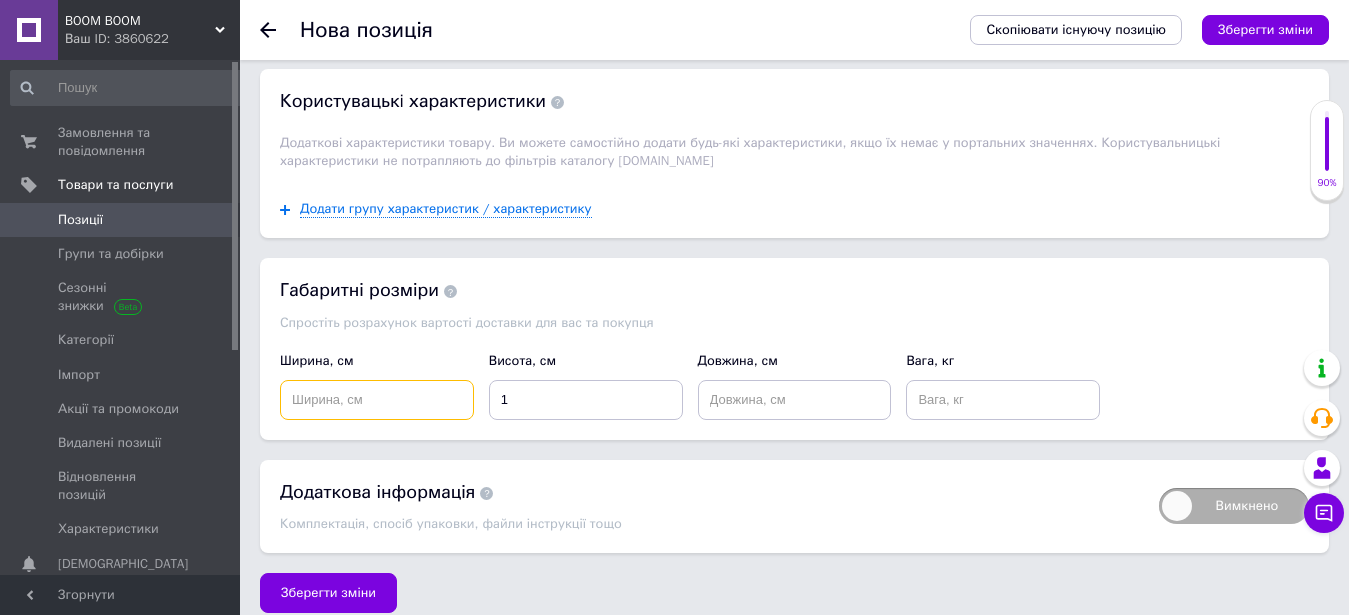 click at bounding box center (377, 400) 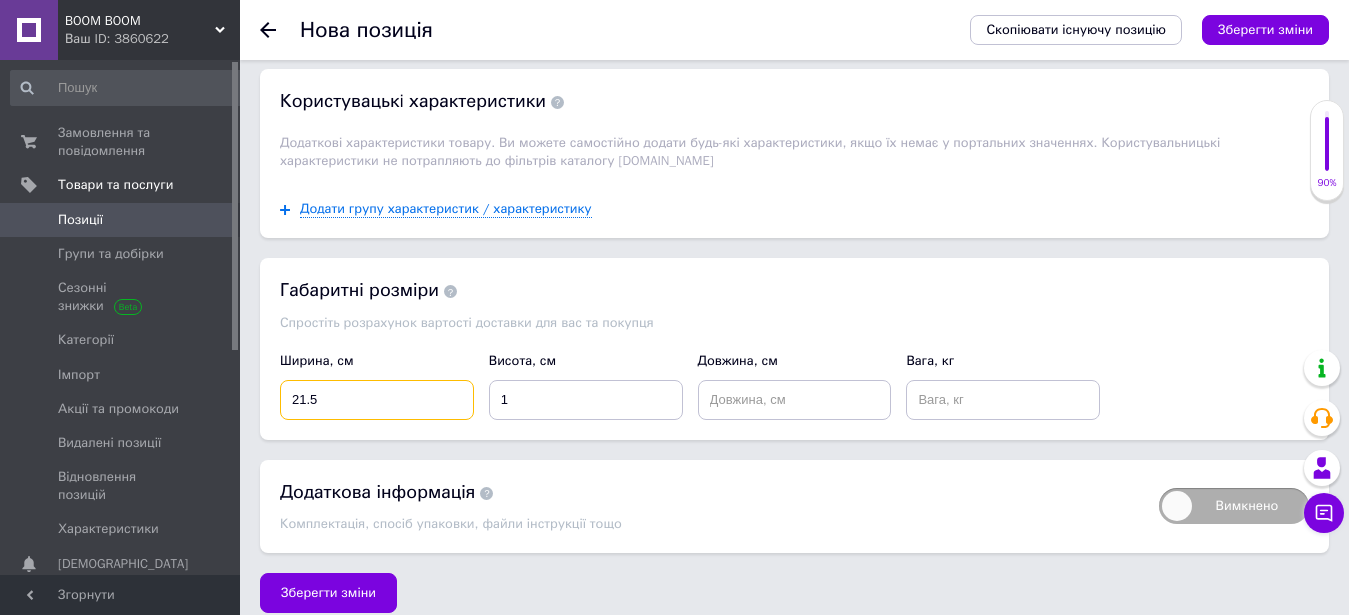type on "21.5" 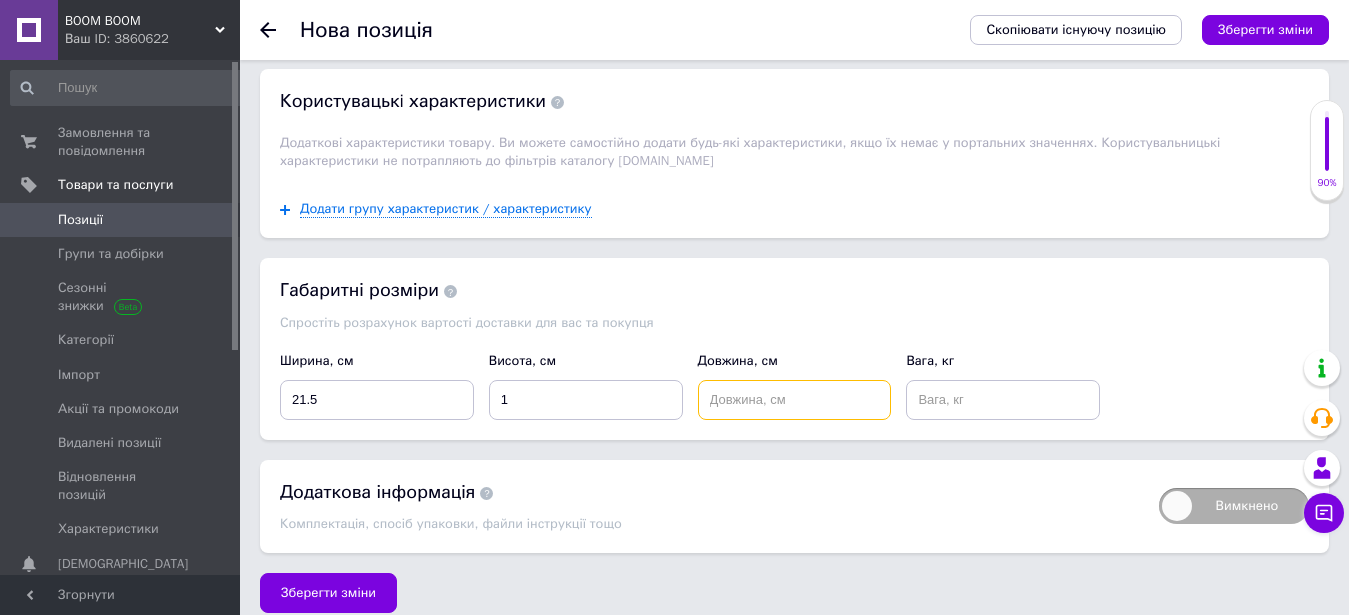 click at bounding box center (795, 400) 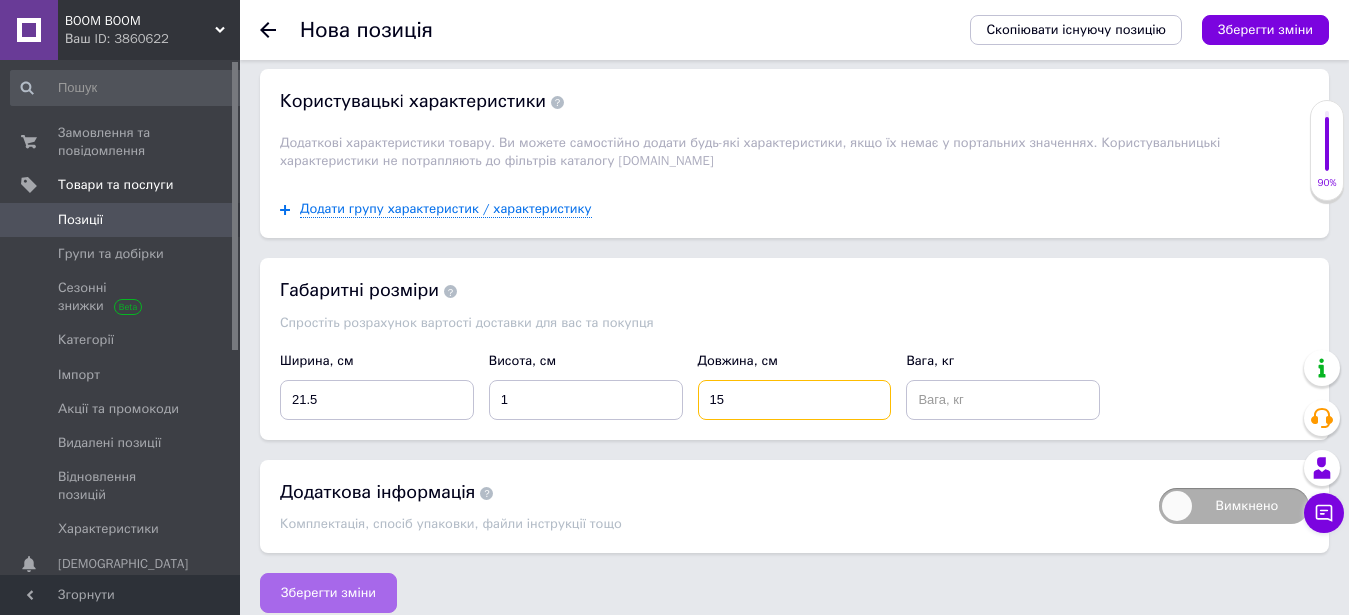 type on "15" 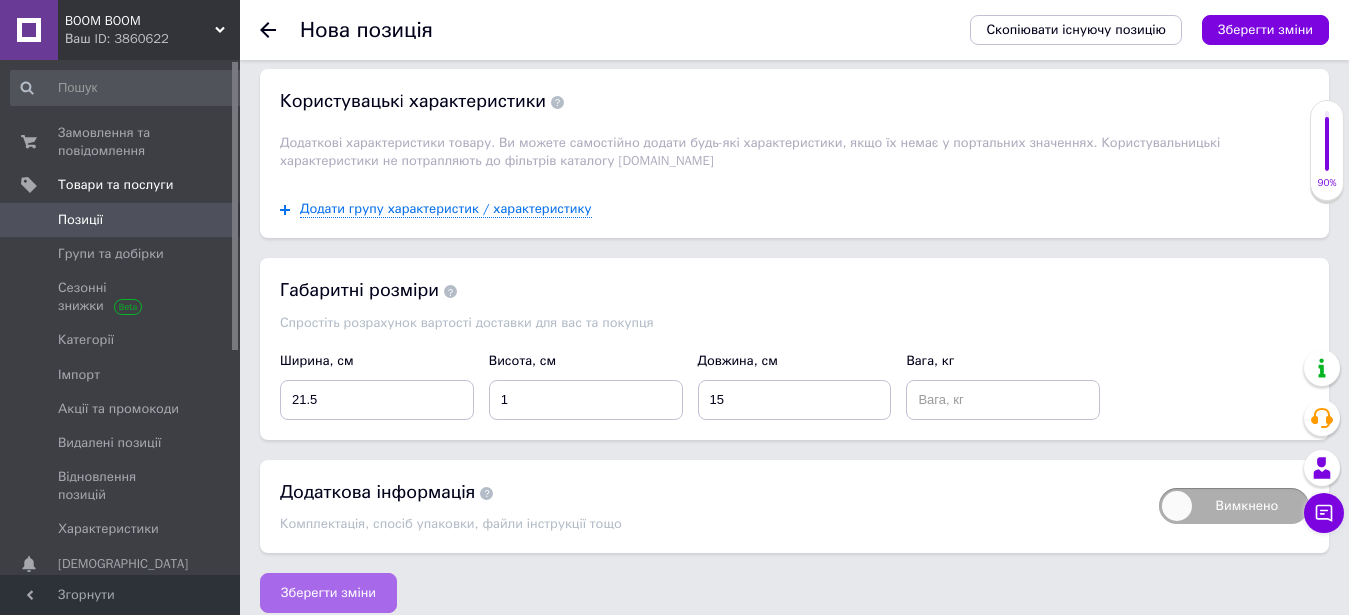 click on "Зберегти зміни" at bounding box center (328, 593) 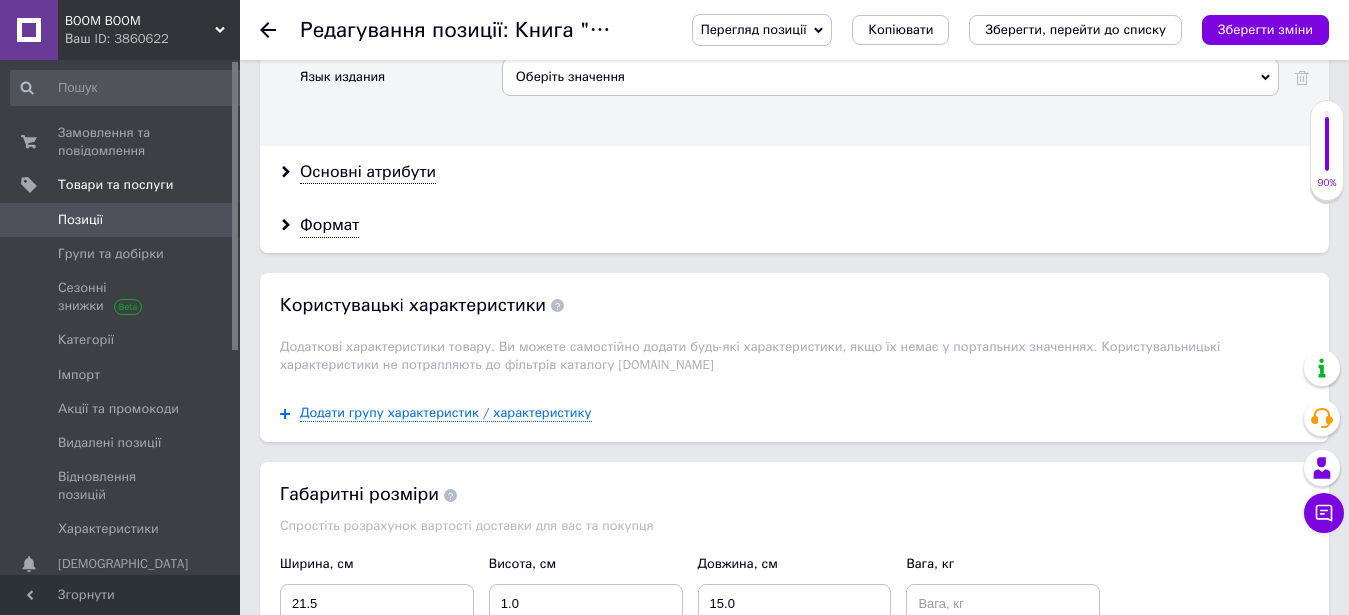 scroll, scrollTop: 2349, scrollLeft: 0, axis: vertical 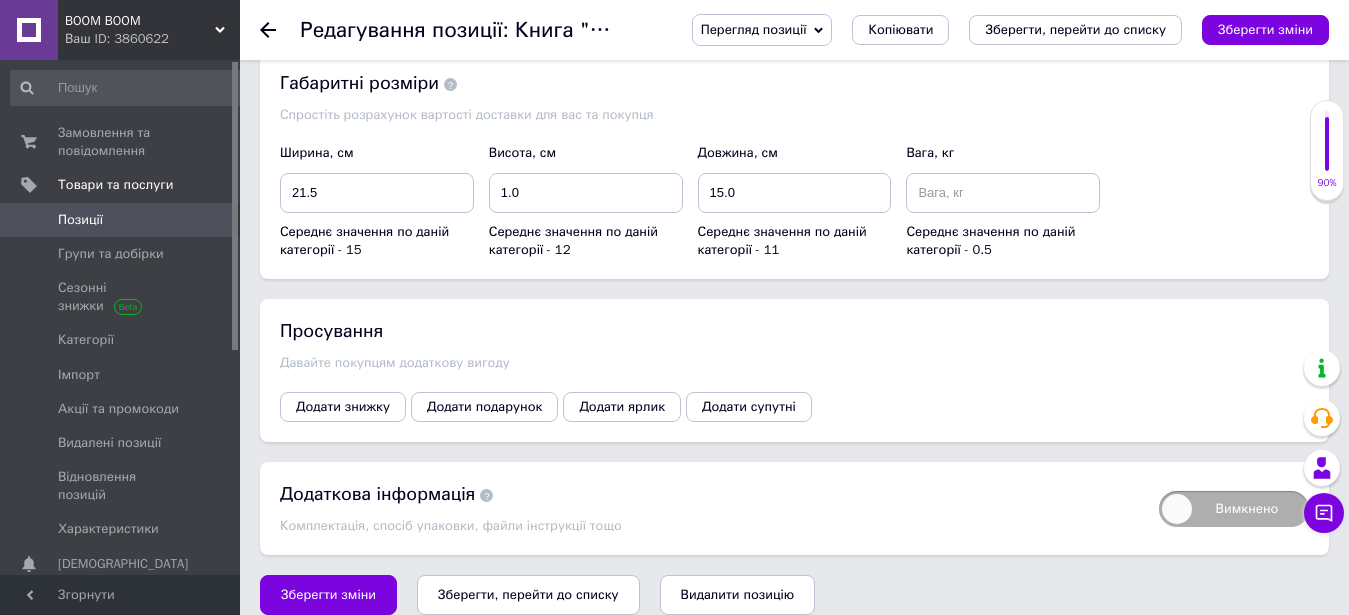 click on "Зберегти, перейти до списку" at bounding box center (528, 594) 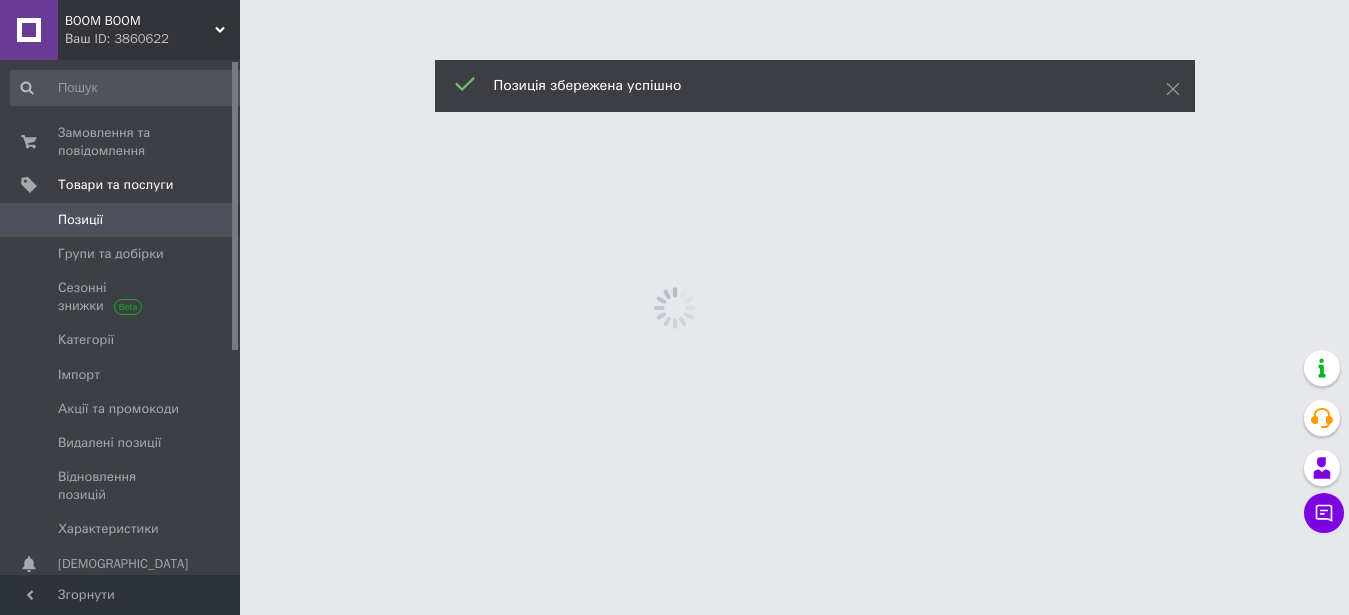 scroll, scrollTop: 0, scrollLeft: 0, axis: both 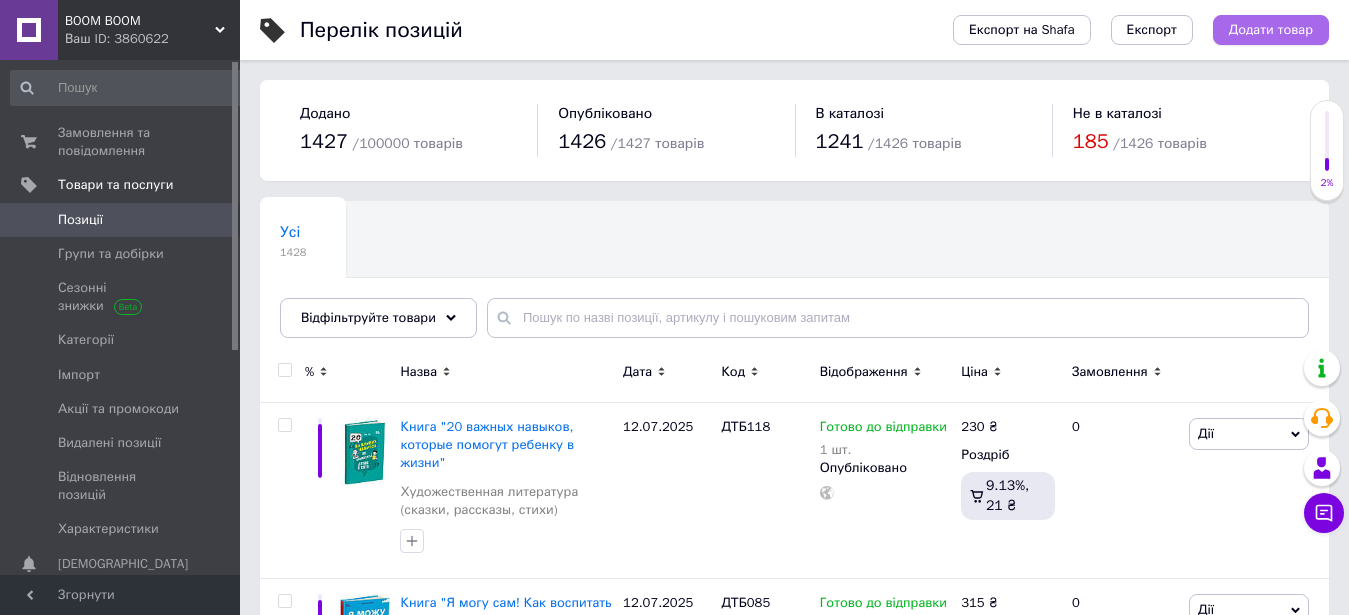 click on "Додати товар" at bounding box center (1271, 30) 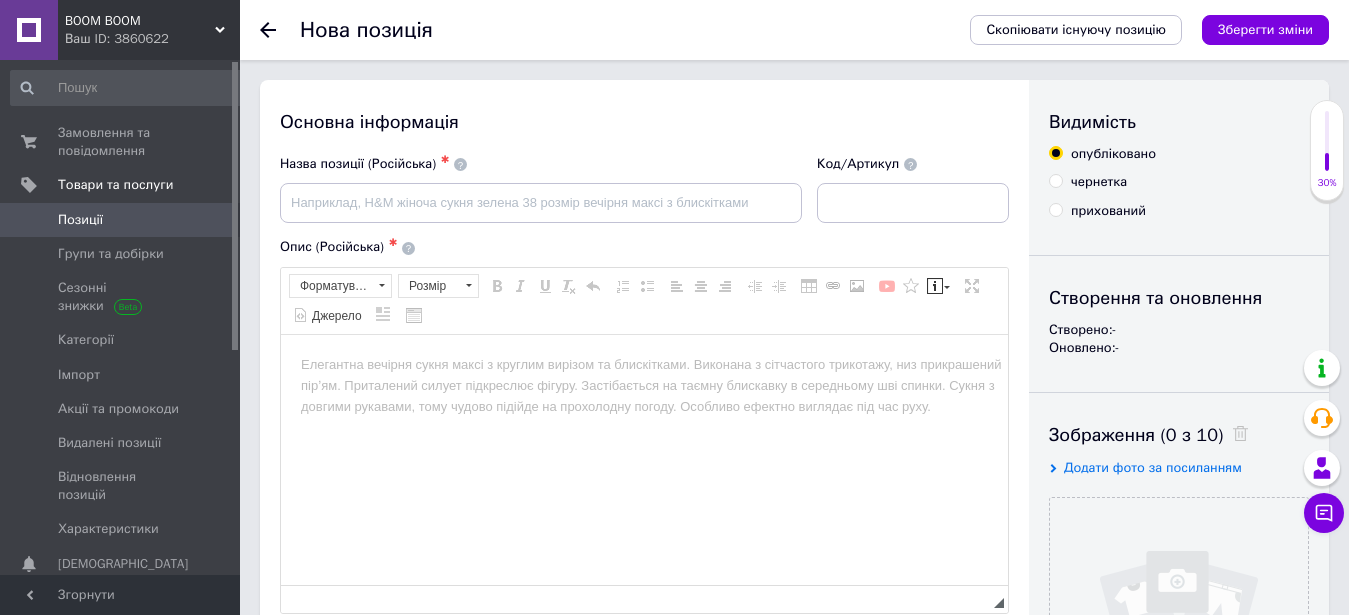 scroll, scrollTop: 0, scrollLeft: 0, axis: both 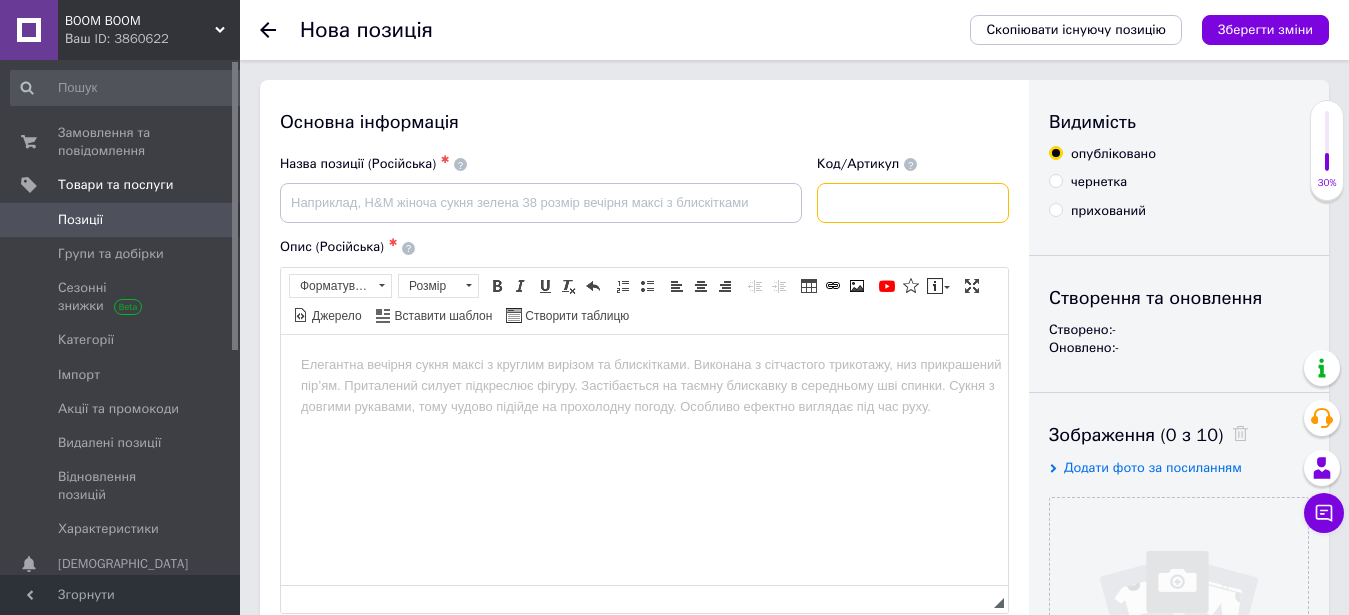 click at bounding box center (913, 203) 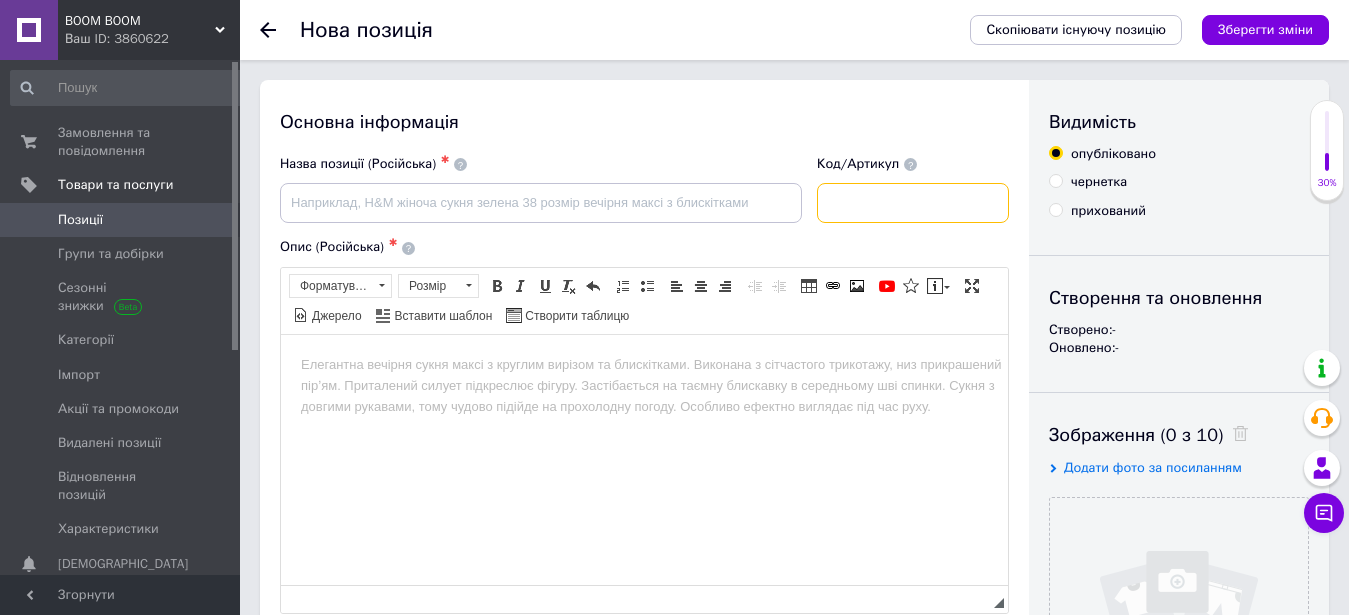 paste on "ДТБ107" 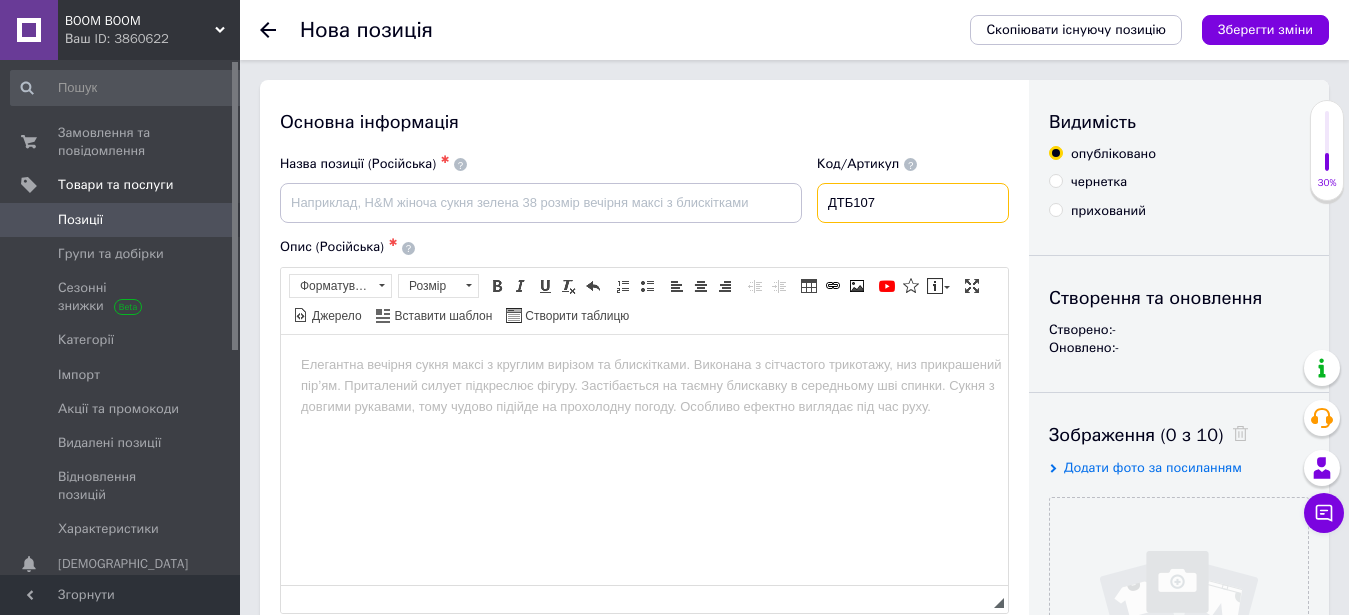 type on "ДТБ107" 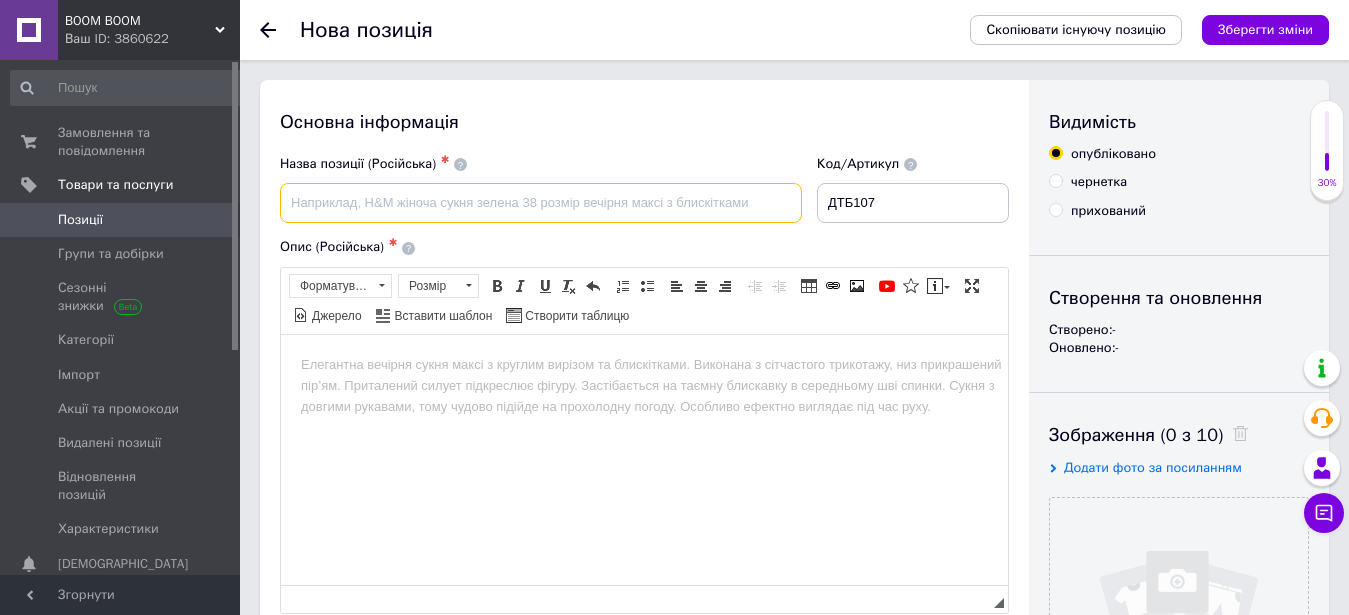 click at bounding box center [541, 203] 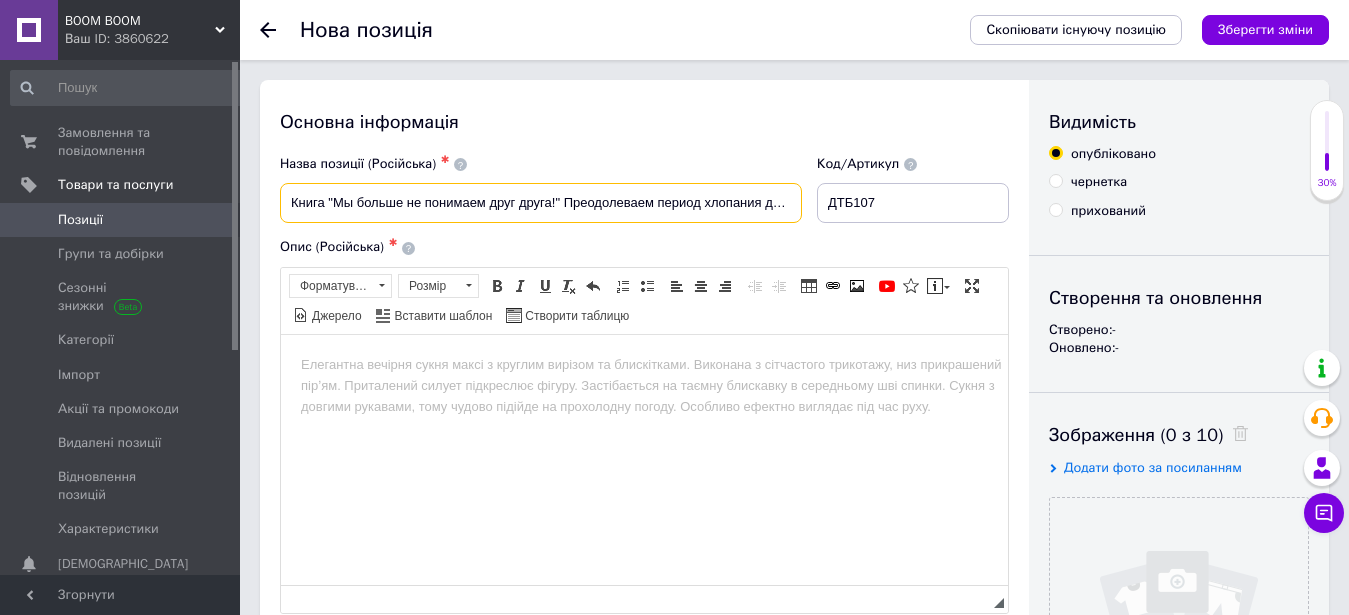 scroll, scrollTop: 0, scrollLeft: 73, axis: horizontal 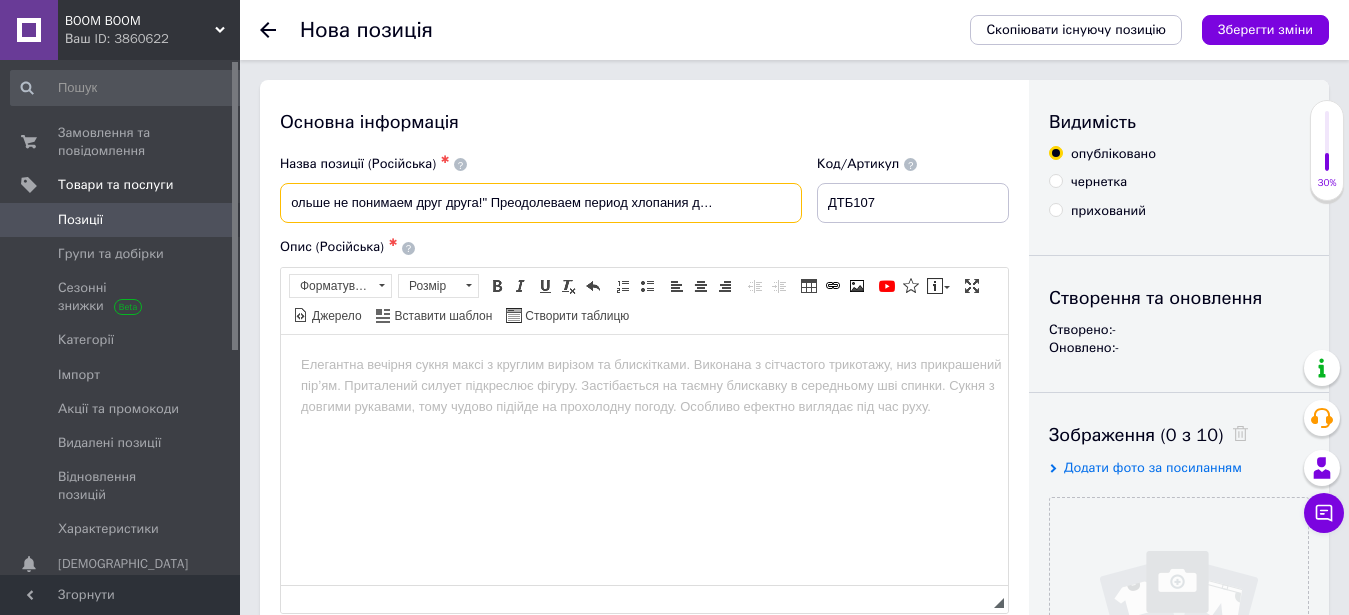 type on "Книга "Мы больше не понимаем друг друга!" Преодолеваем период хлопания дверью. 12-17 лет" 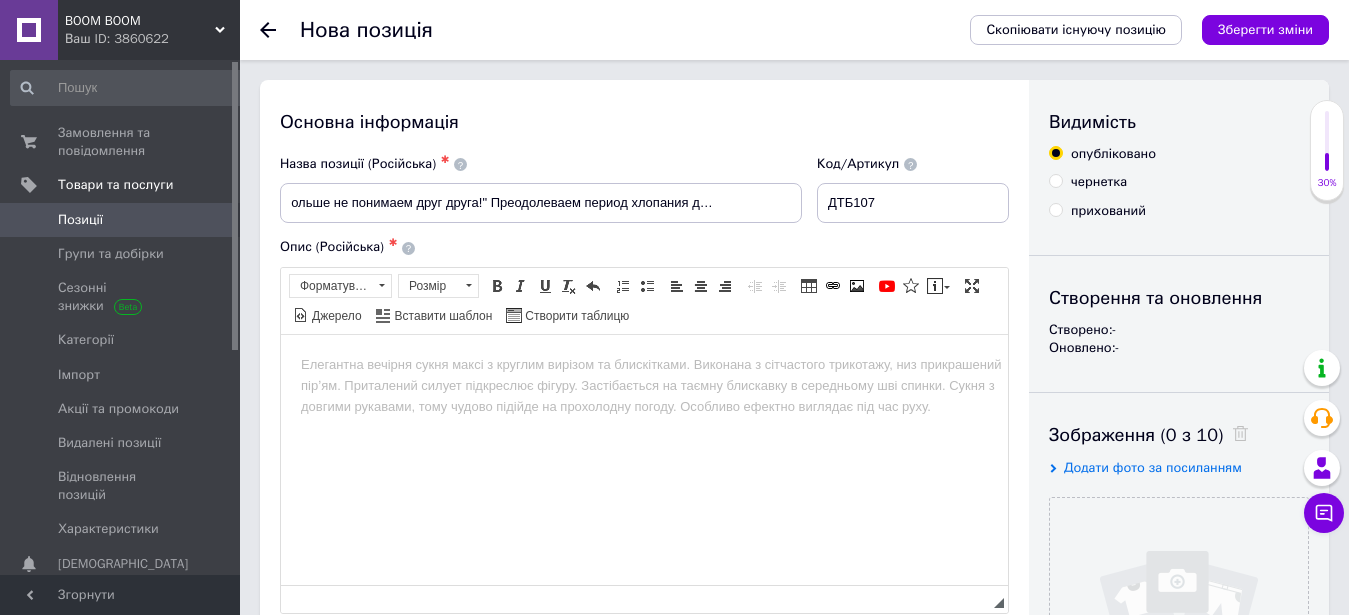 click at bounding box center (644, 459) 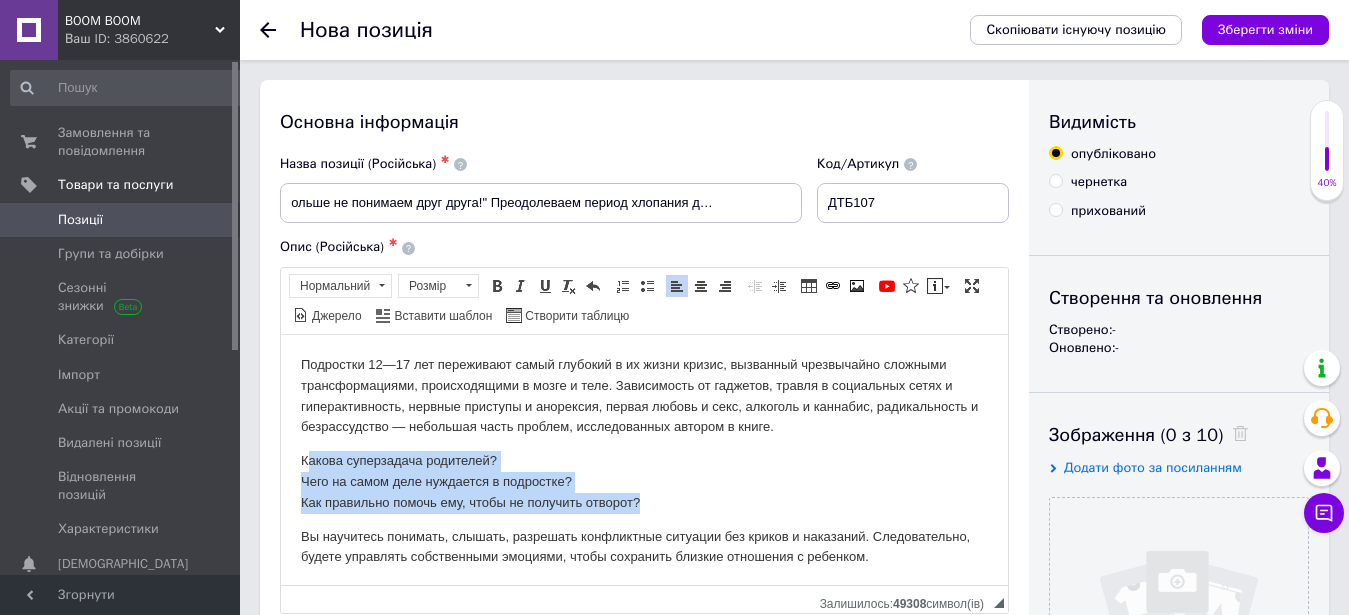 drag, startPoint x: 306, startPoint y: 465, endPoint x: 647, endPoint y: 507, distance: 343.57678 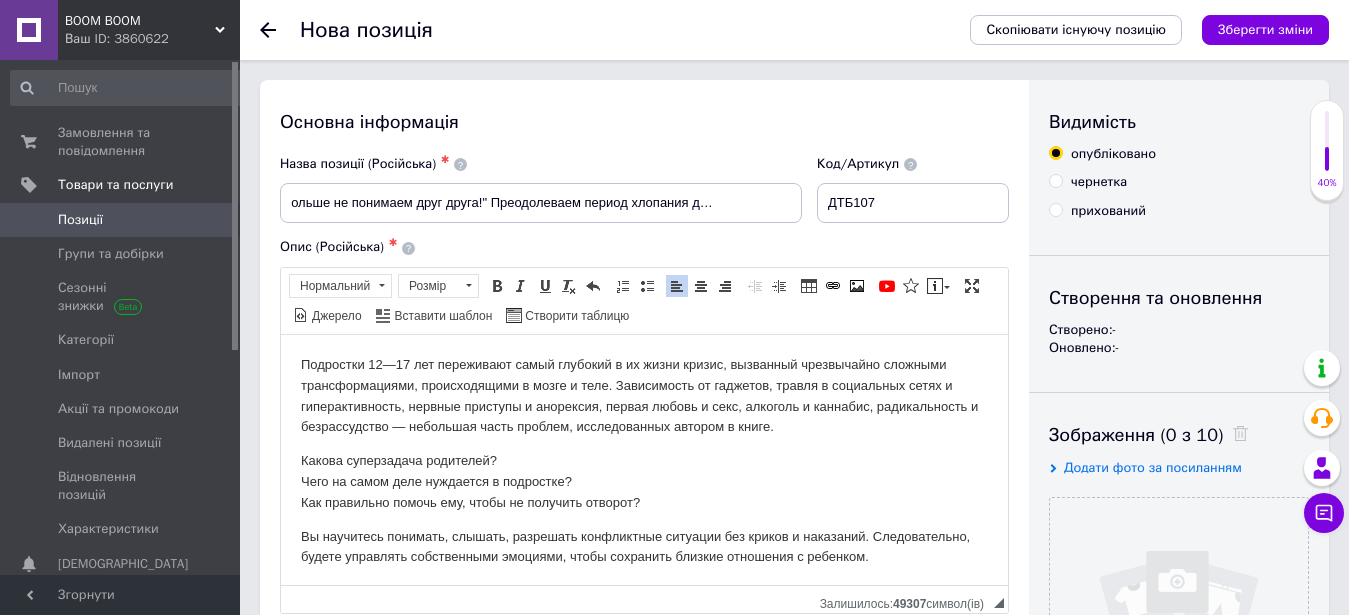 click on "Подростки 12—17 лет переживают самый глубокий в их жизни кризис, вызванный чрезвычайно сложными трансформациями, происходящими в мозге и теле. Зависимость от гаджетов, травля в социальных сетях и гиперактивность, нервные приступы и анорексия, первая любовь и секс, алкоголь и каннабис, радикальность и безрассудство — небольшая часть проблем, исследованных автором в книге.  Какова суперзадача родителей?  Чего на самом деле нуждается в подростке?  Как правильно помочь ему, чтобы не получить отворот?" at bounding box center (644, 459) 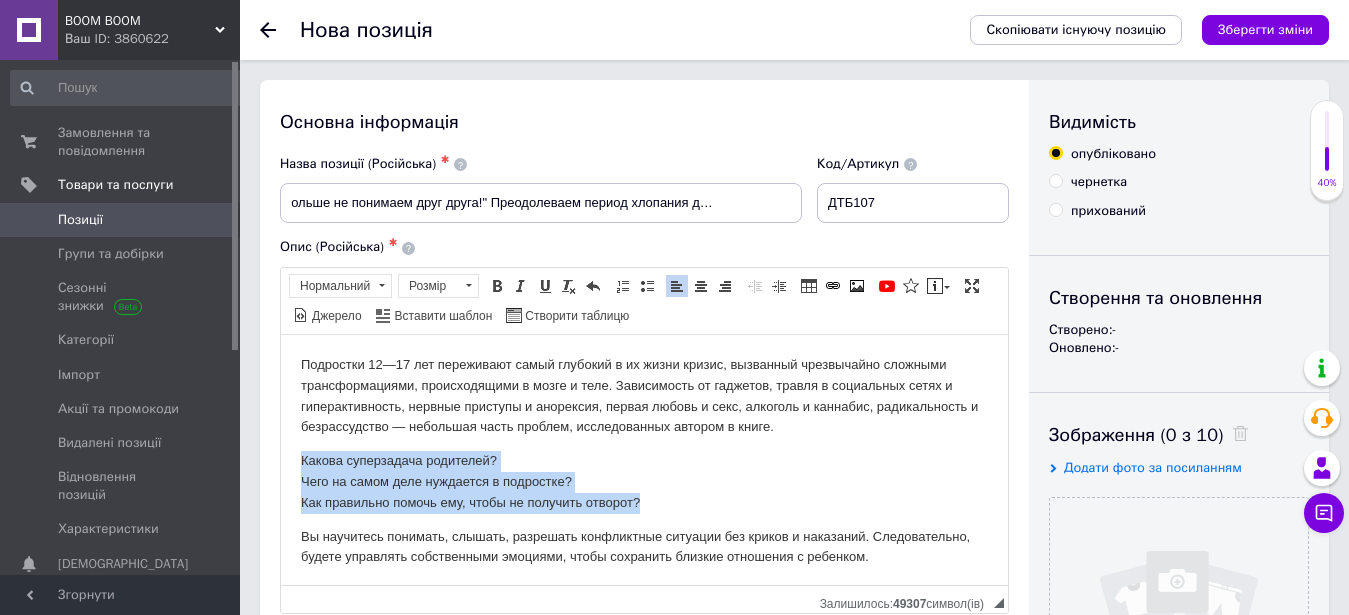 drag, startPoint x: 300, startPoint y: 457, endPoint x: 675, endPoint y: 507, distance: 378.31863 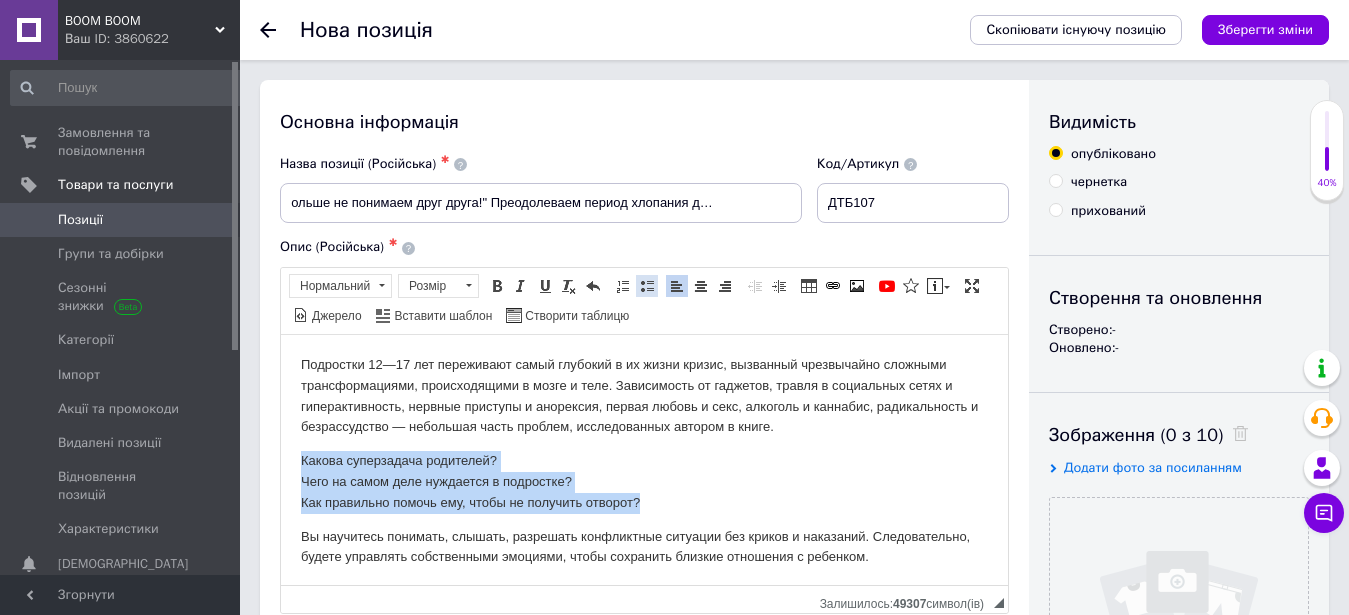 click at bounding box center (647, 286) 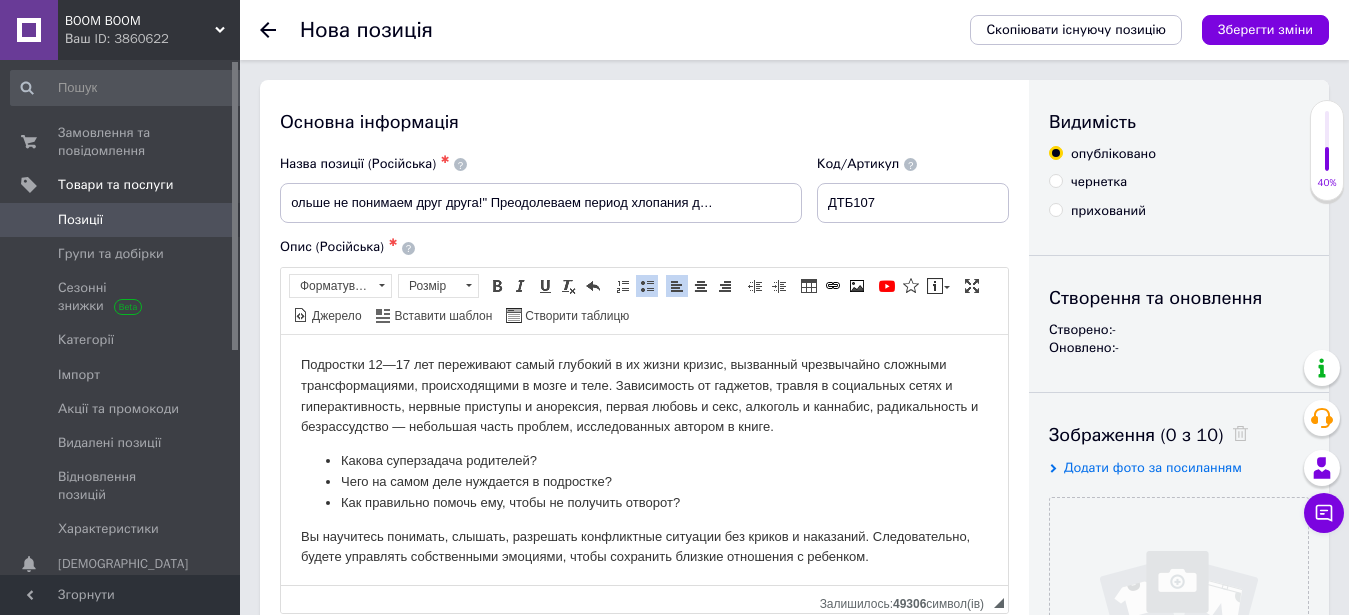 click on "Чего на самом деле нуждается в подростке?" at bounding box center (644, 481) 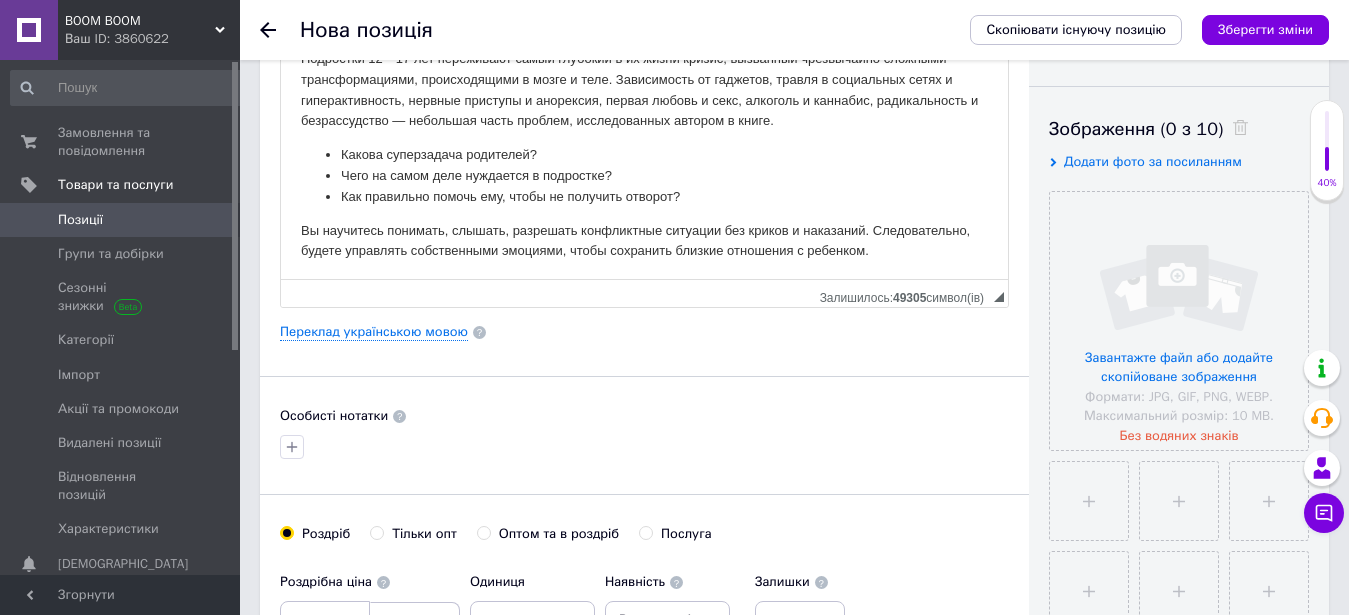 scroll, scrollTop: 408, scrollLeft: 0, axis: vertical 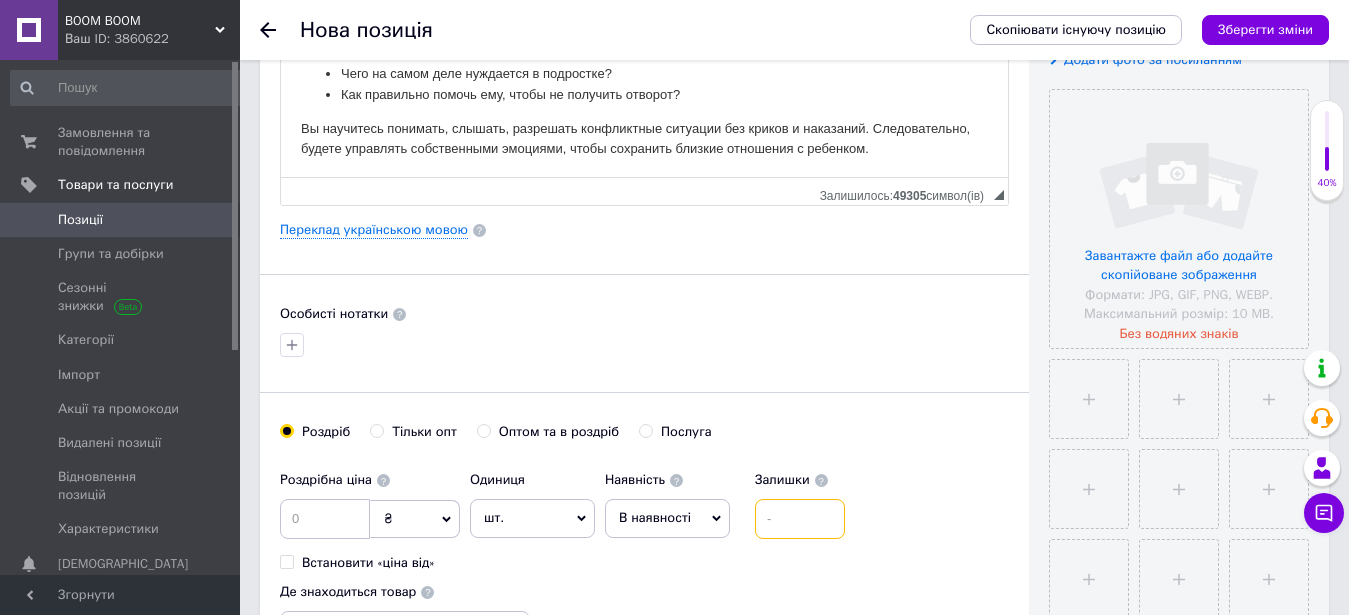 drag, startPoint x: 797, startPoint y: 519, endPoint x: 807, endPoint y: 496, distance: 25.079872 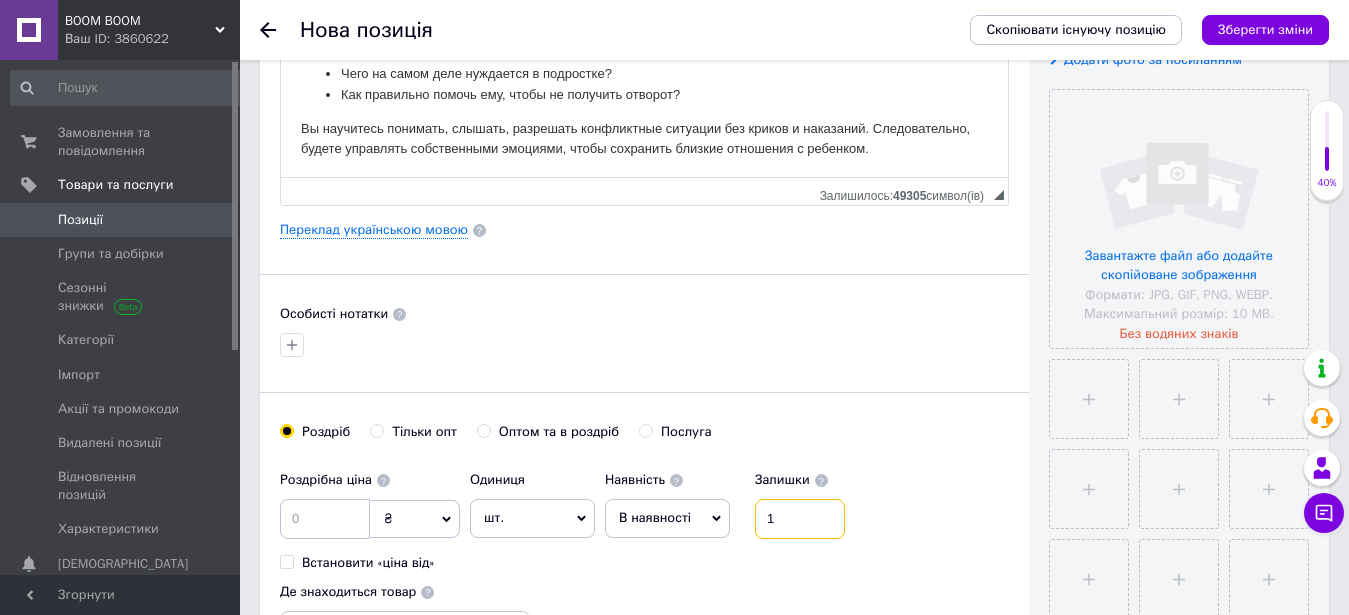 type on "1" 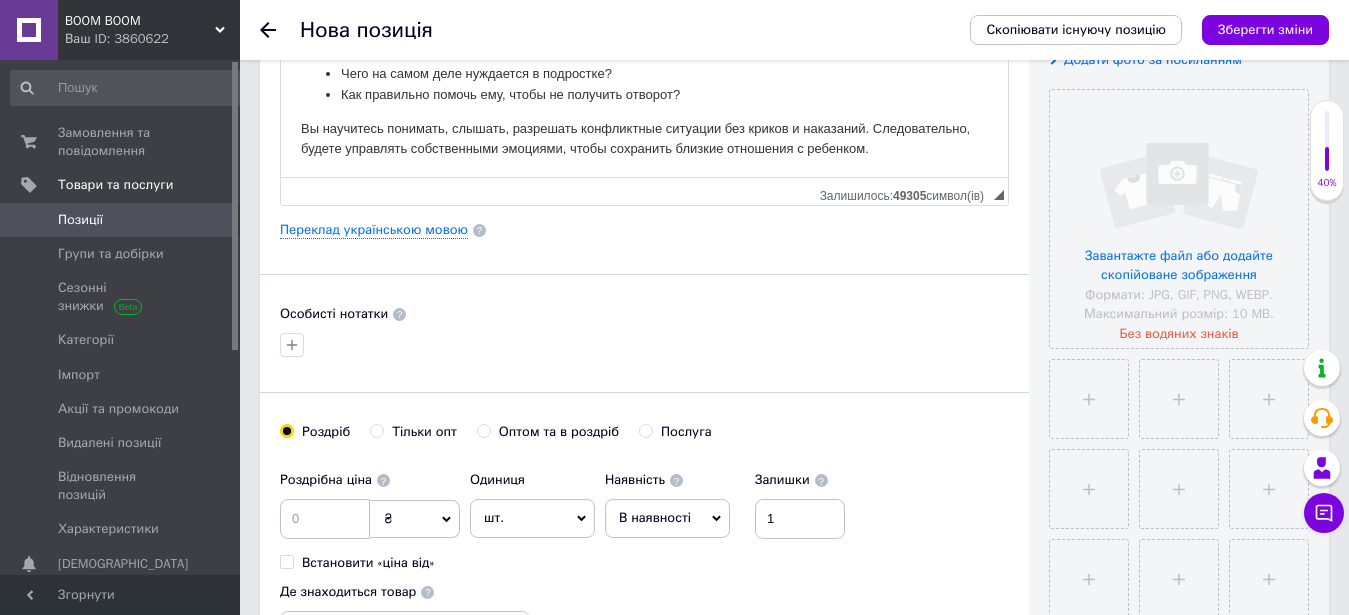 click on "В наявності" at bounding box center [655, 517] 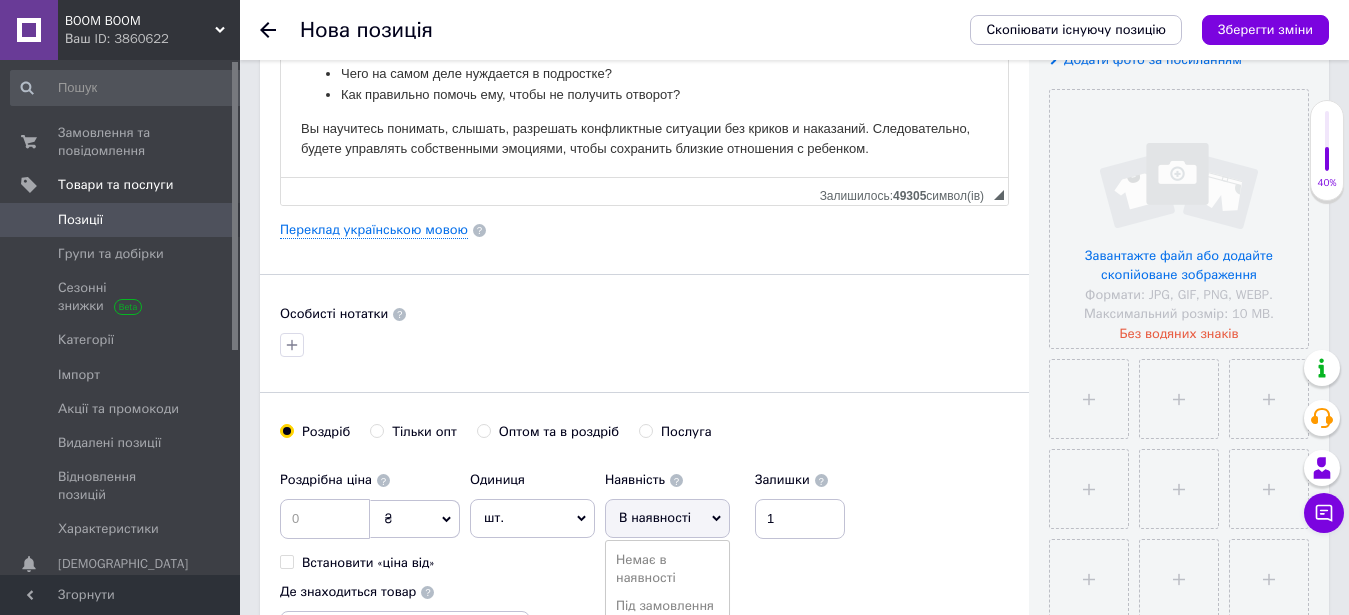 scroll, scrollTop: 510, scrollLeft: 0, axis: vertical 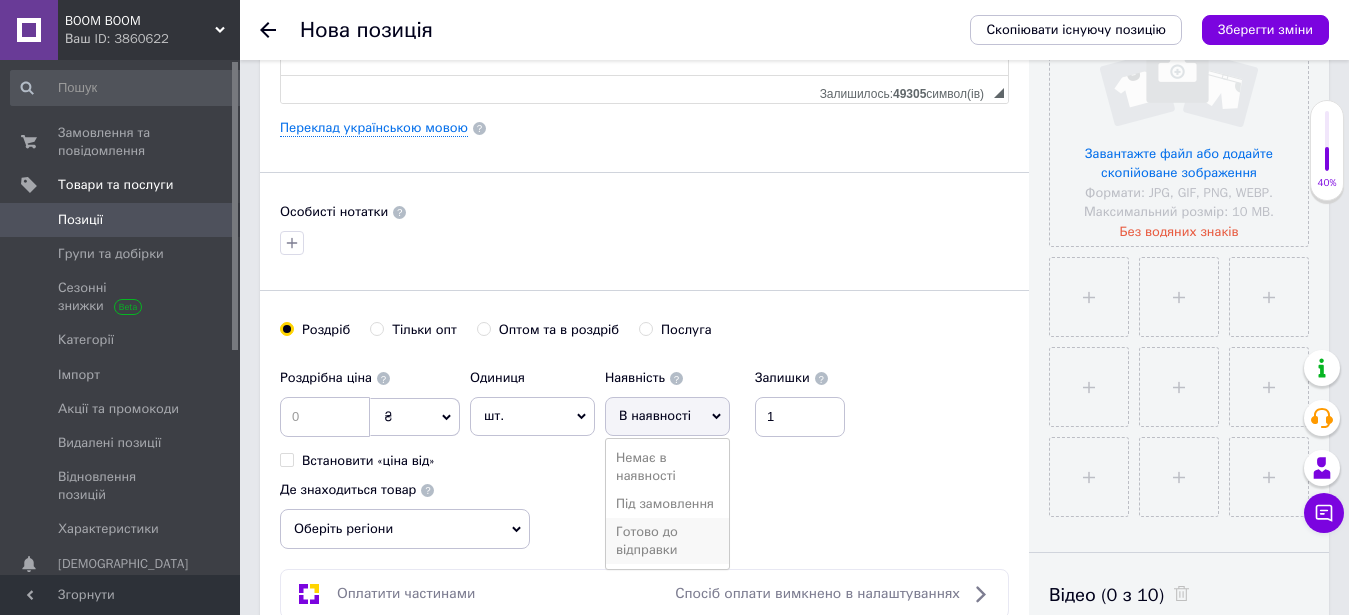 click on "Готово до відправки" at bounding box center (667, 541) 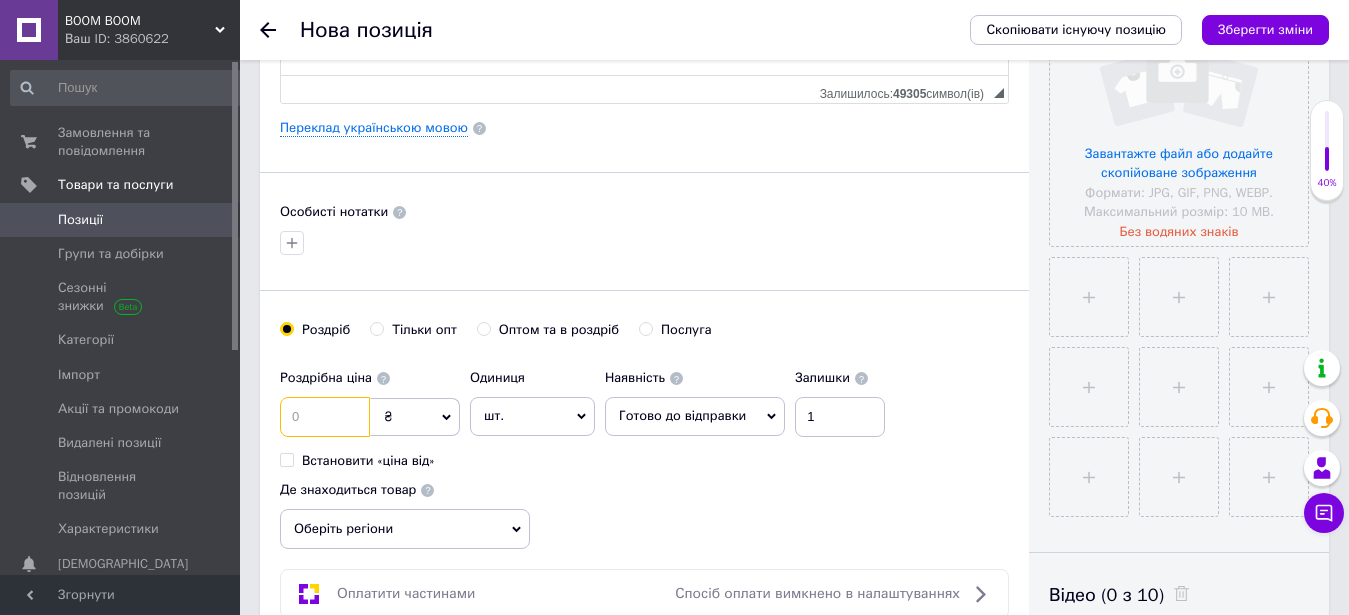 click at bounding box center (325, 417) 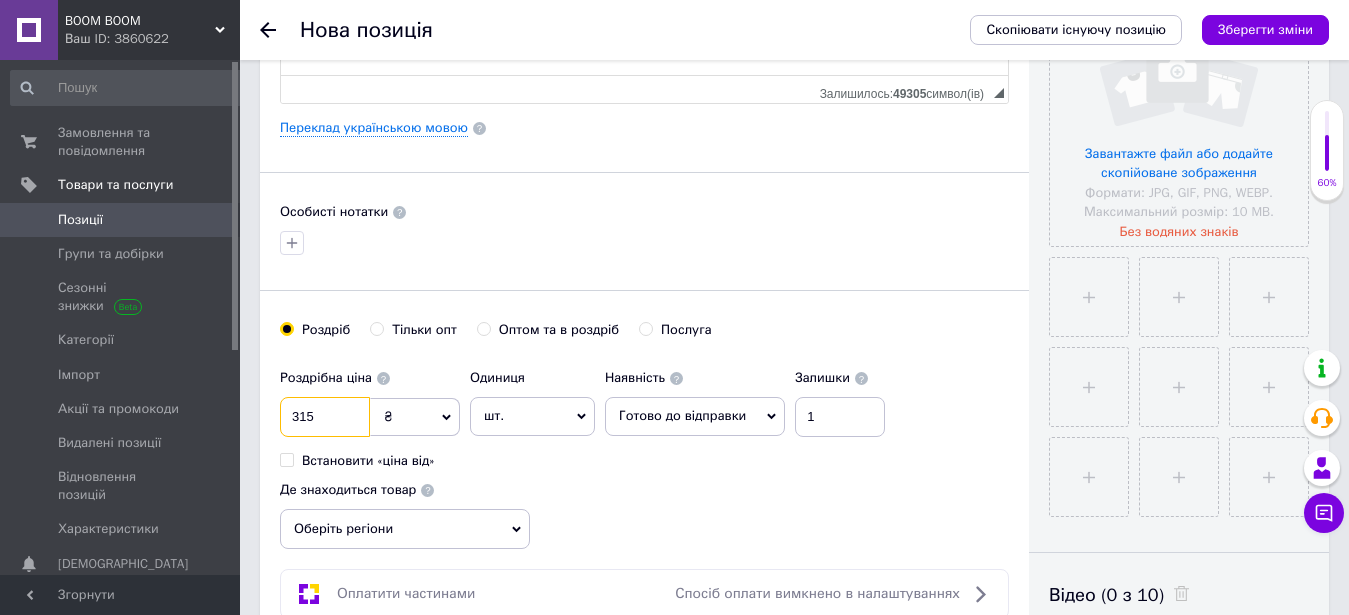 type on "315" 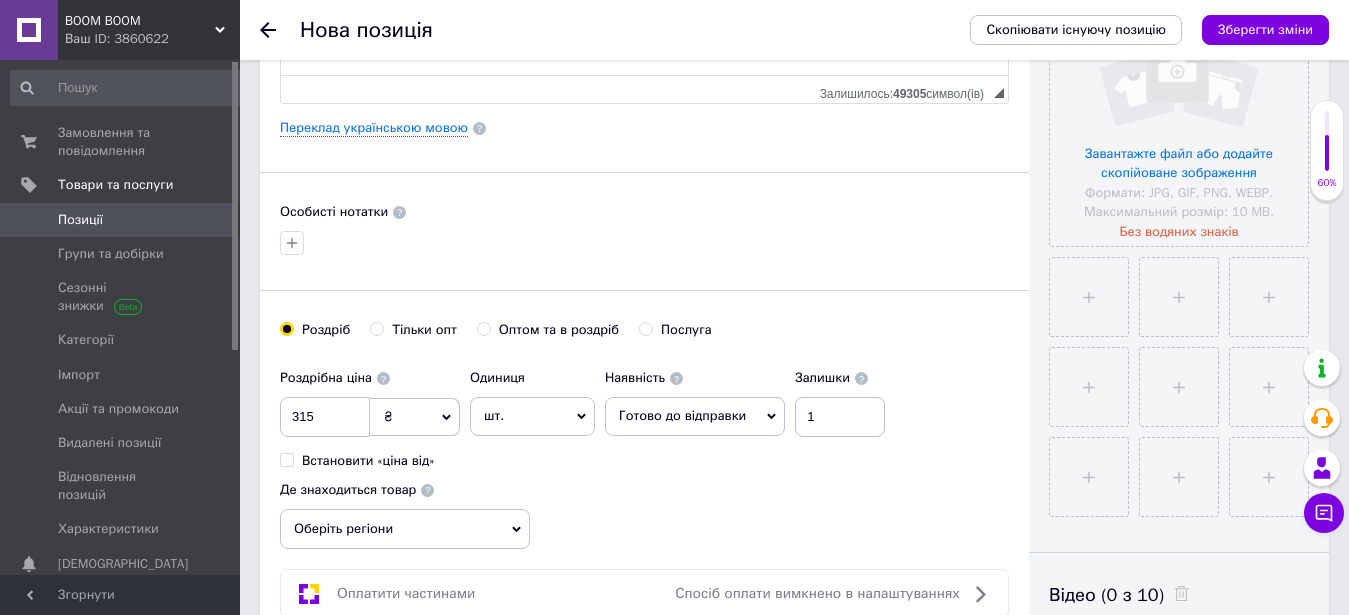 click on "Оберіть регіони" at bounding box center (405, 529) 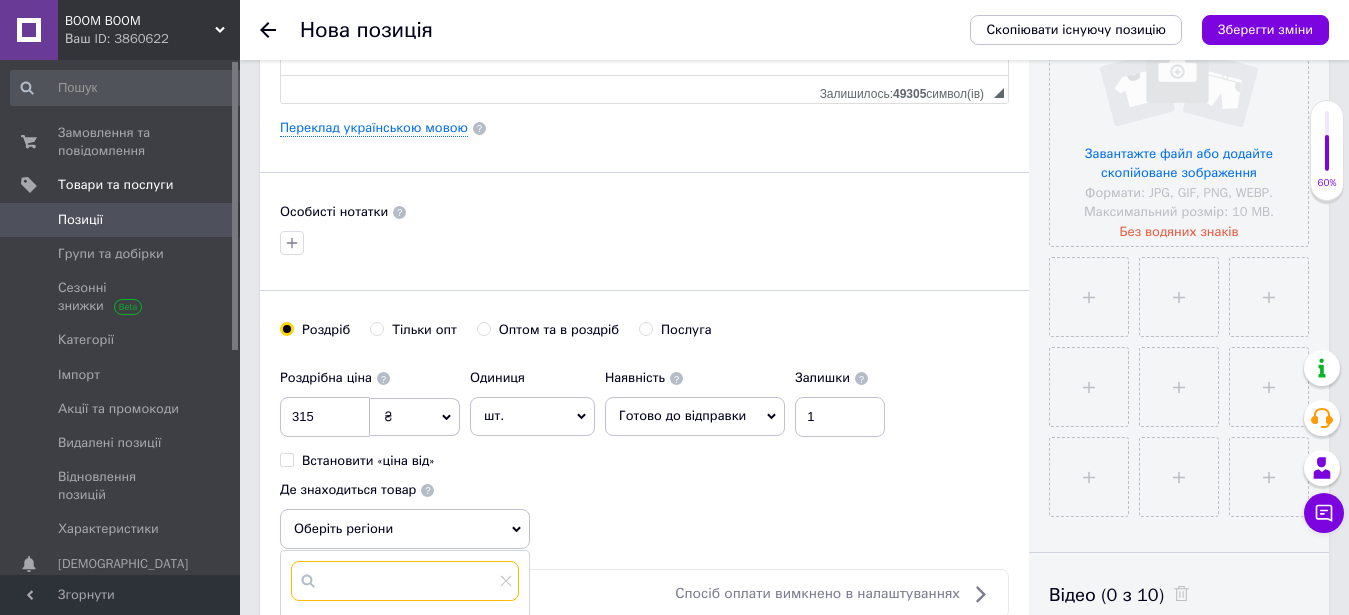 drag, startPoint x: 401, startPoint y: 574, endPoint x: 439, endPoint y: 568, distance: 38.470768 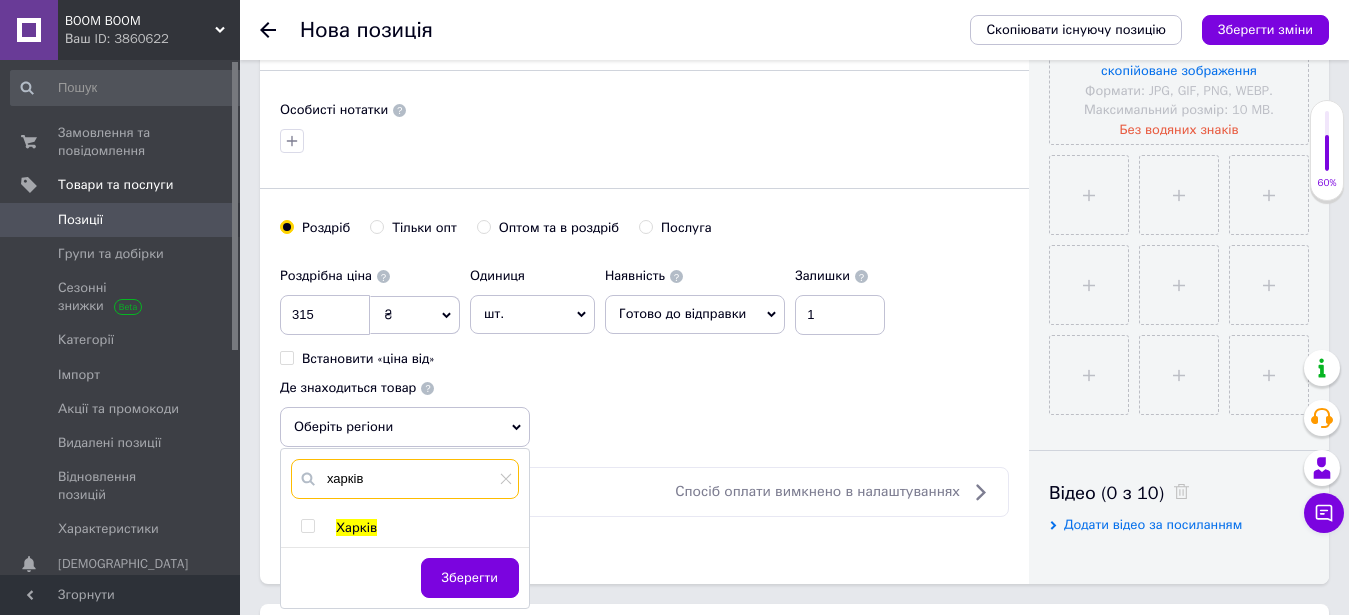 scroll, scrollTop: 714, scrollLeft: 0, axis: vertical 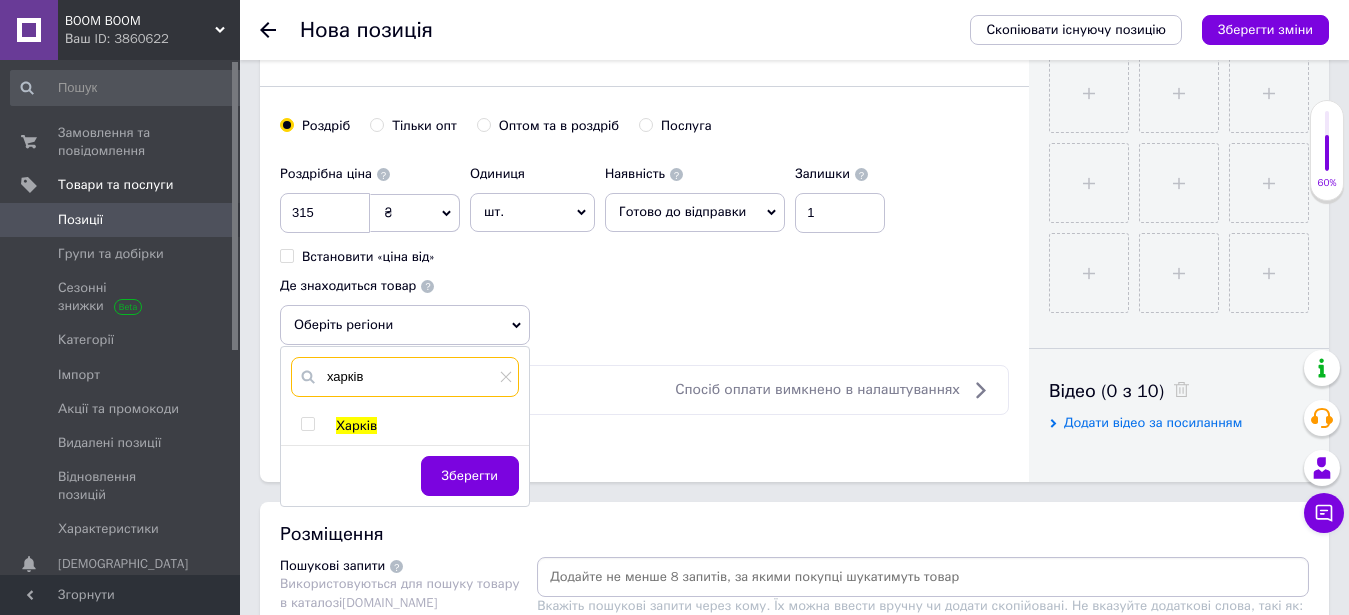 type on "харків" 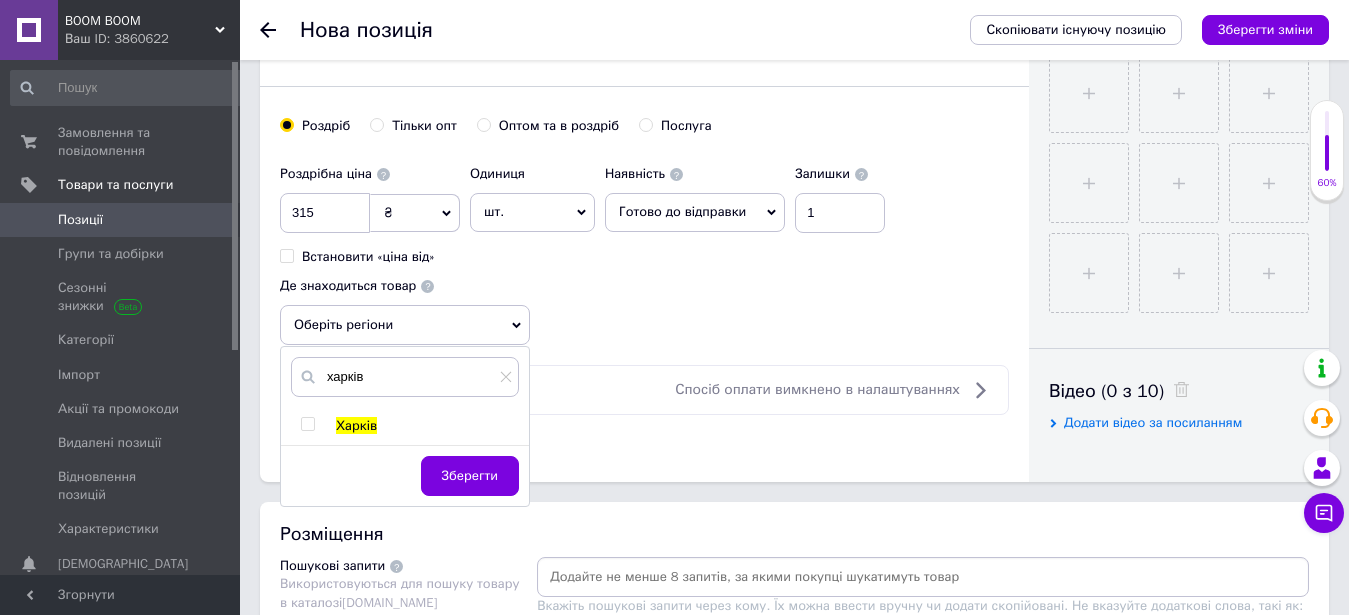 click at bounding box center [307, 424] 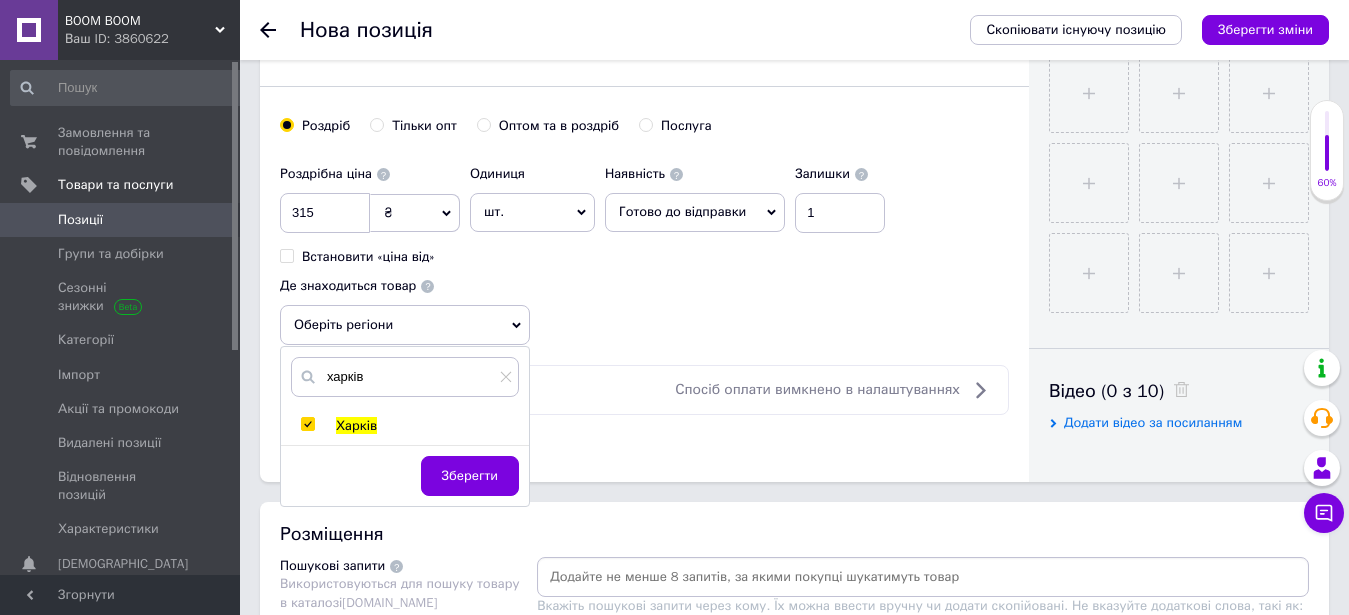 click at bounding box center (308, 424) 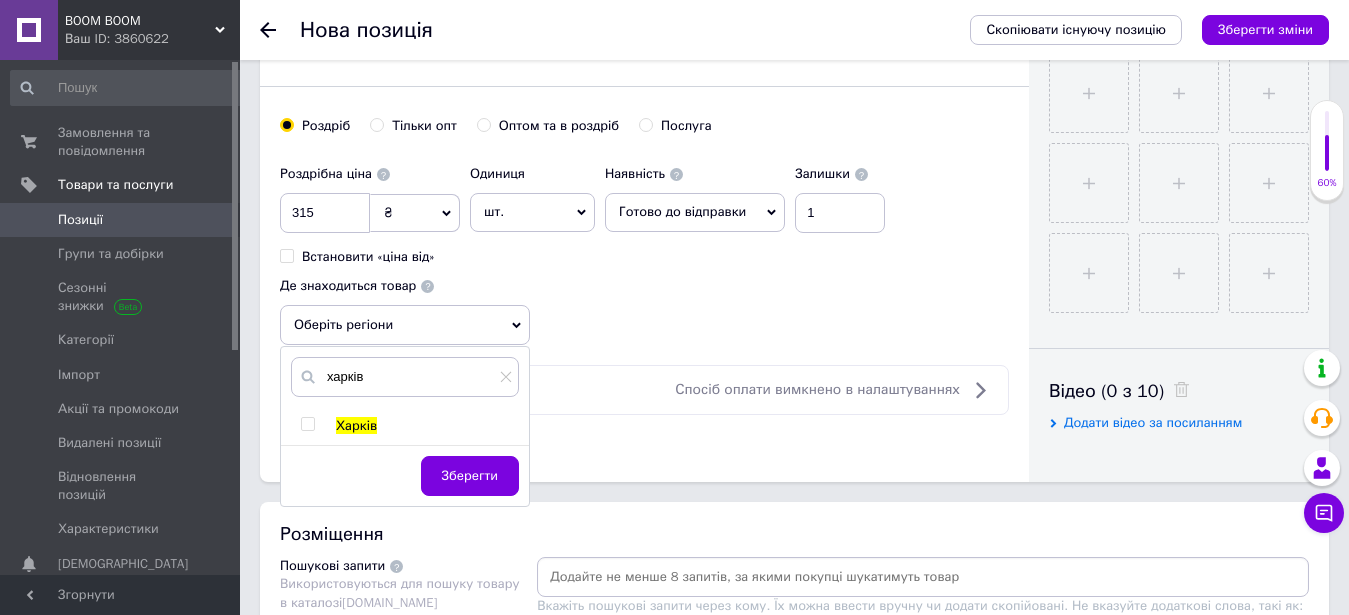 click at bounding box center (307, 424) 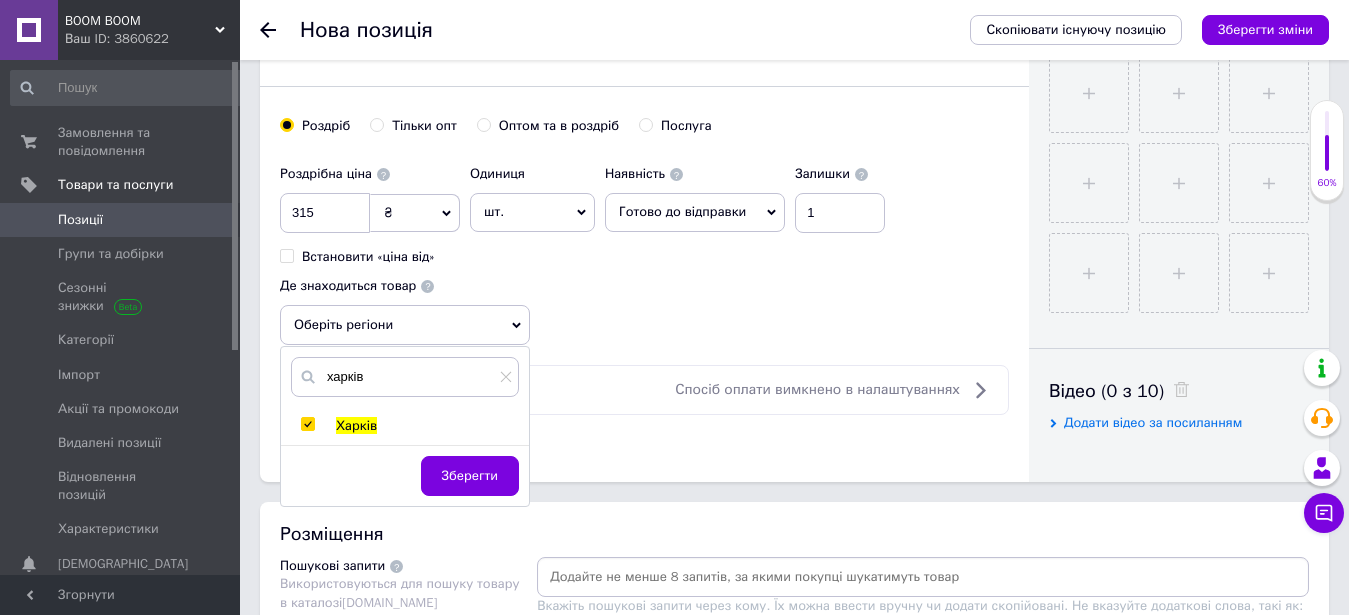 checkbox on "true" 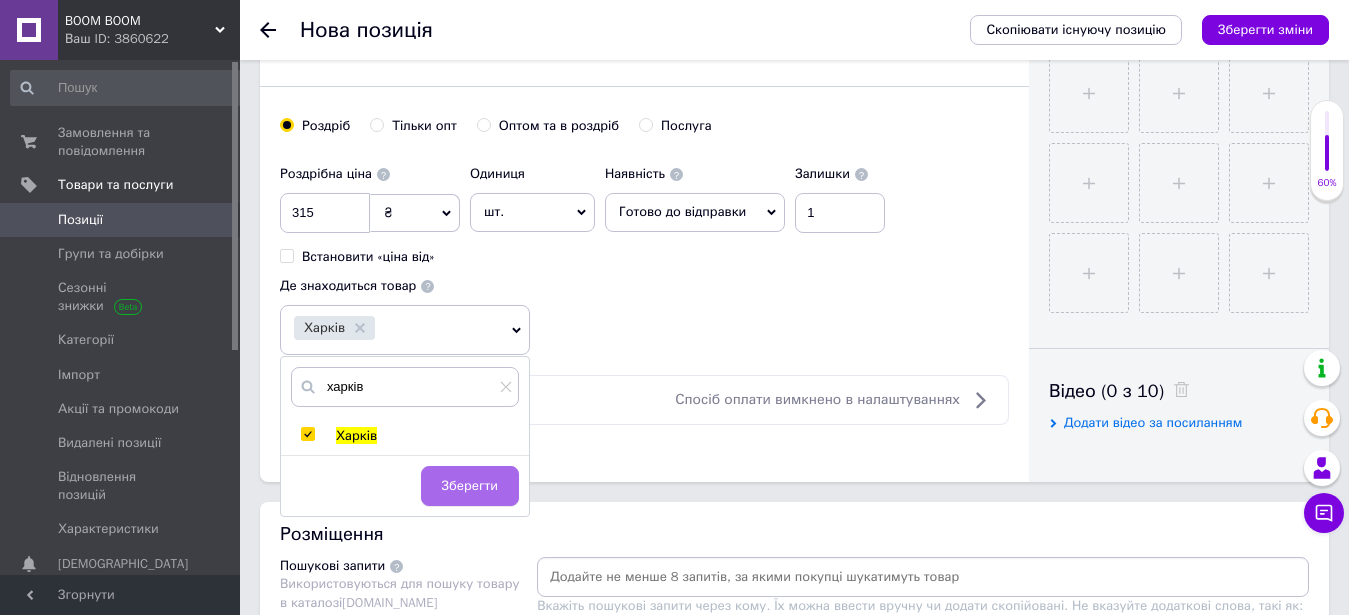 click on "Зберегти" at bounding box center (470, 486) 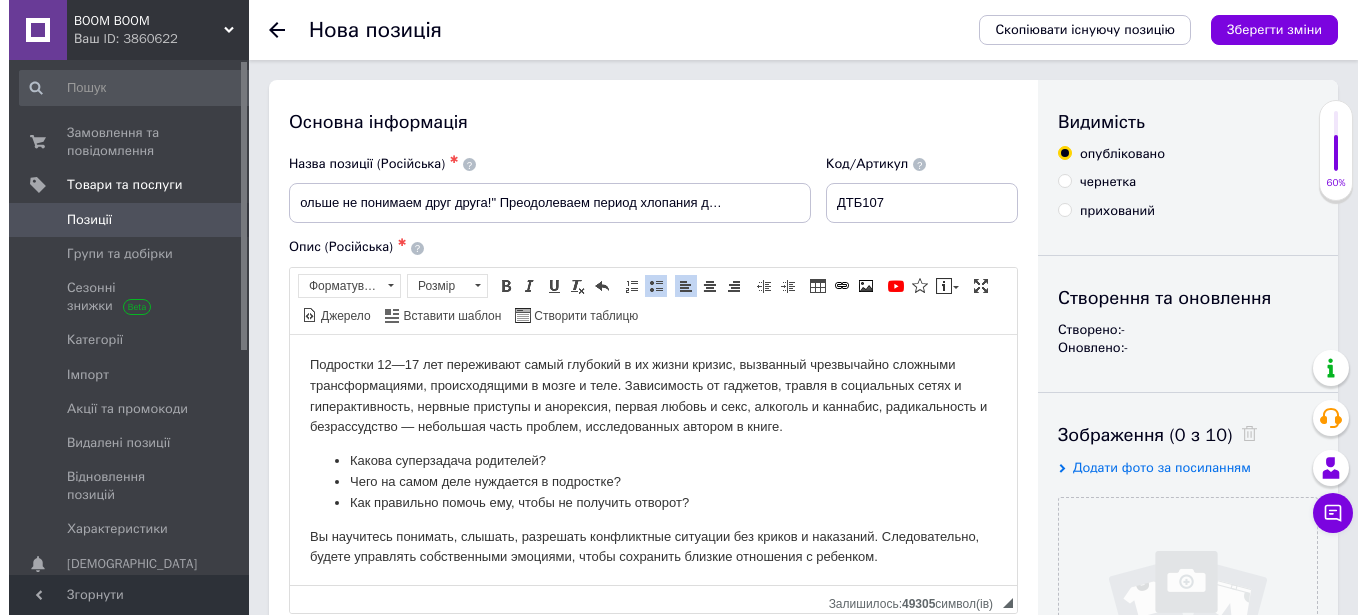 scroll, scrollTop: 204, scrollLeft: 0, axis: vertical 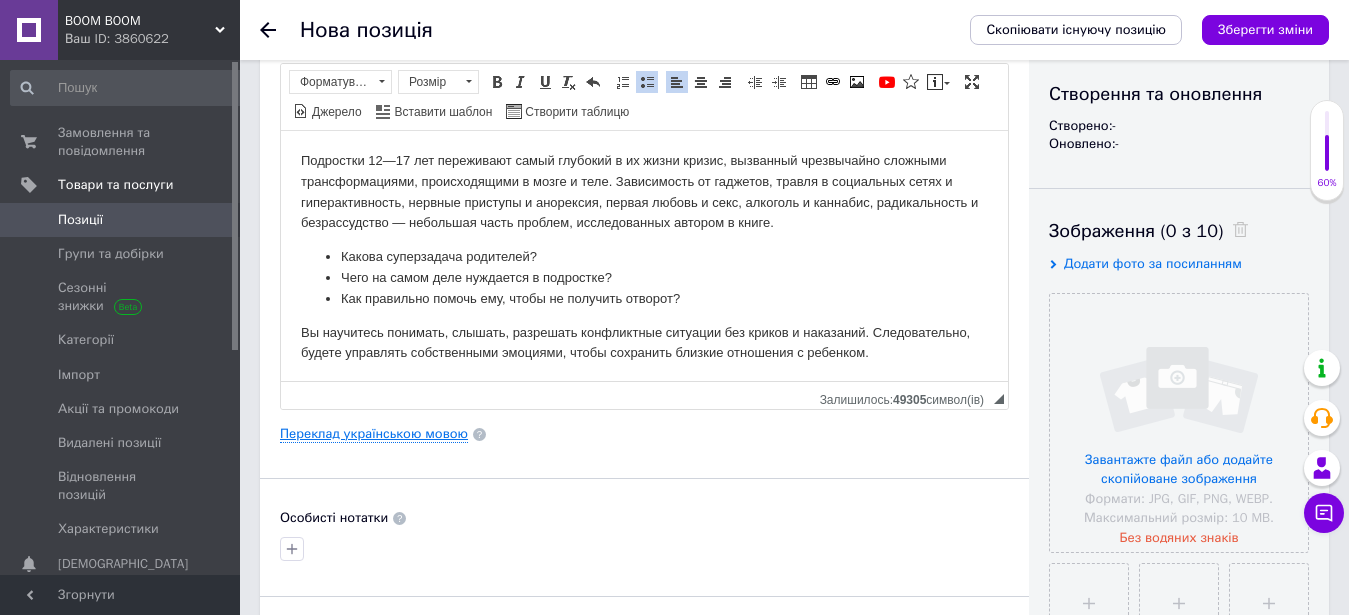 click on "Переклад українською мовою" at bounding box center (374, 434) 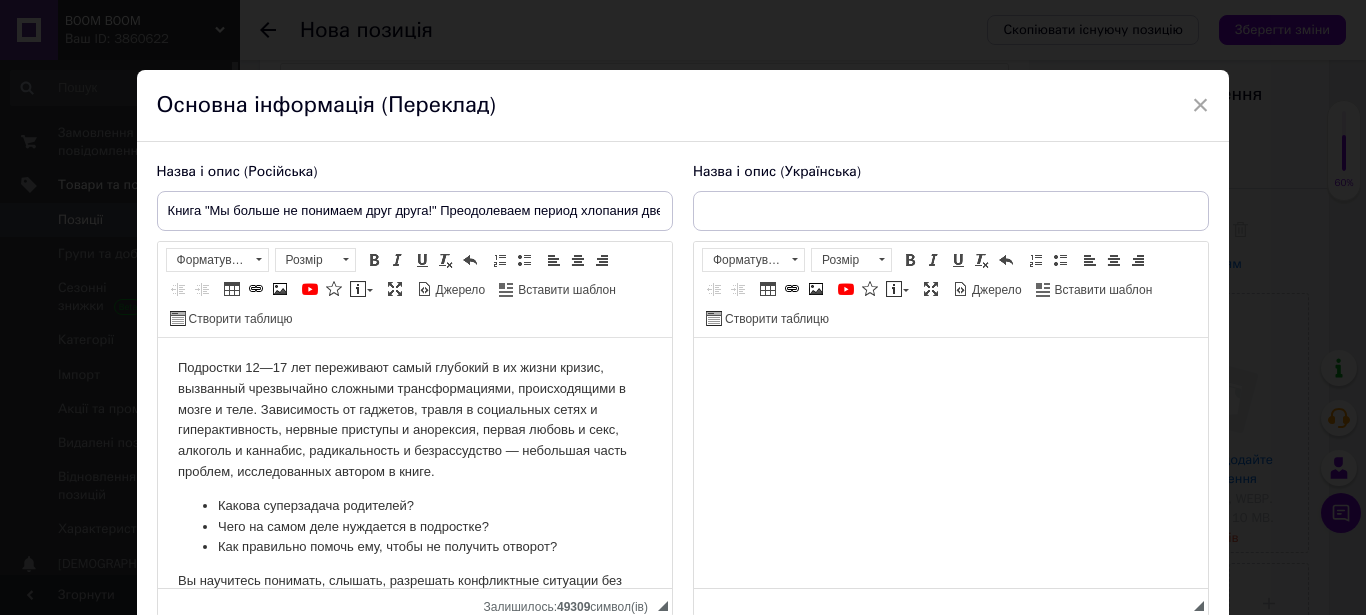 scroll, scrollTop: 0, scrollLeft: 0, axis: both 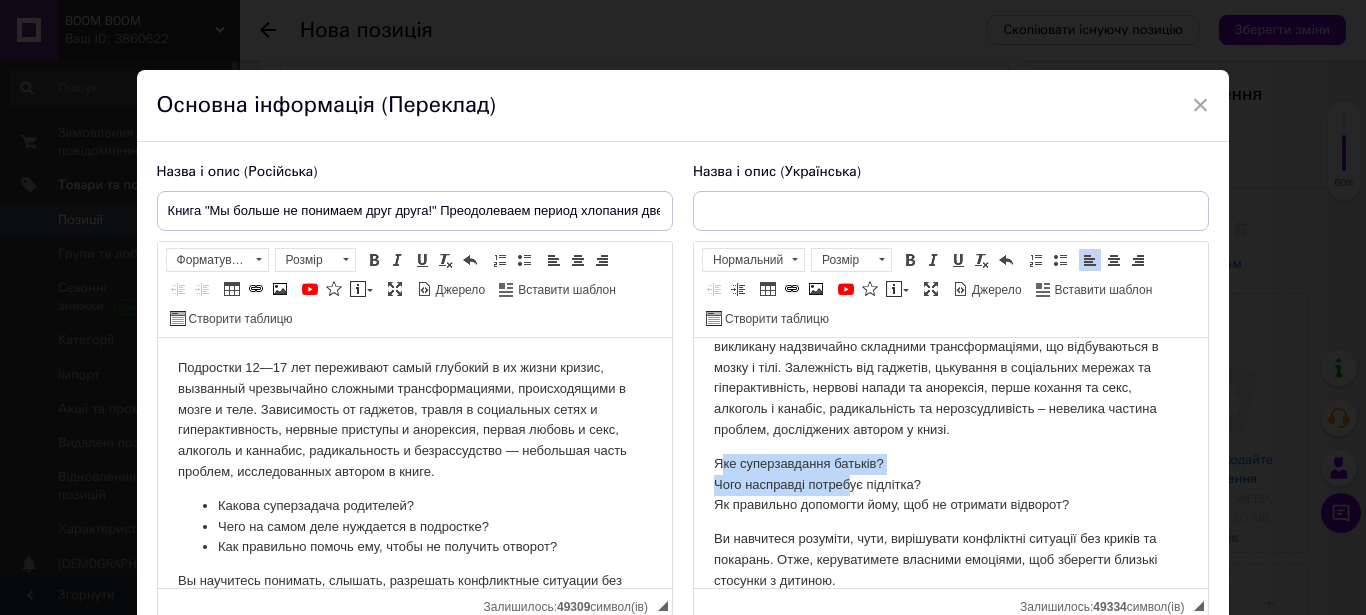 drag, startPoint x: 720, startPoint y: 459, endPoint x: 848, endPoint y: 495, distance: 132.96616 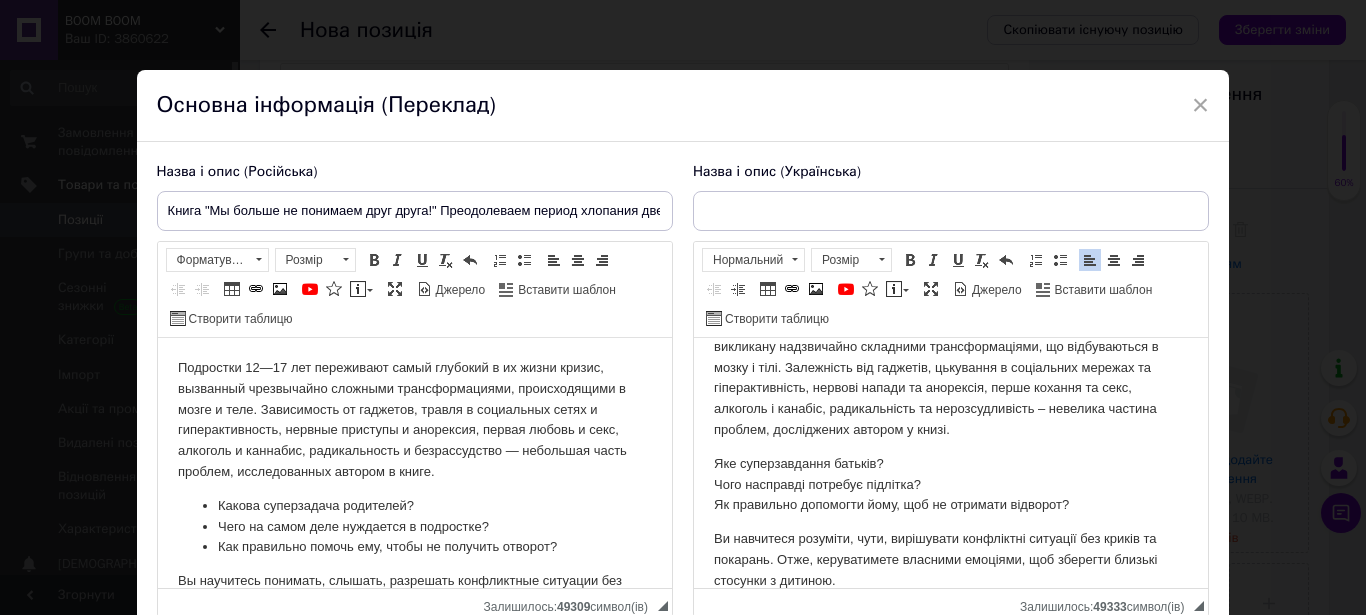 click on "Підлітки 12—17 років переживають найглибшу в їхньому житті кризу, викликану надзвичайно складними трансформаціями, що відбуваються в мозку і тілі. Залежність від гаджетів, цькування в соціальних мережах та гіперактивність, нервові напади та анорексія, перше кохання та секс, алкоголь і канабіс, радикальність та нерозсудливість – невелика частина проблем, досліджених автором у книзі. Яке суперзавдання батьків? Чого насправді потребує підлітка? Як правильно допомогти йому, щоб не отримати відворот?" at bounding box center (950, 421) 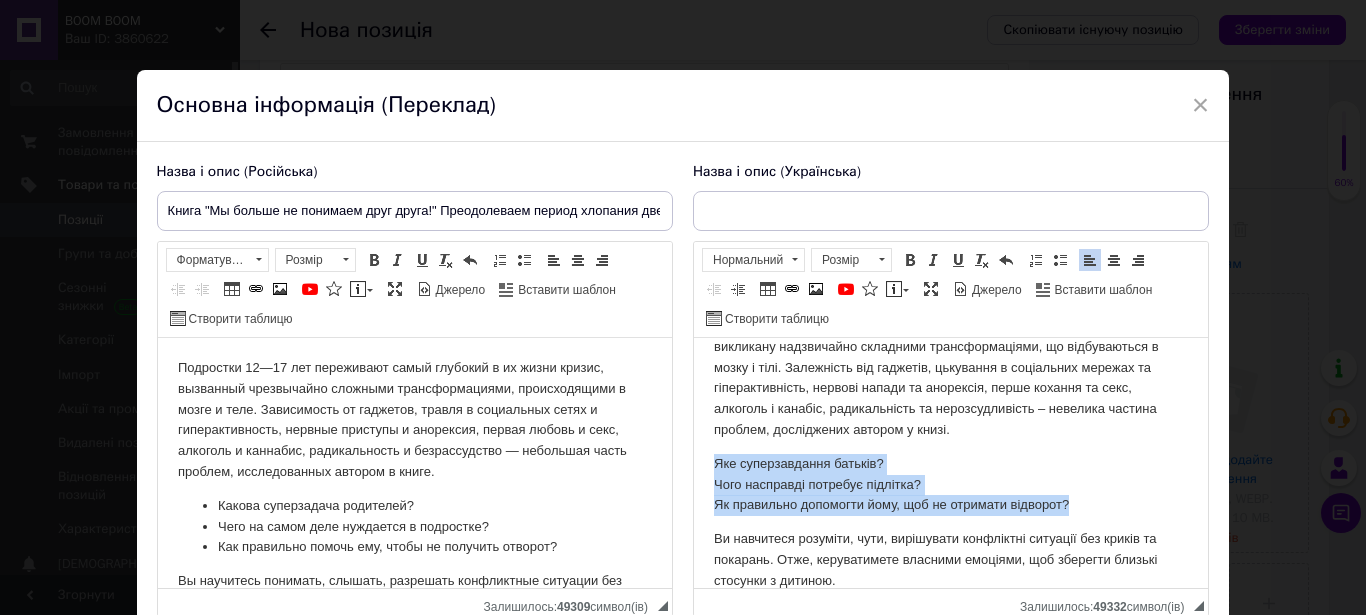 drag, startPoint x: 715, startPoint y: 465, endPoint x: 1090, endPoint y: 504, distance: 377.02255 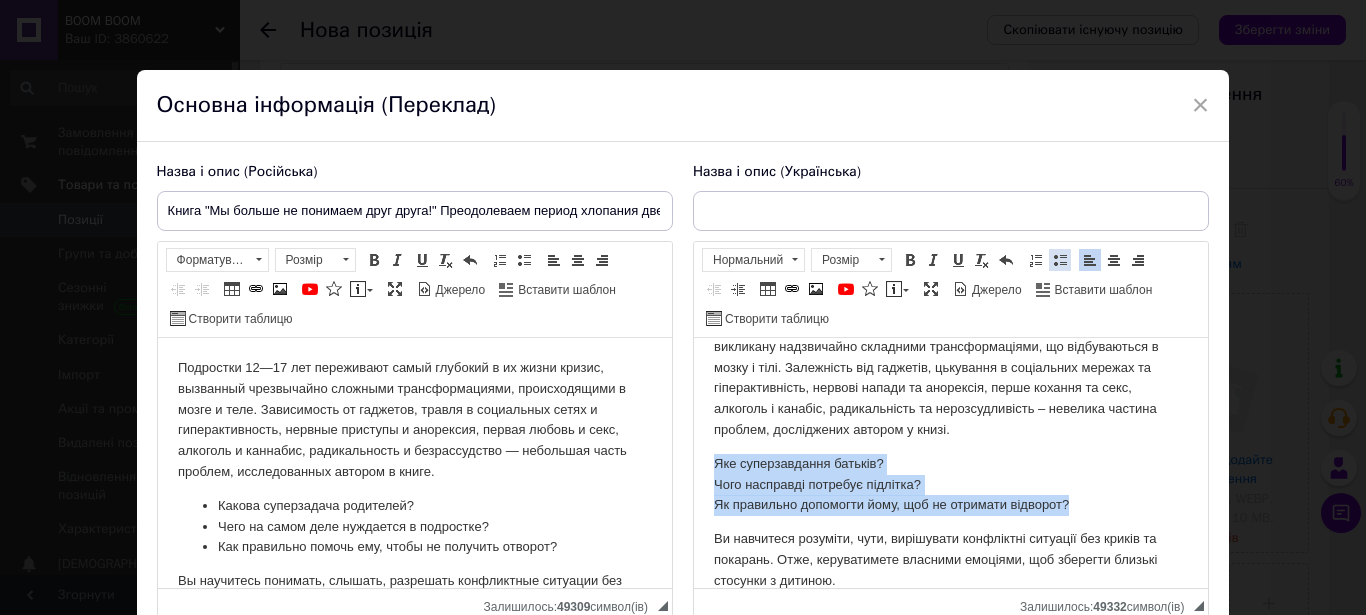 click at bounding box center (1060, 260) 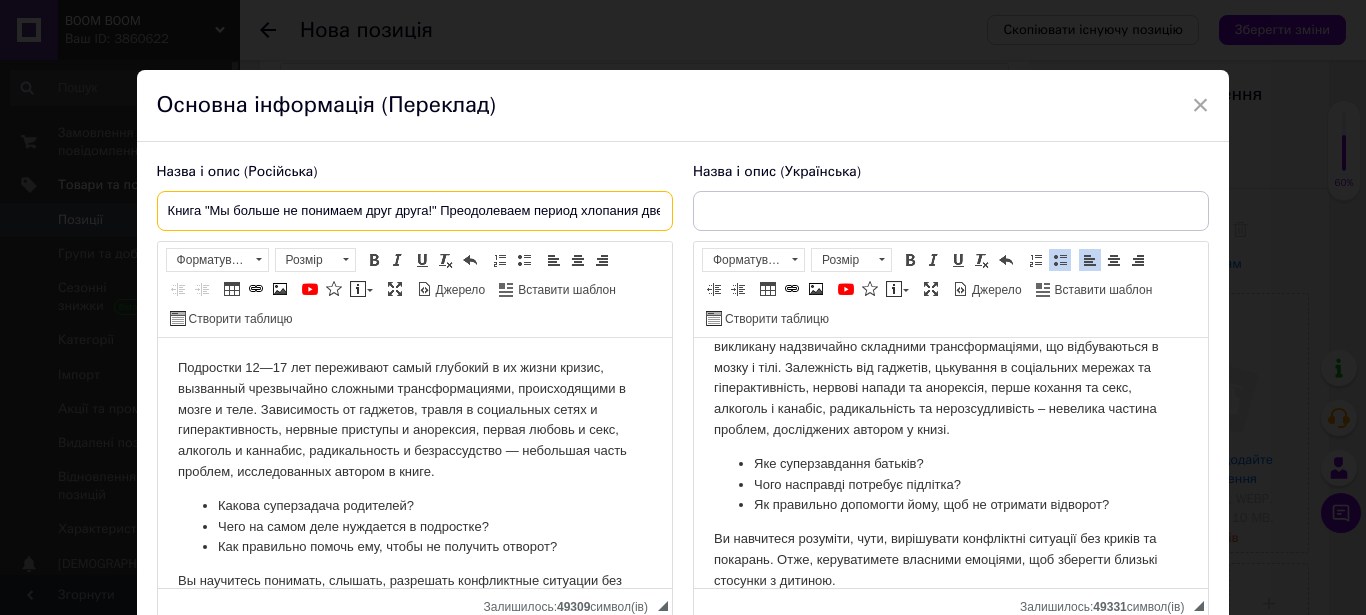 copy on "Яке суперзавдання батьків? Чого насправді потребує підлітка?" 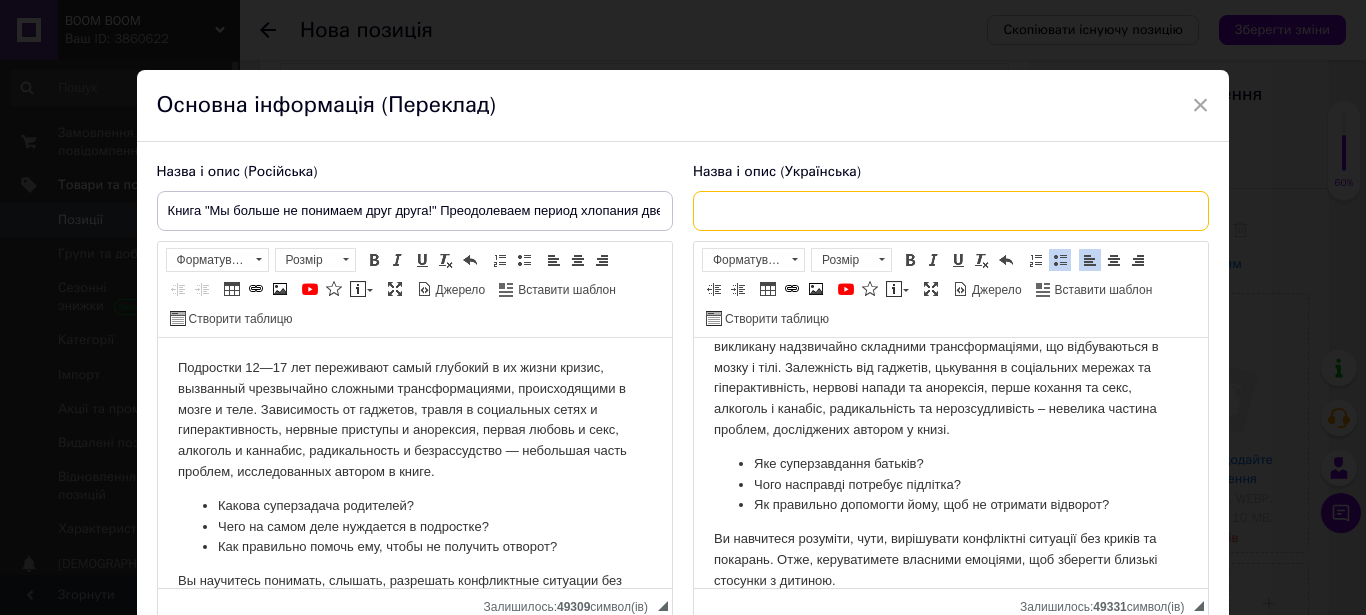 click at bounding box center (951, 211) 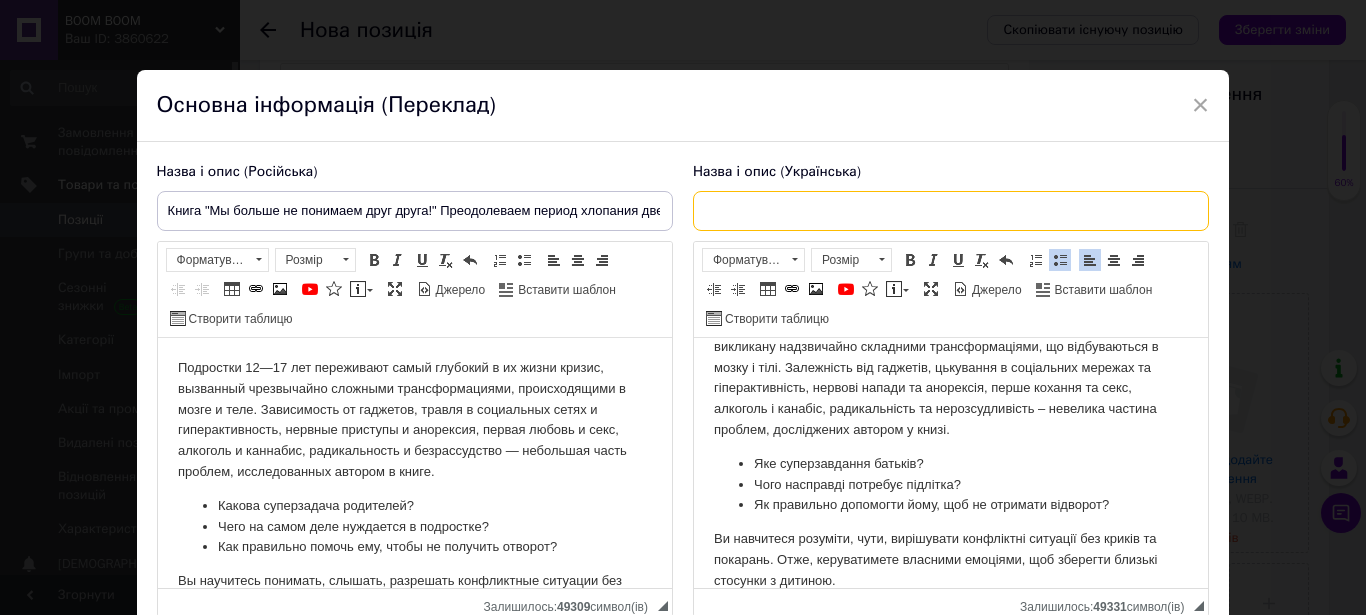 paste on "Книга "Ми більше не розуміємо один одного!" Подолаємо період ляскання дверима. 12-17 років" 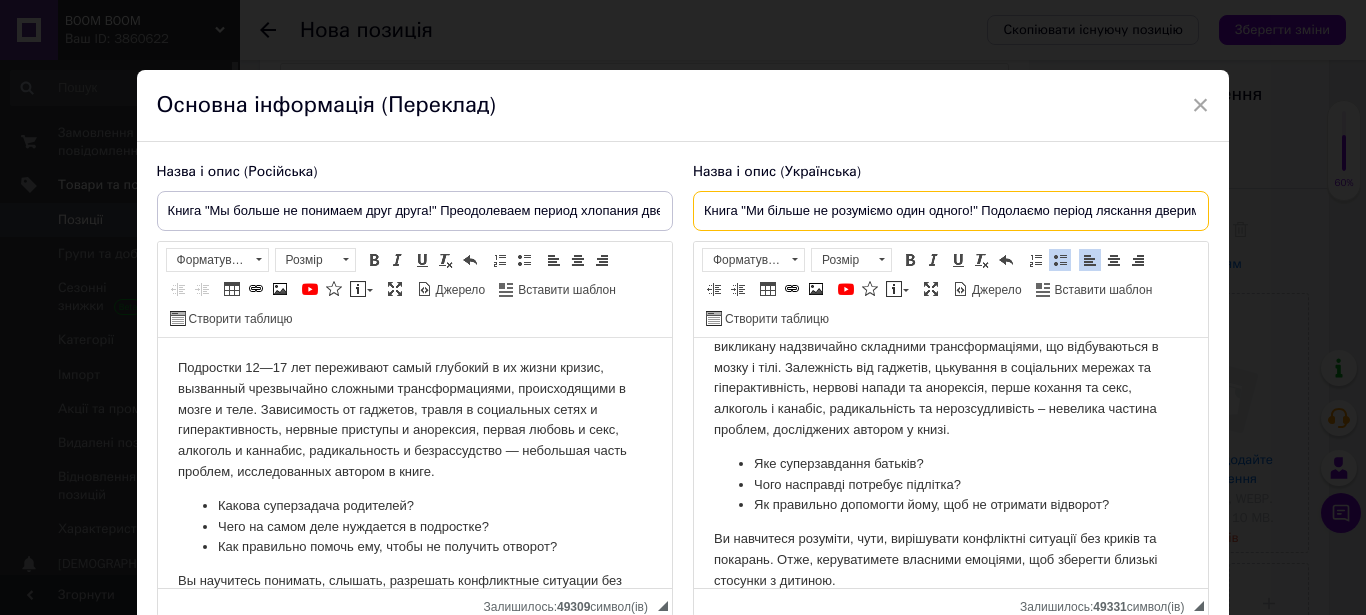scroll, scrollTop: 0, scrollLeft: 92, axis: horizontal 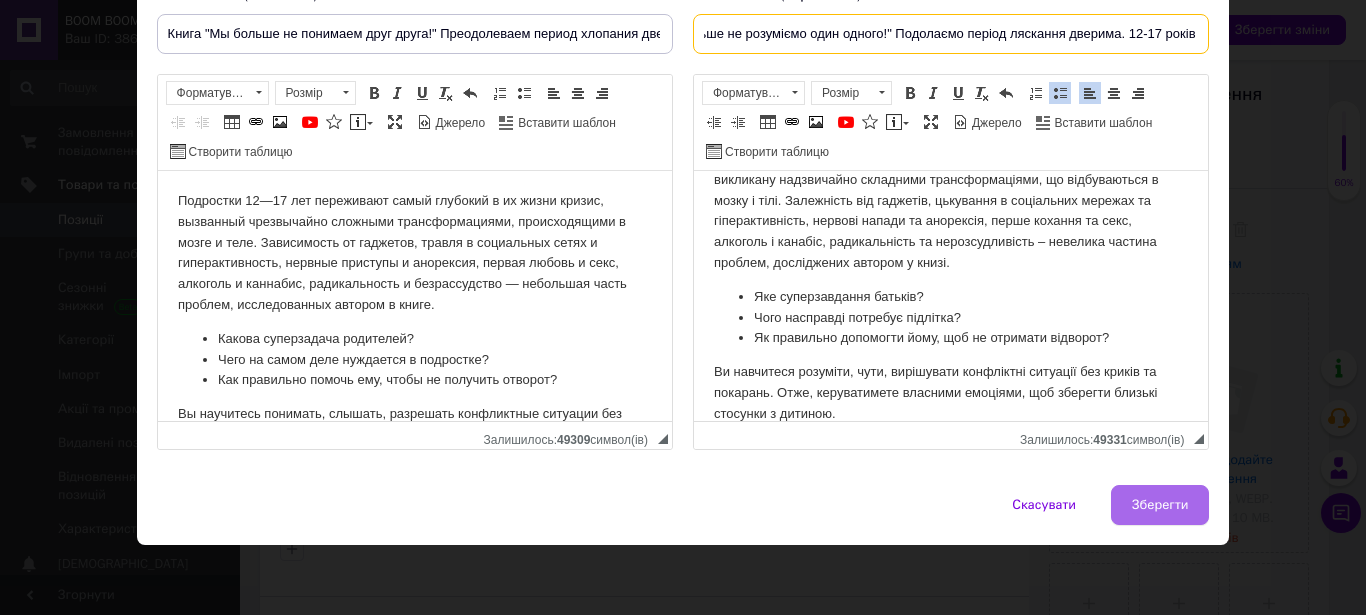 type on "Книга "Ми більше не розуміємо один одного!" Подолаємо період ляскання дверима. 12-17 років" 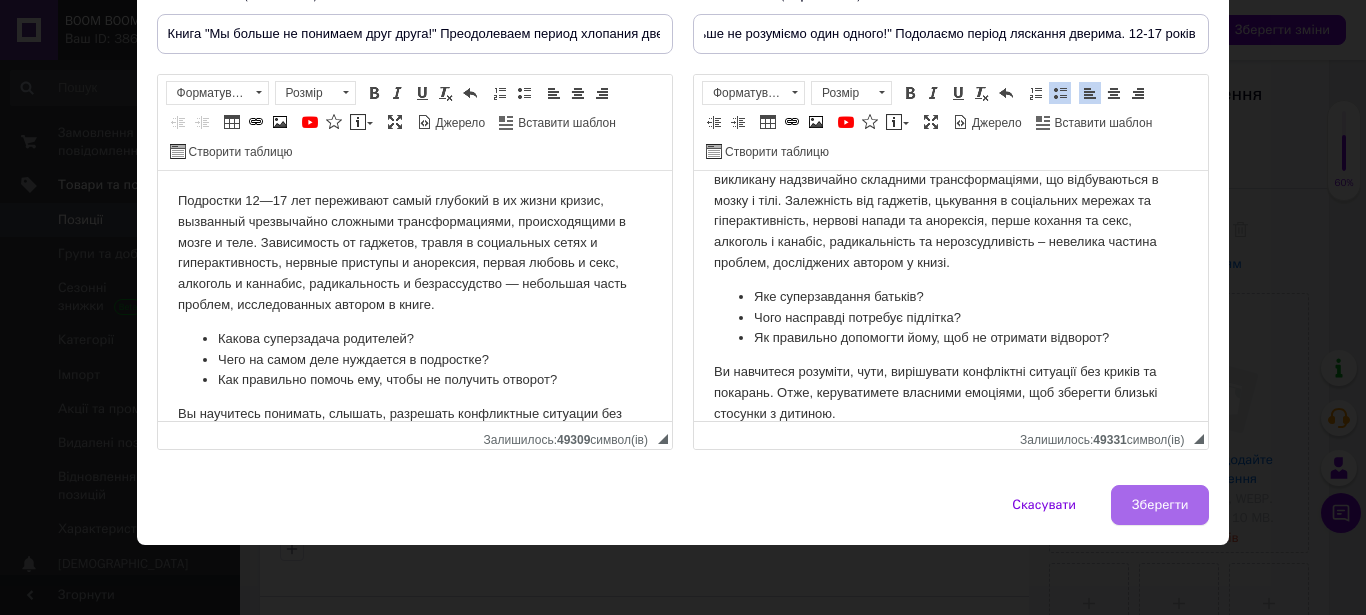 click on "Зберегти" at bounding box center (1160, 505) 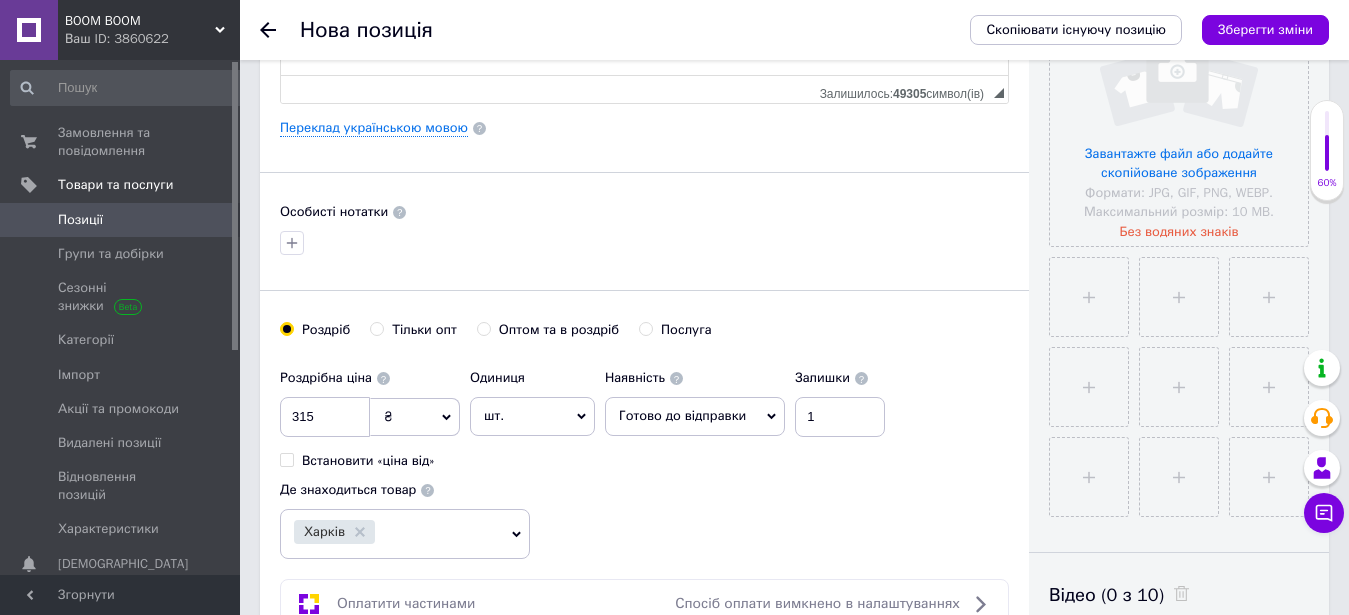 scroll, scrollTop: 102, scrollLeft: 0, axis: vertical 